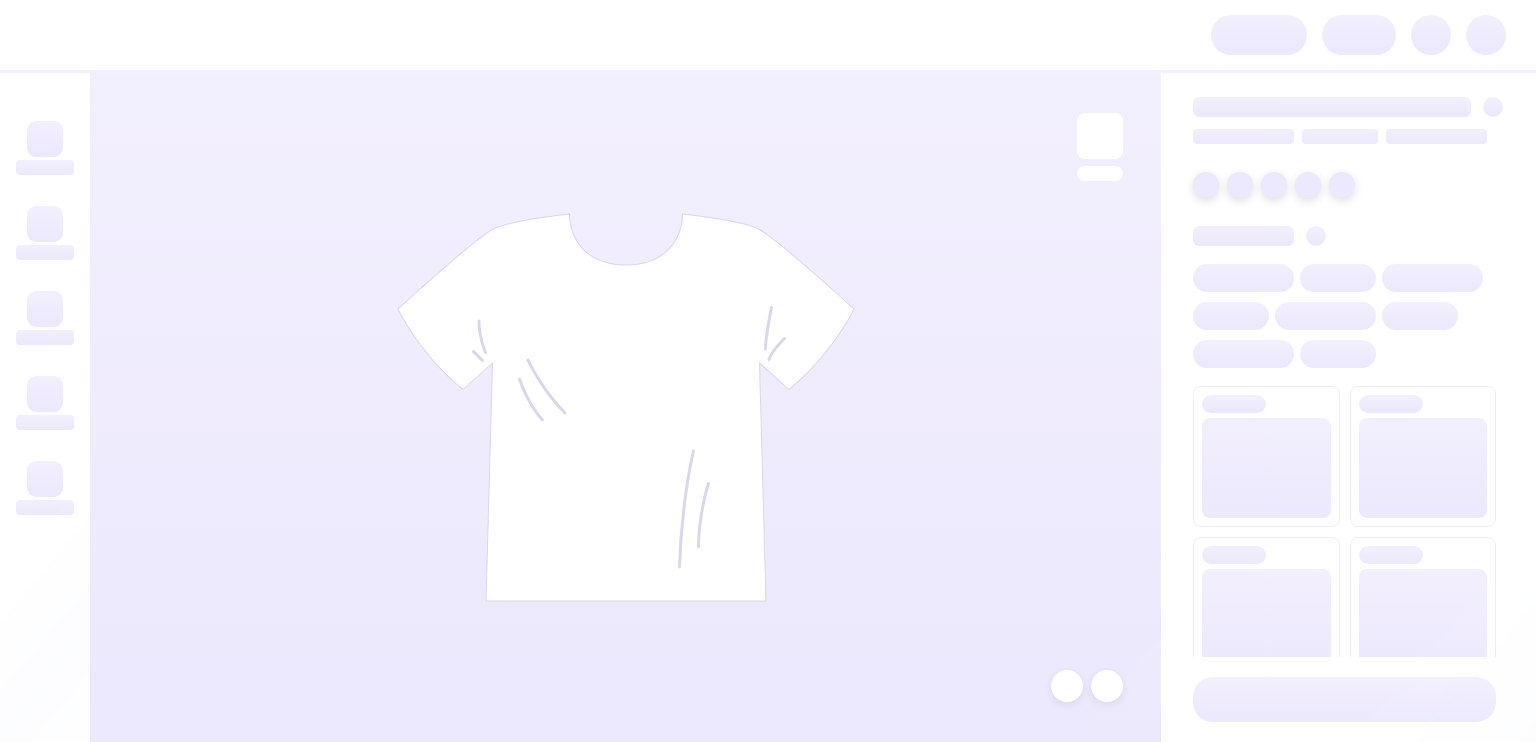 scroll, scrollTop: 0, scrollLeft: 0, axis: both 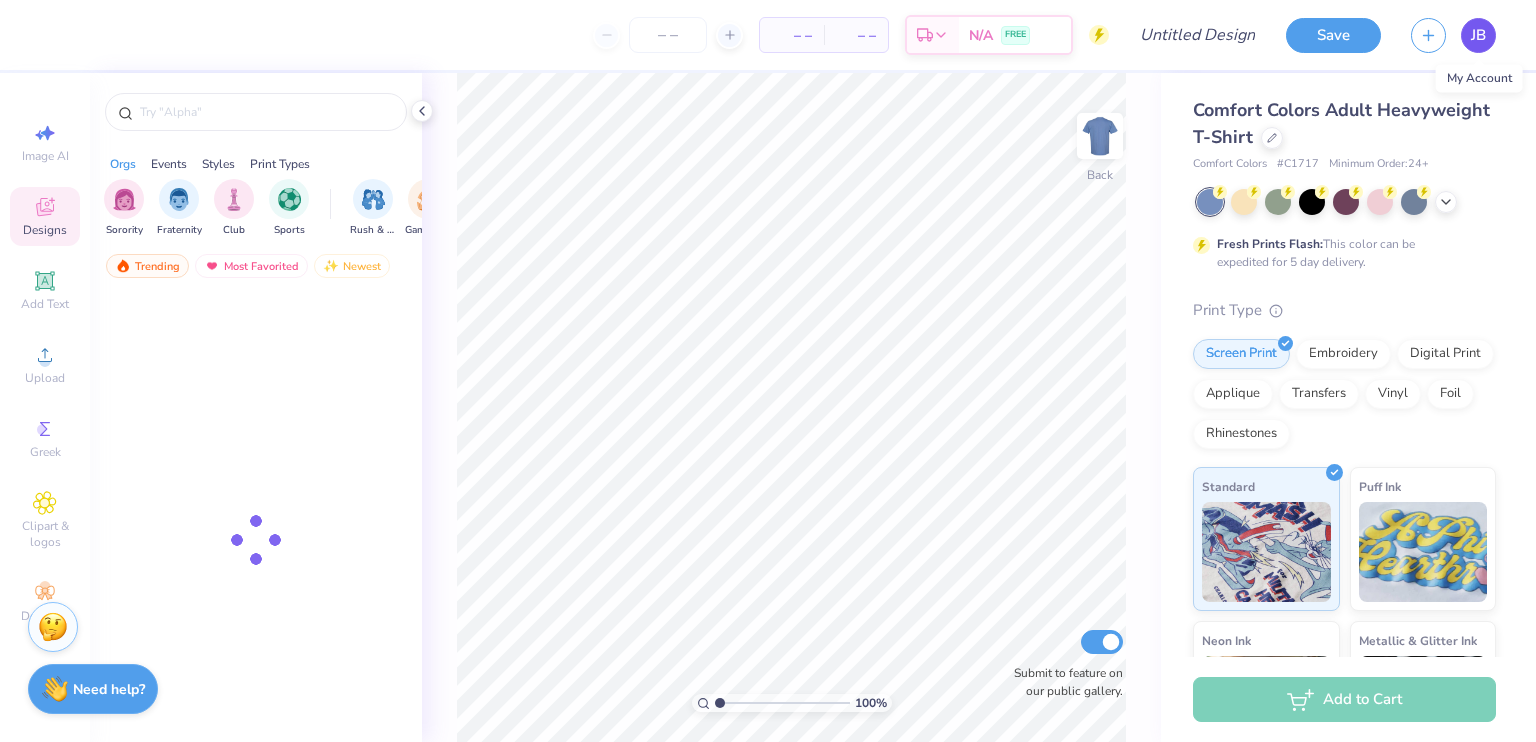 click on "JB" at bounding box center (1478, 35) 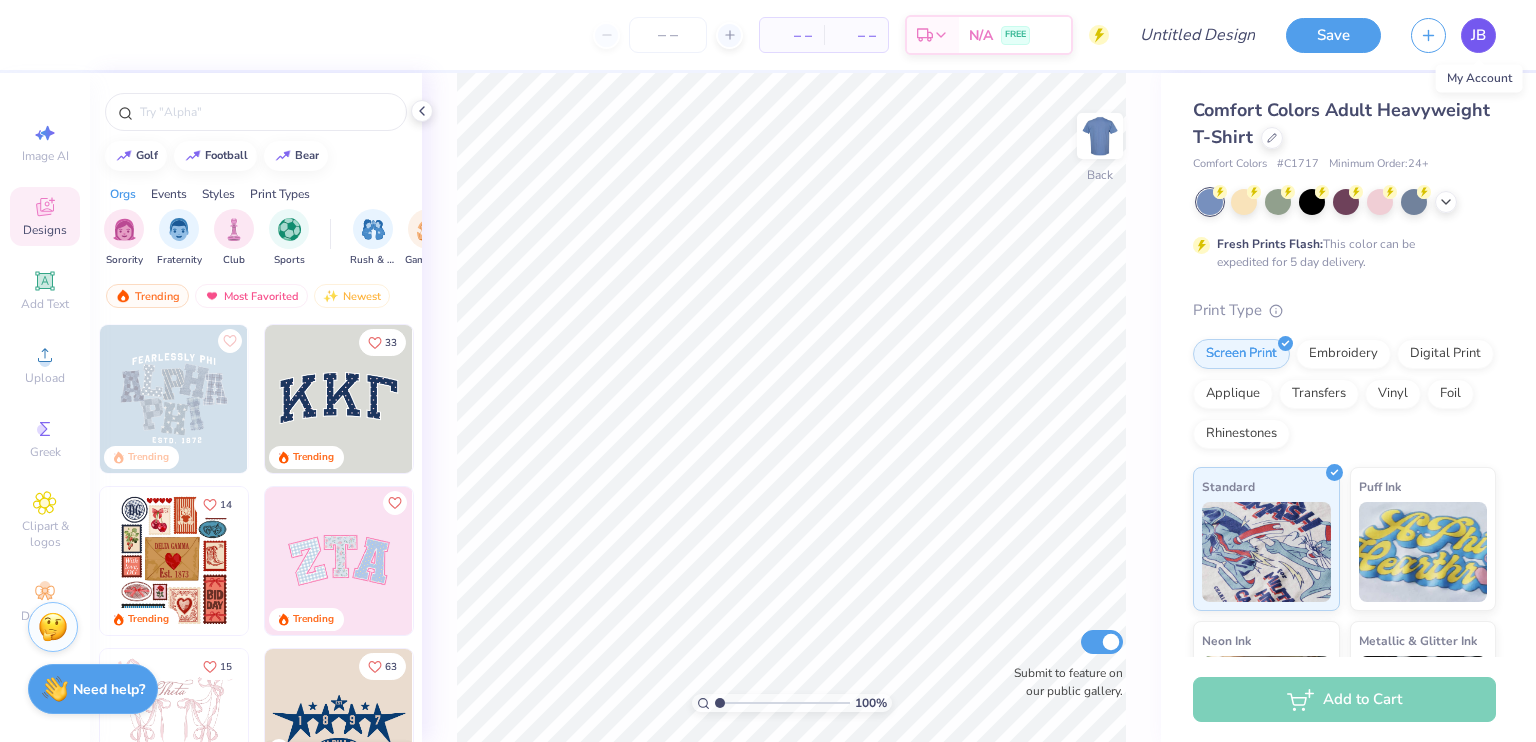 click on "JB" at bounding box center [1478, 35] 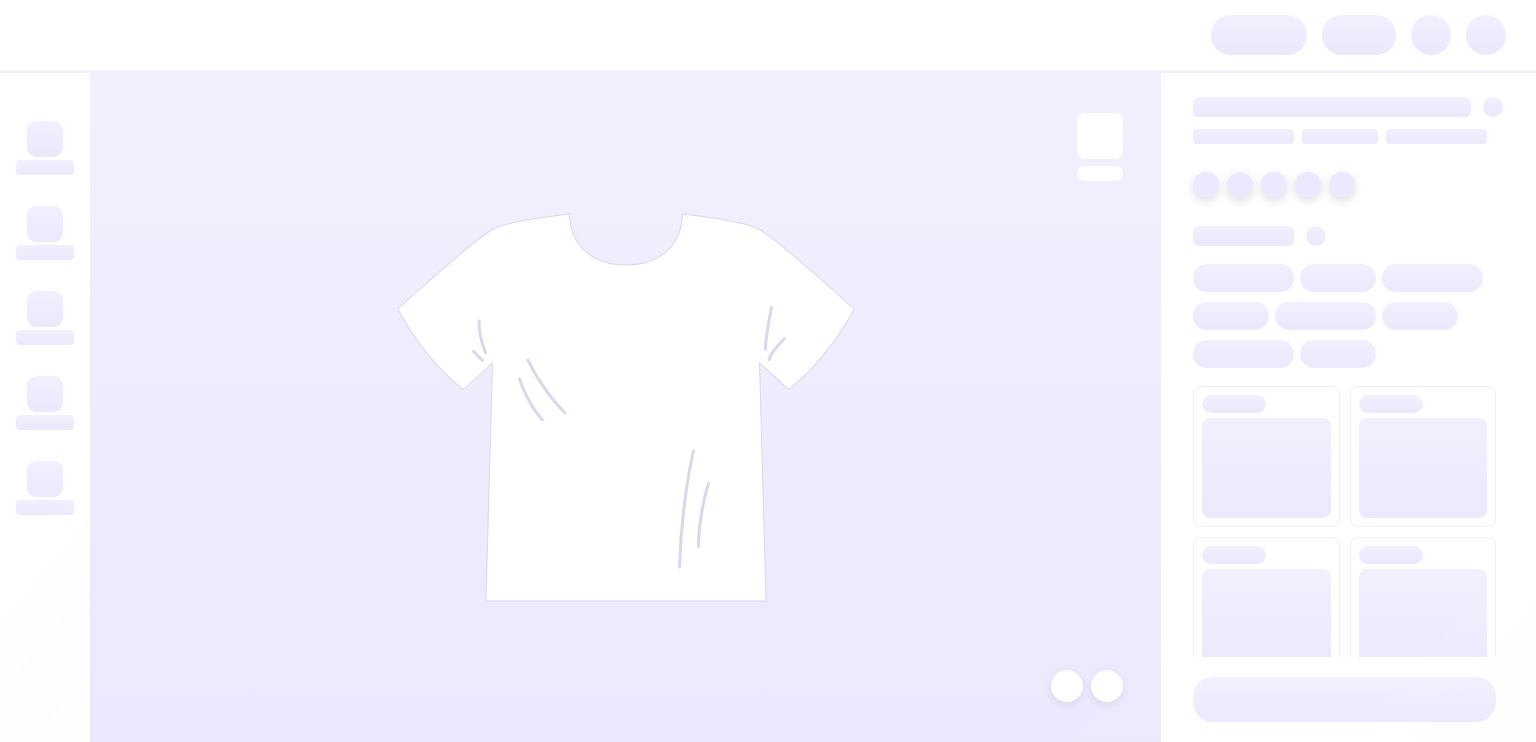 scroll, scrollTop: 0, scrollLeft: 0, axis: both 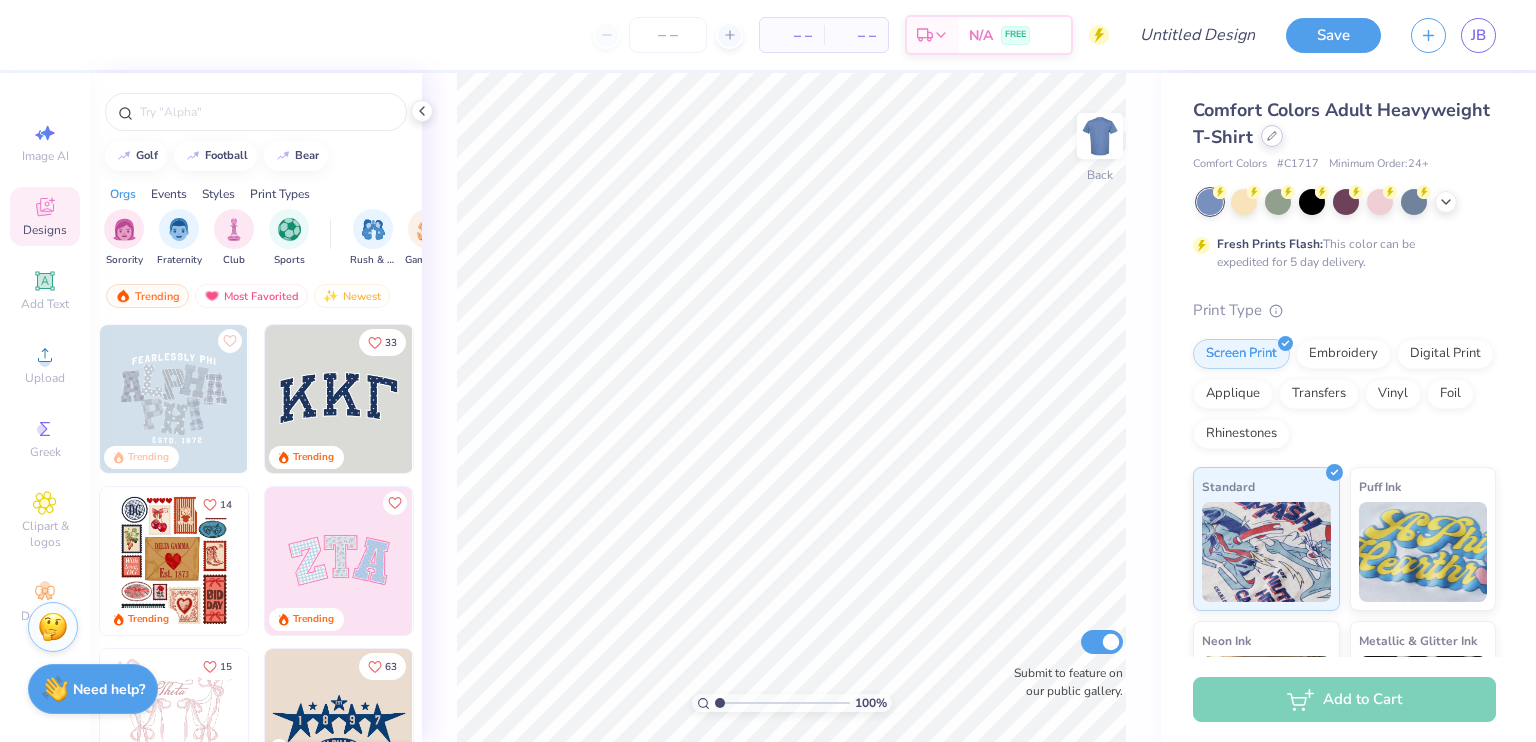 click 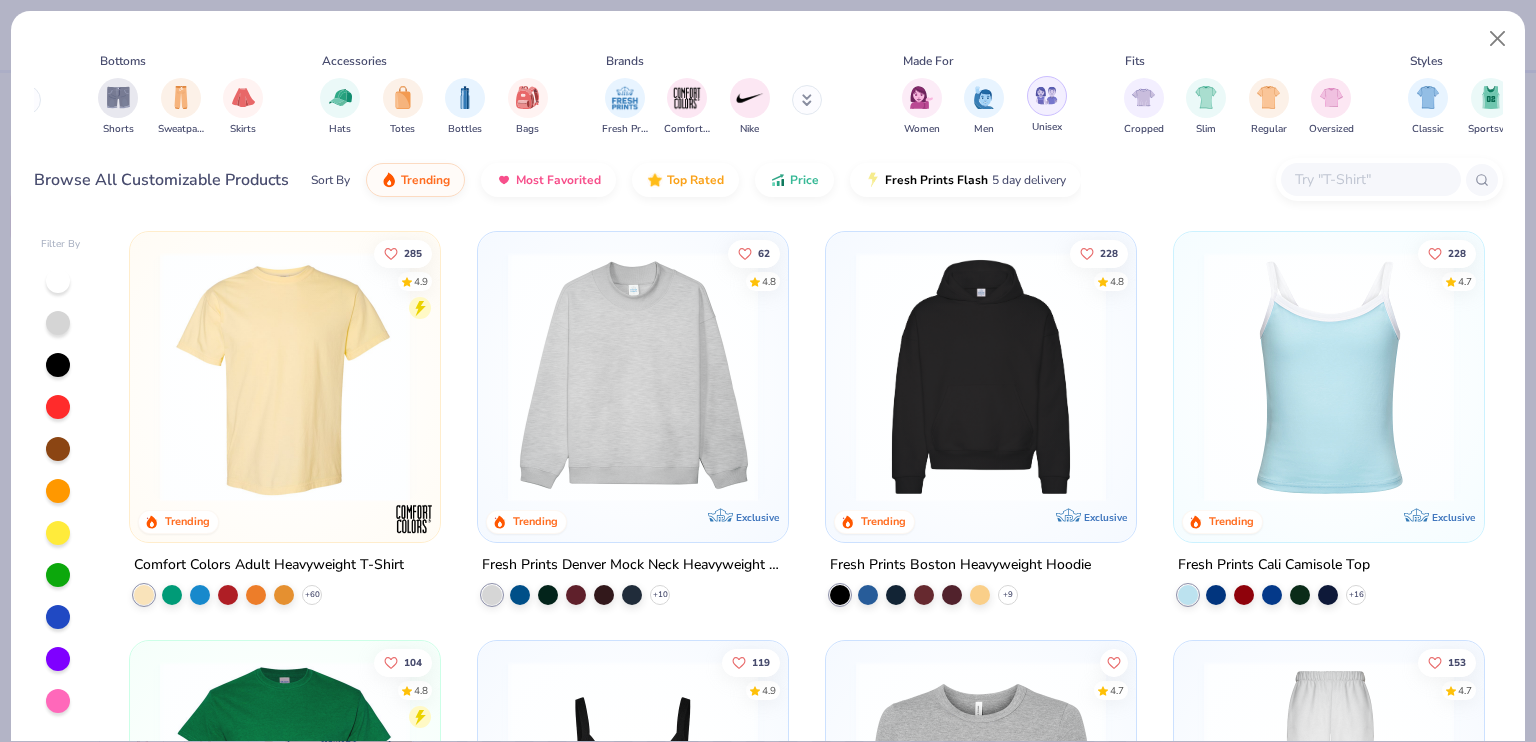 scroll, scrollTop: 0, scrollLeft: 893, axis: horizontal 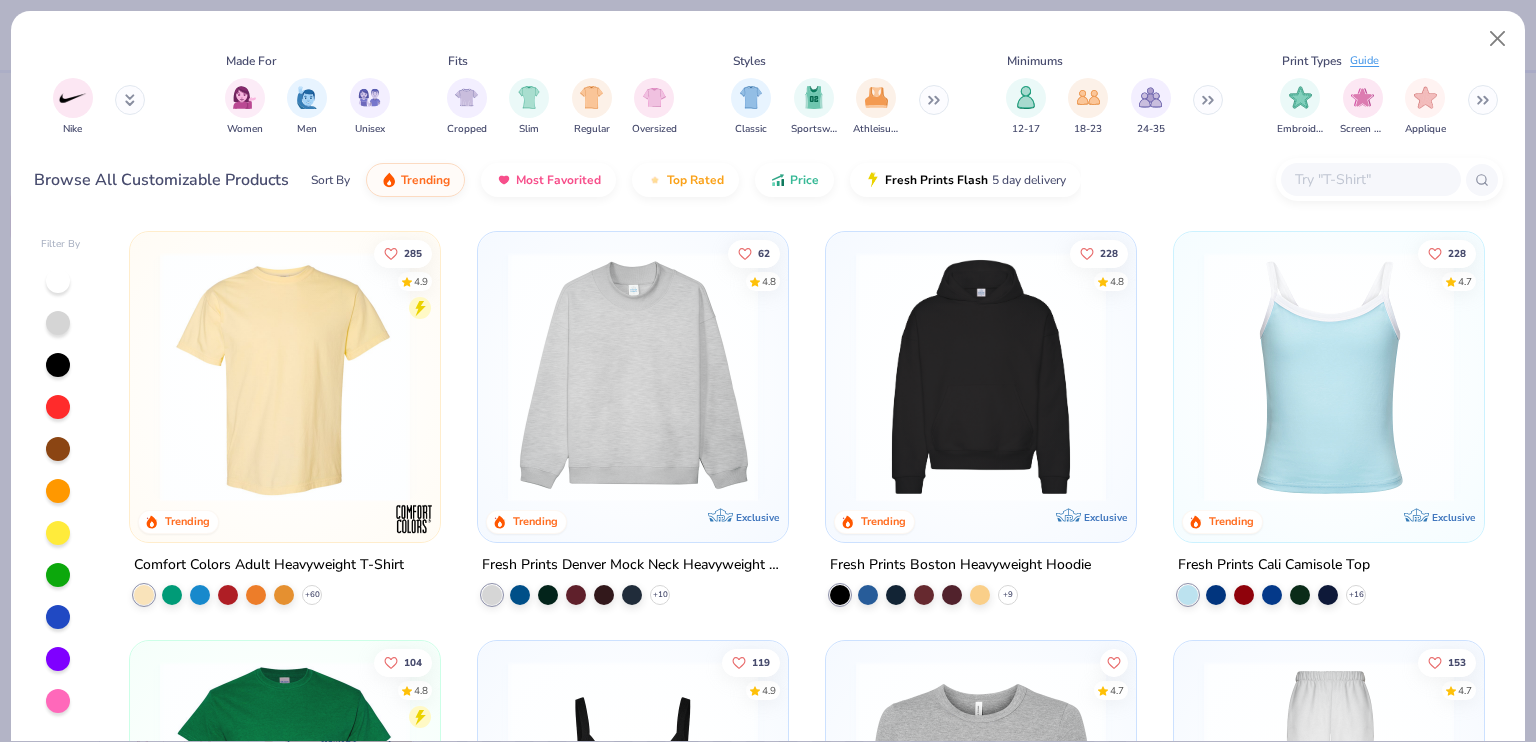 click at bounding box center [934, 100] 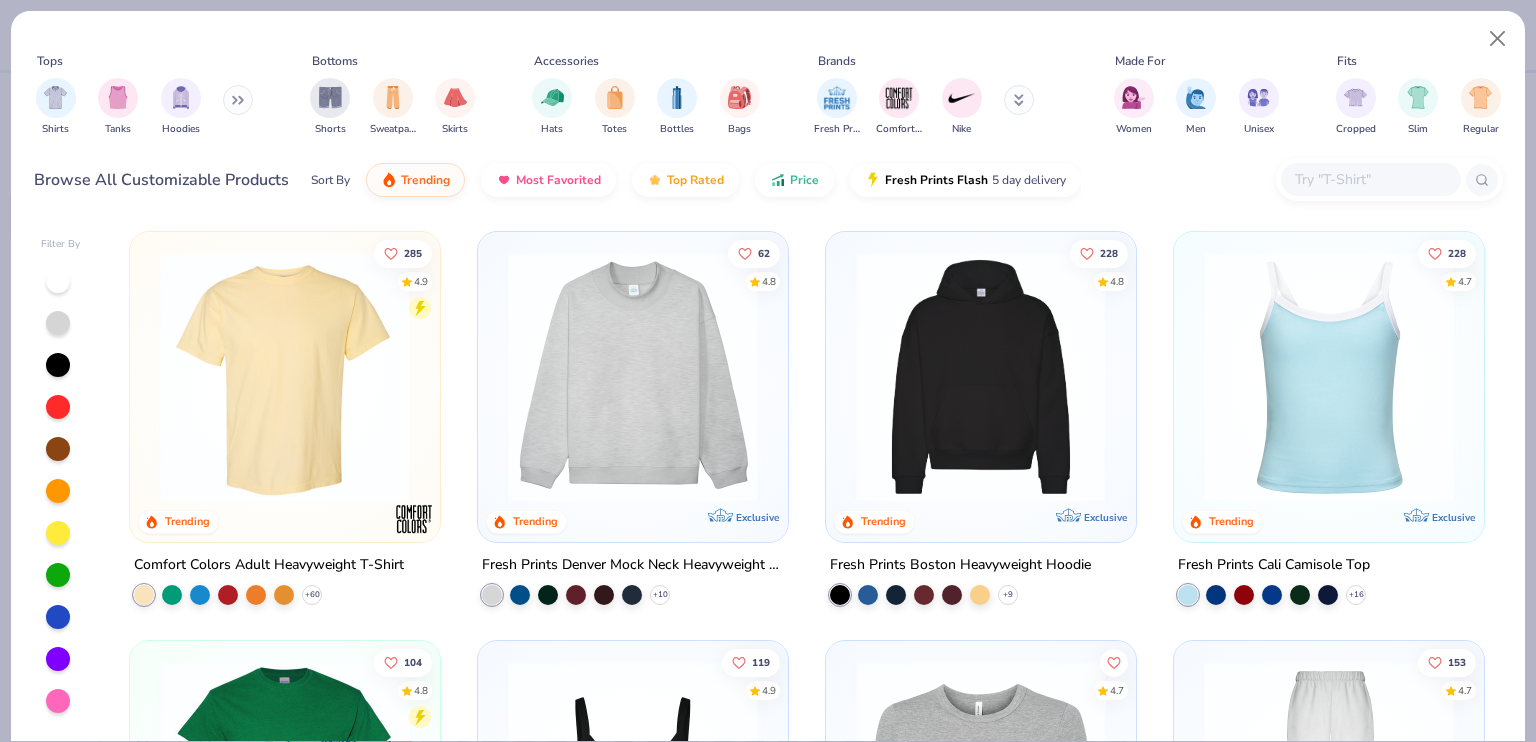 scroll, scrollTop: 0, scrollLeft: 0, axis: both 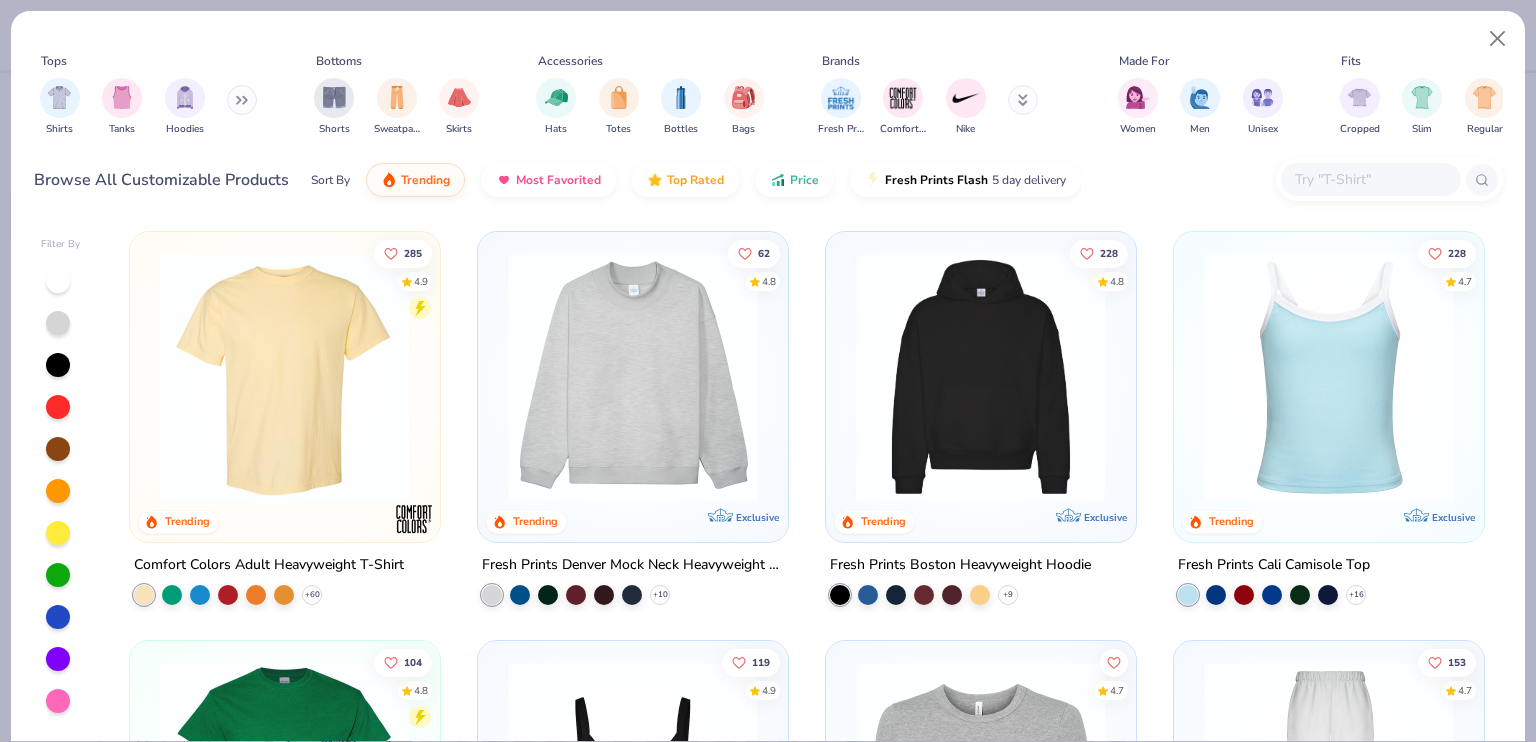 click at bounding box center (242, 100) 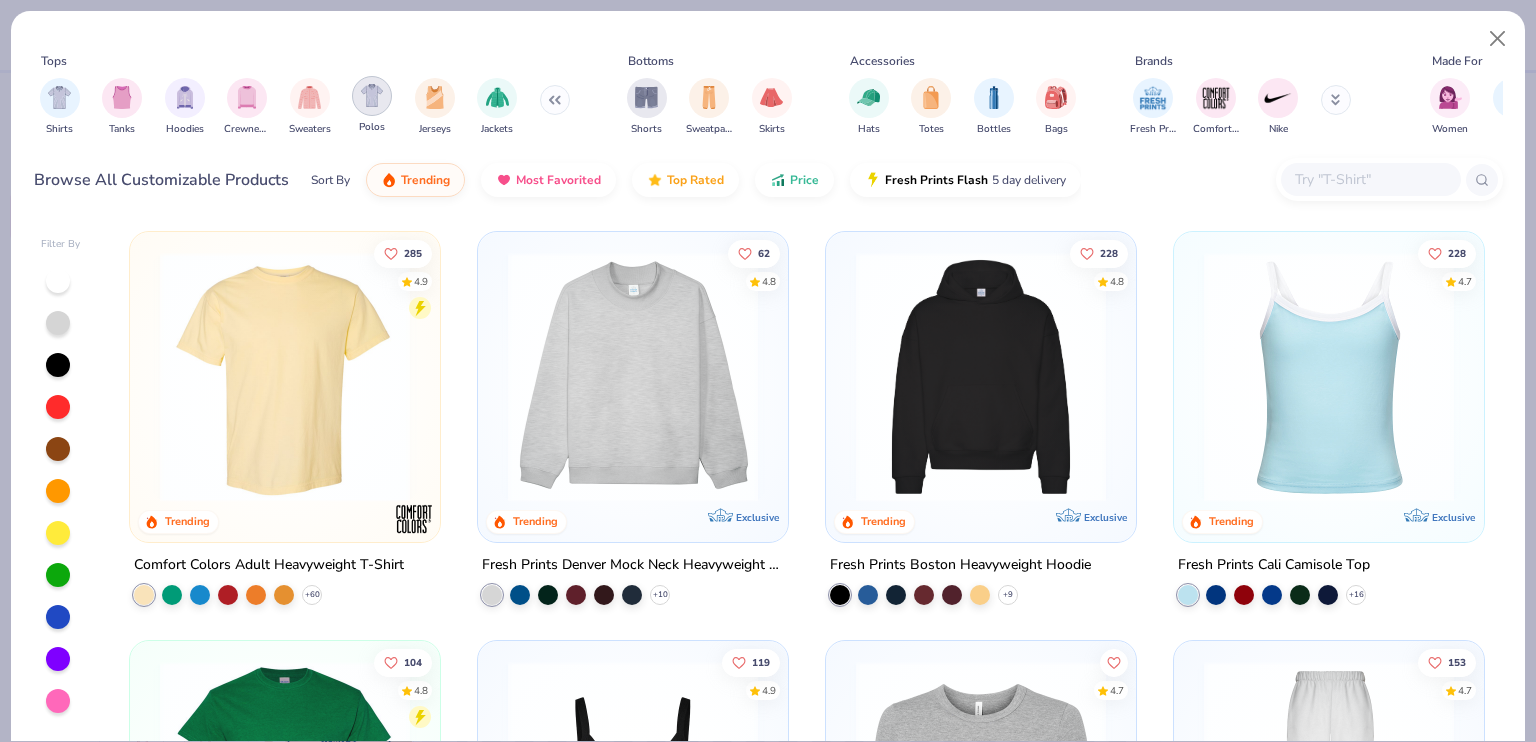 click at bounding box center (372, 95) 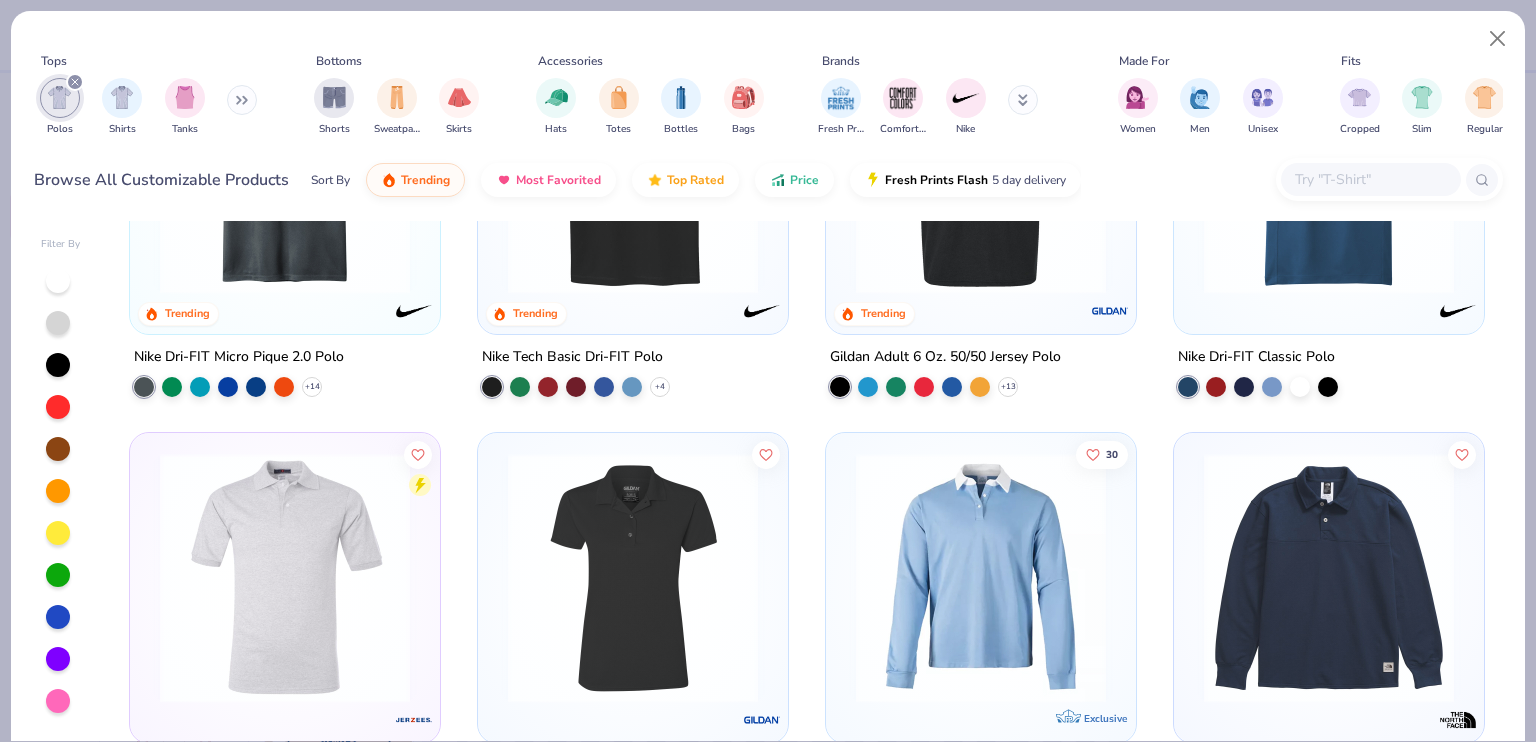 scroll, scrollTop: 0, scrollLeft: 0, axis: both 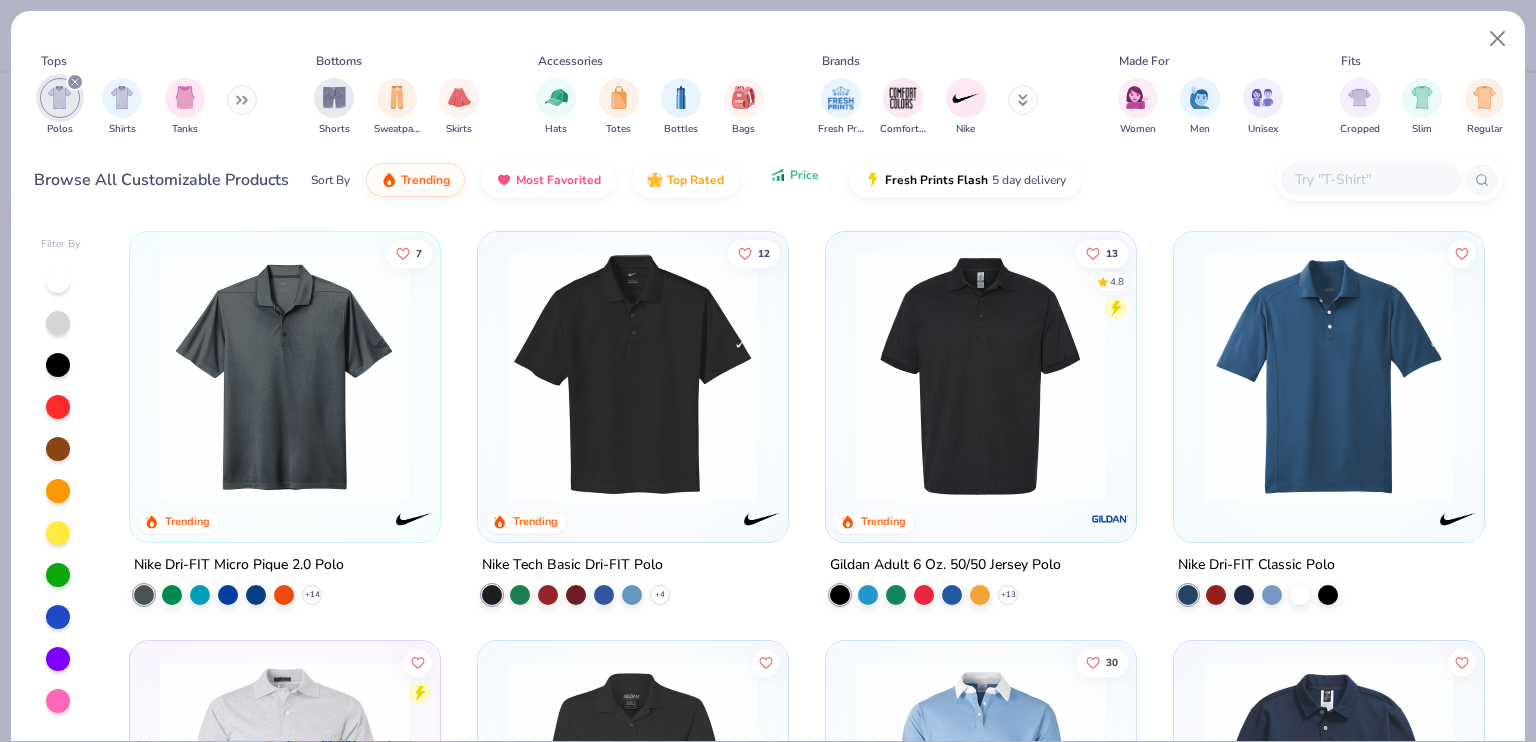 click on "Price" at bounding box center [804, 175] 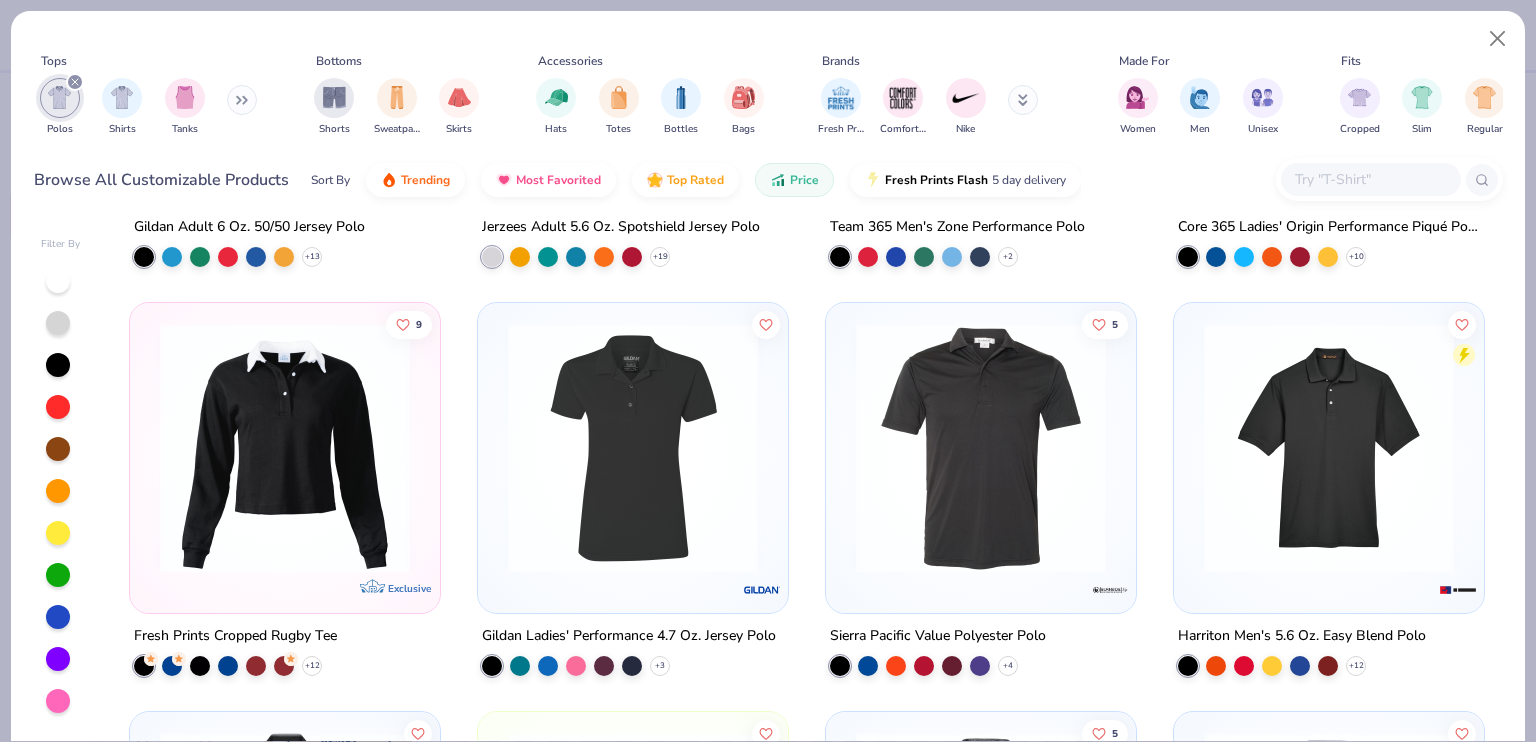 scroll, scrollTop: 339, scrollLeft: 0, axis: vertical 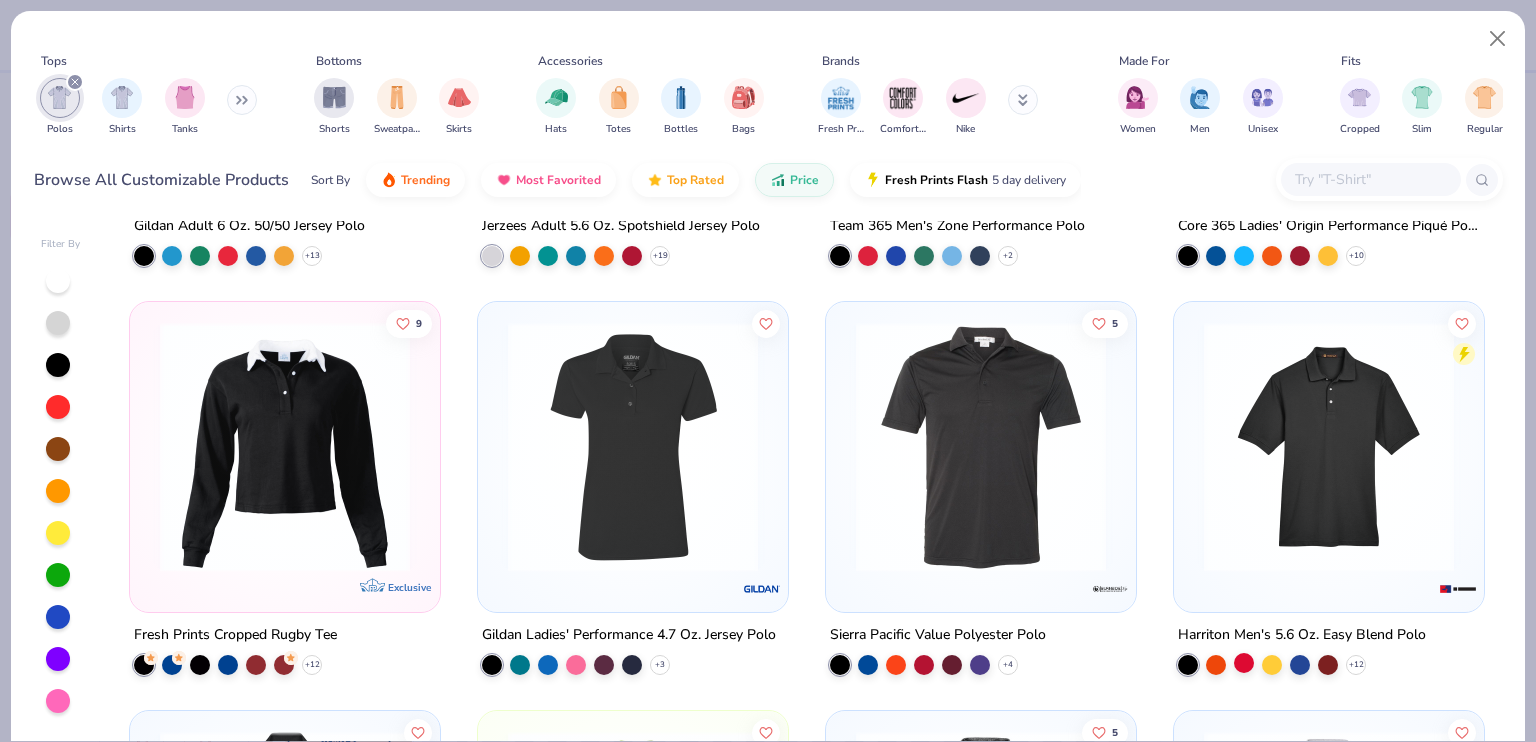 click at bounding box center (1244, 662) 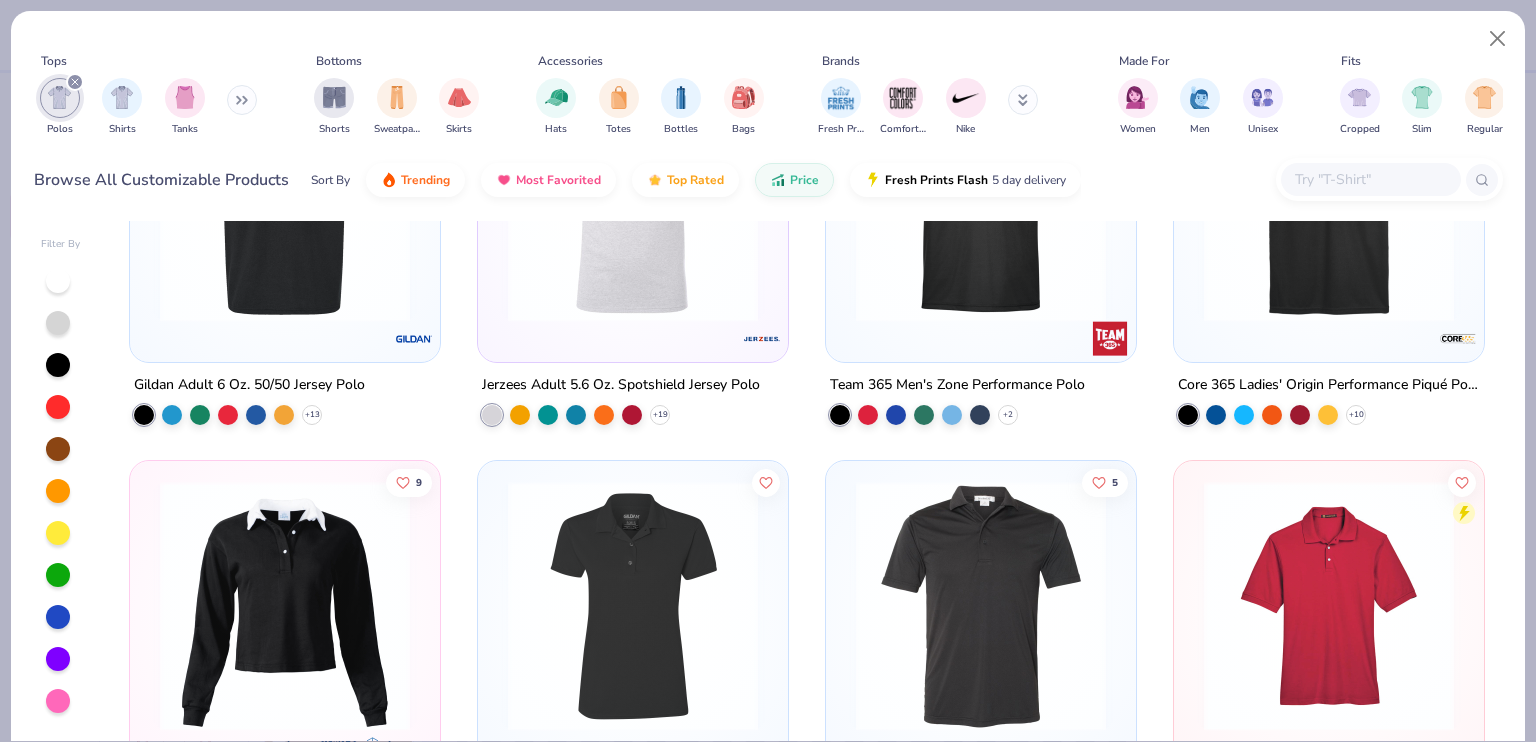 scroll, scrollTop: 0, scrollLeft: 0, axis: both 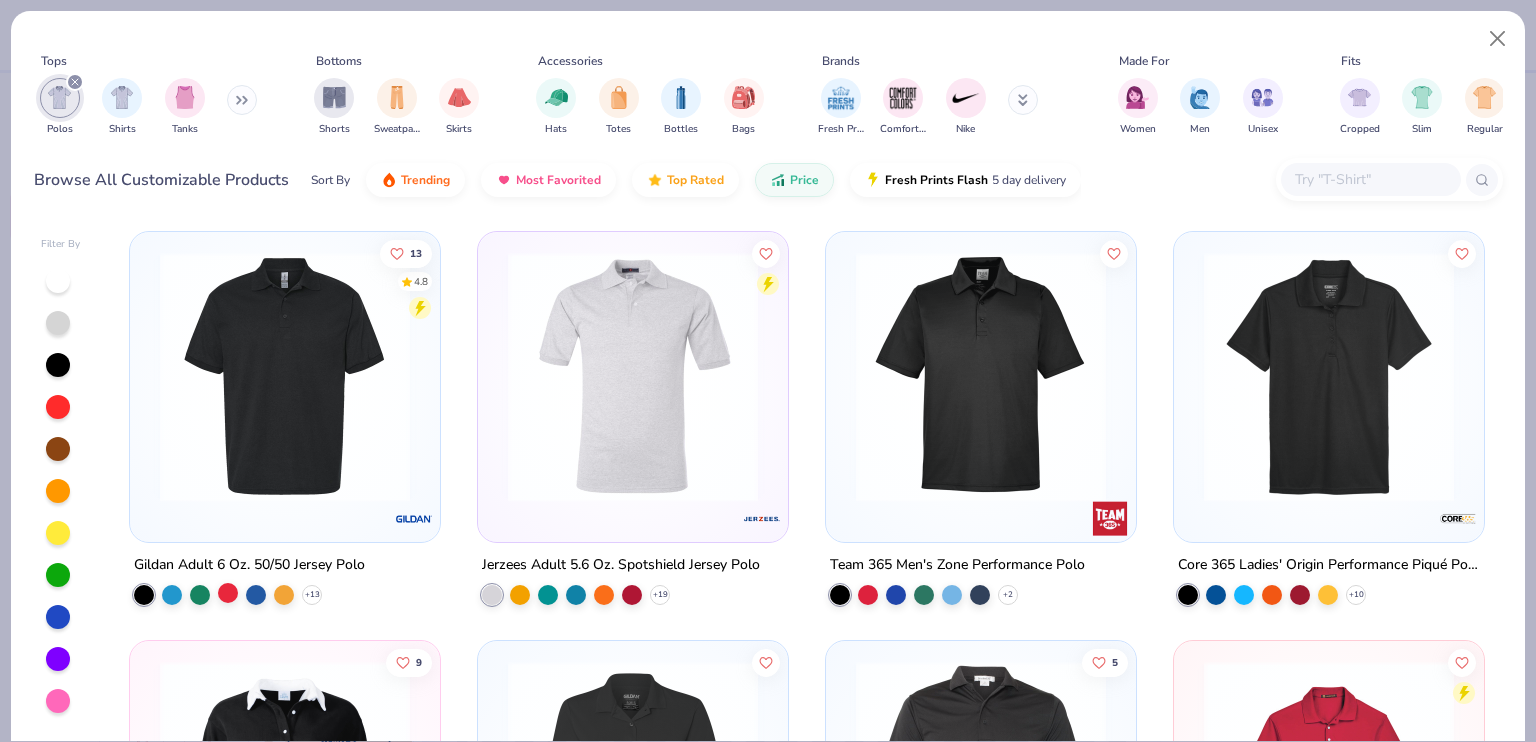 click at bounding box center (228, 593) 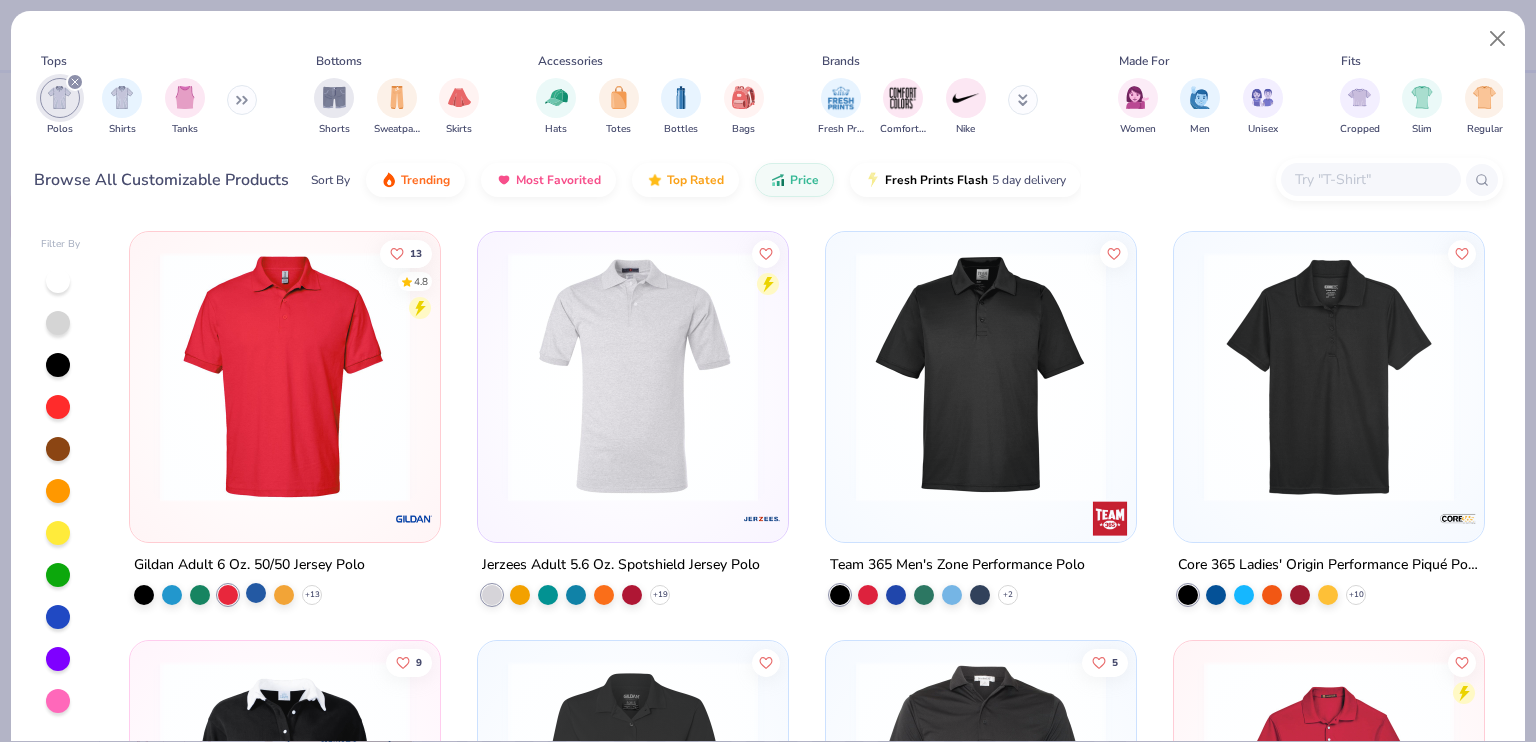 click at bounding box center [256, 593] 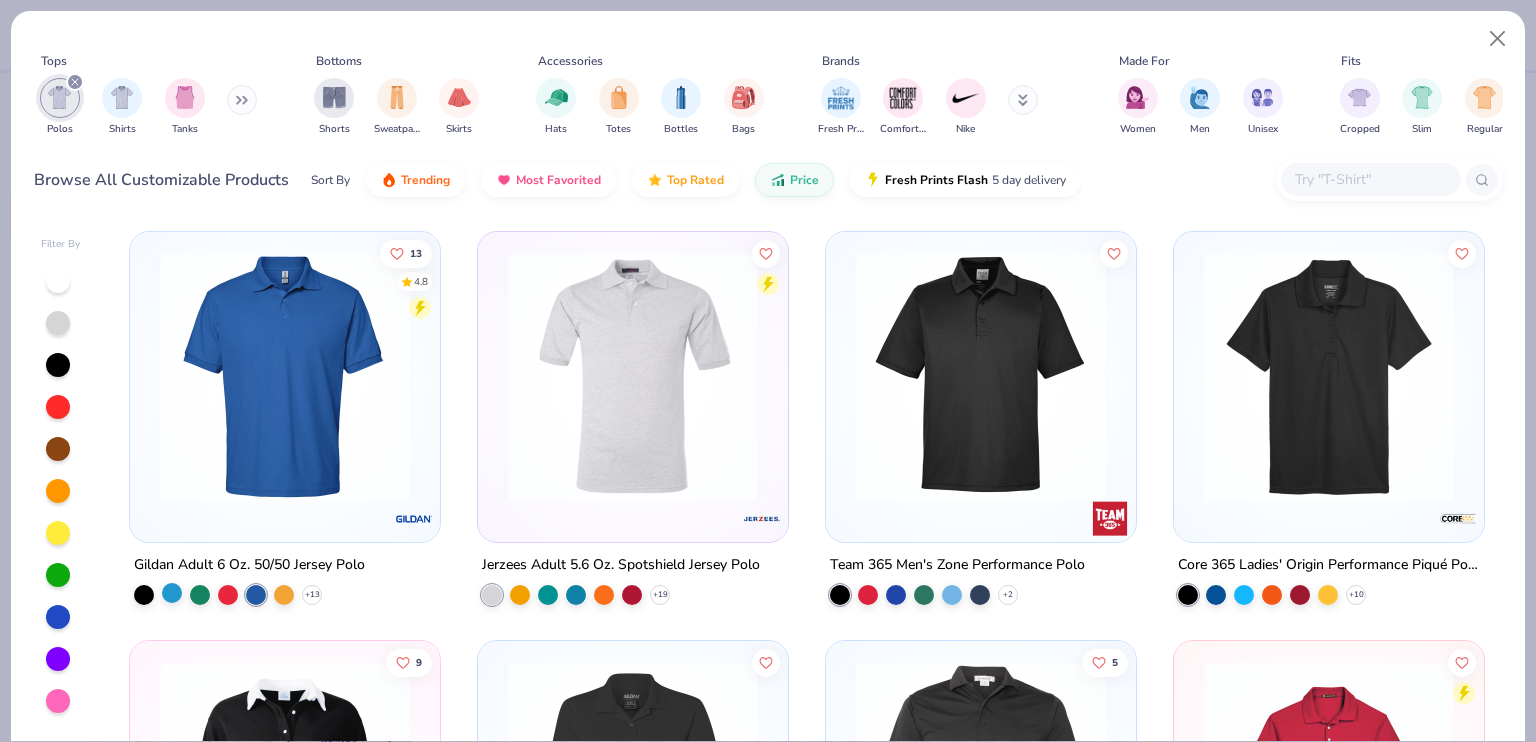 click at bounding box center (172, 593) 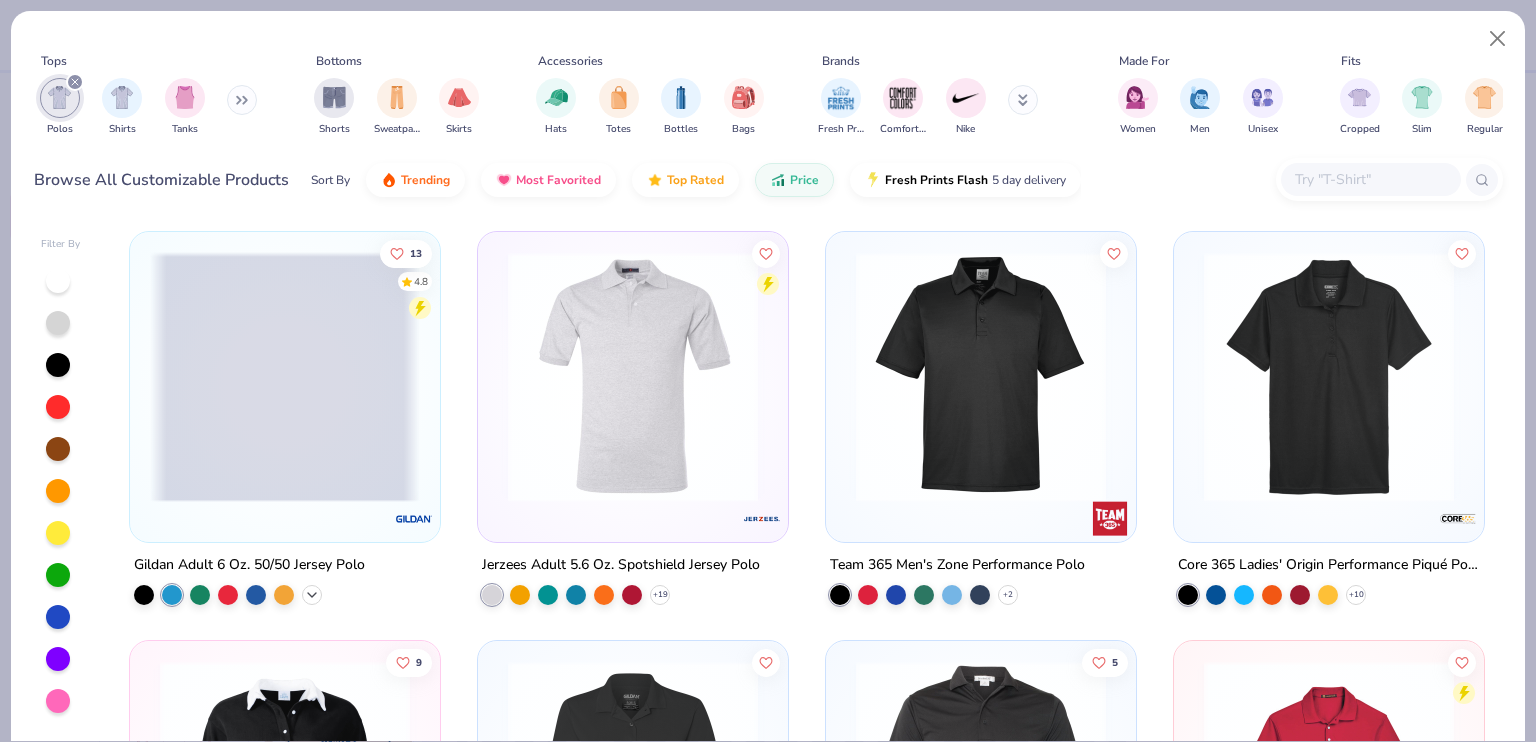 click 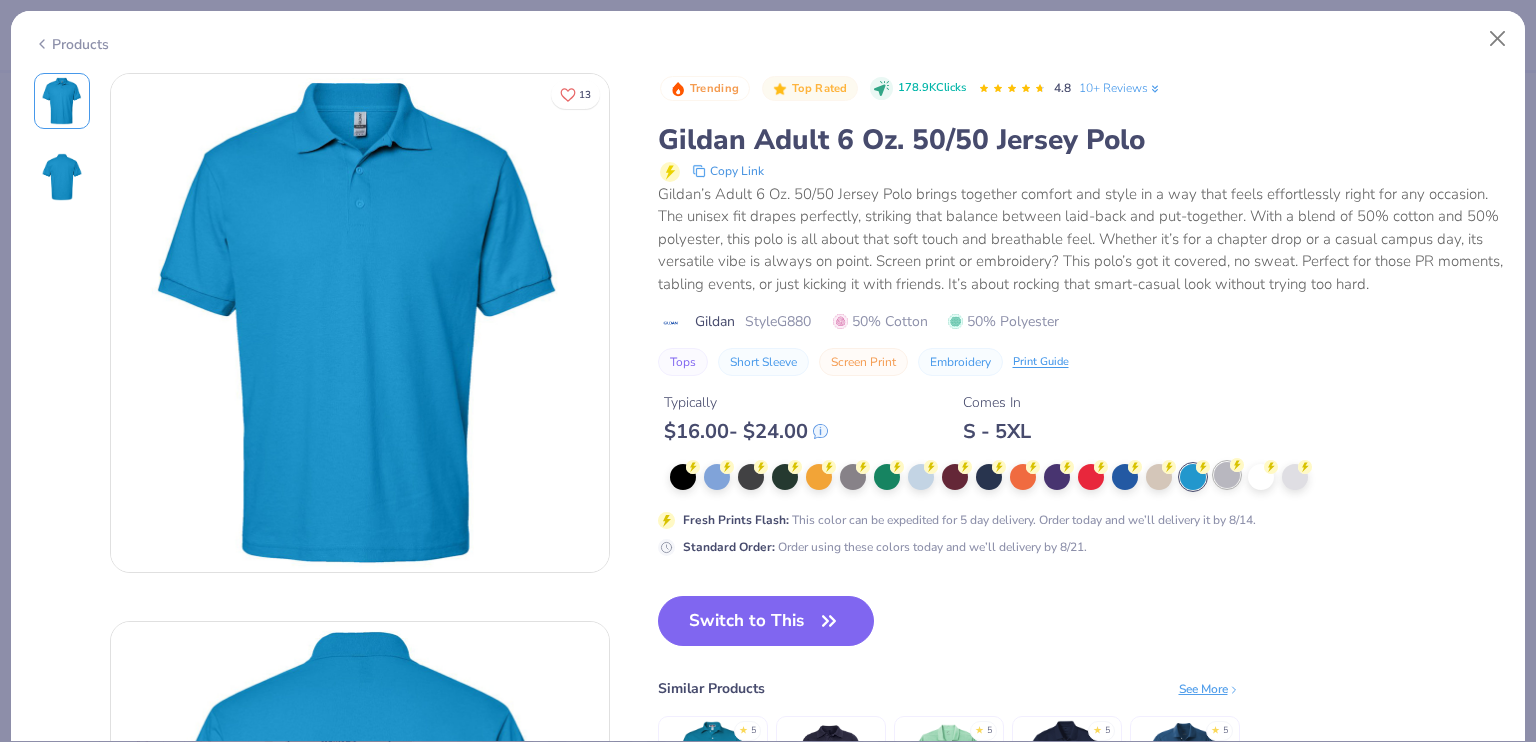 click at bounding box center (1227, 475) 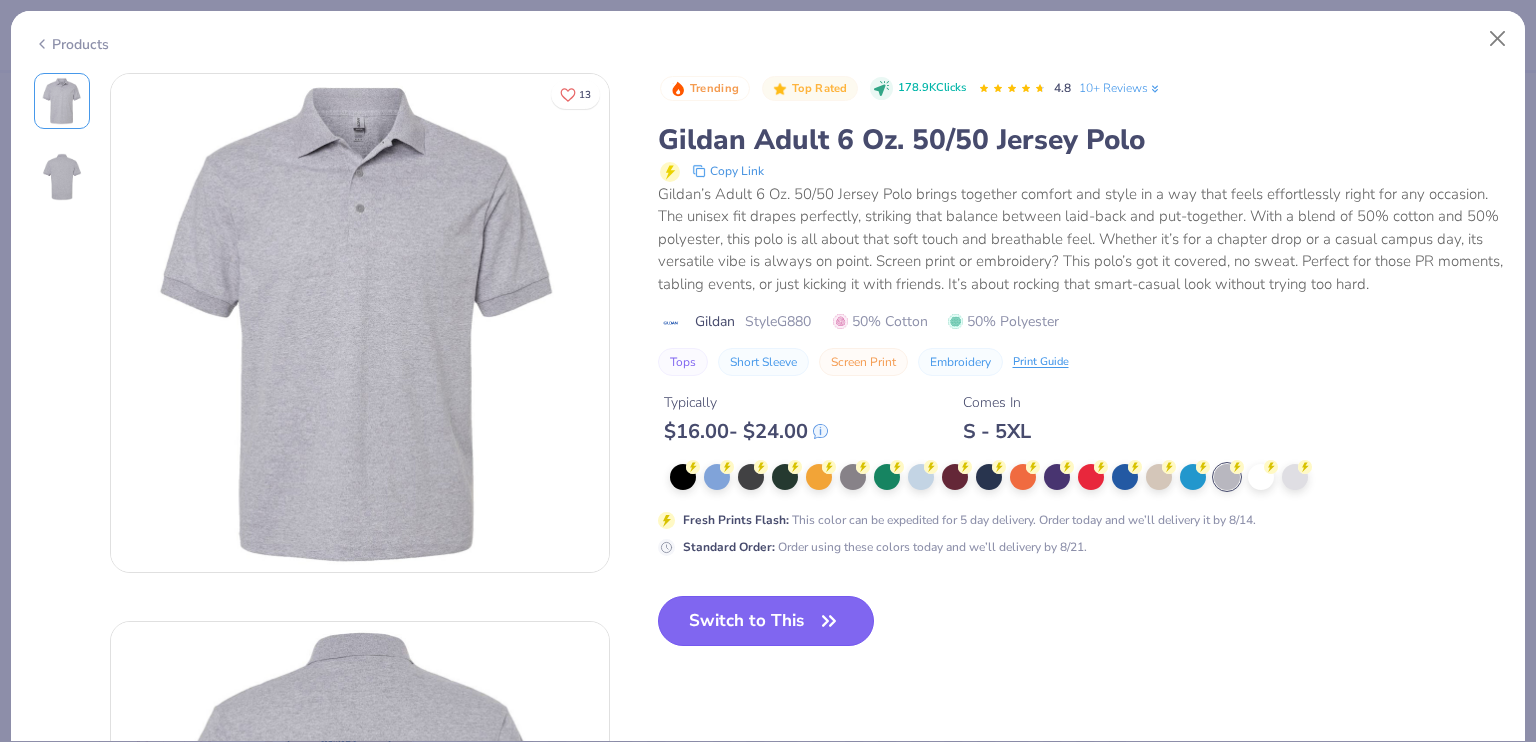 click 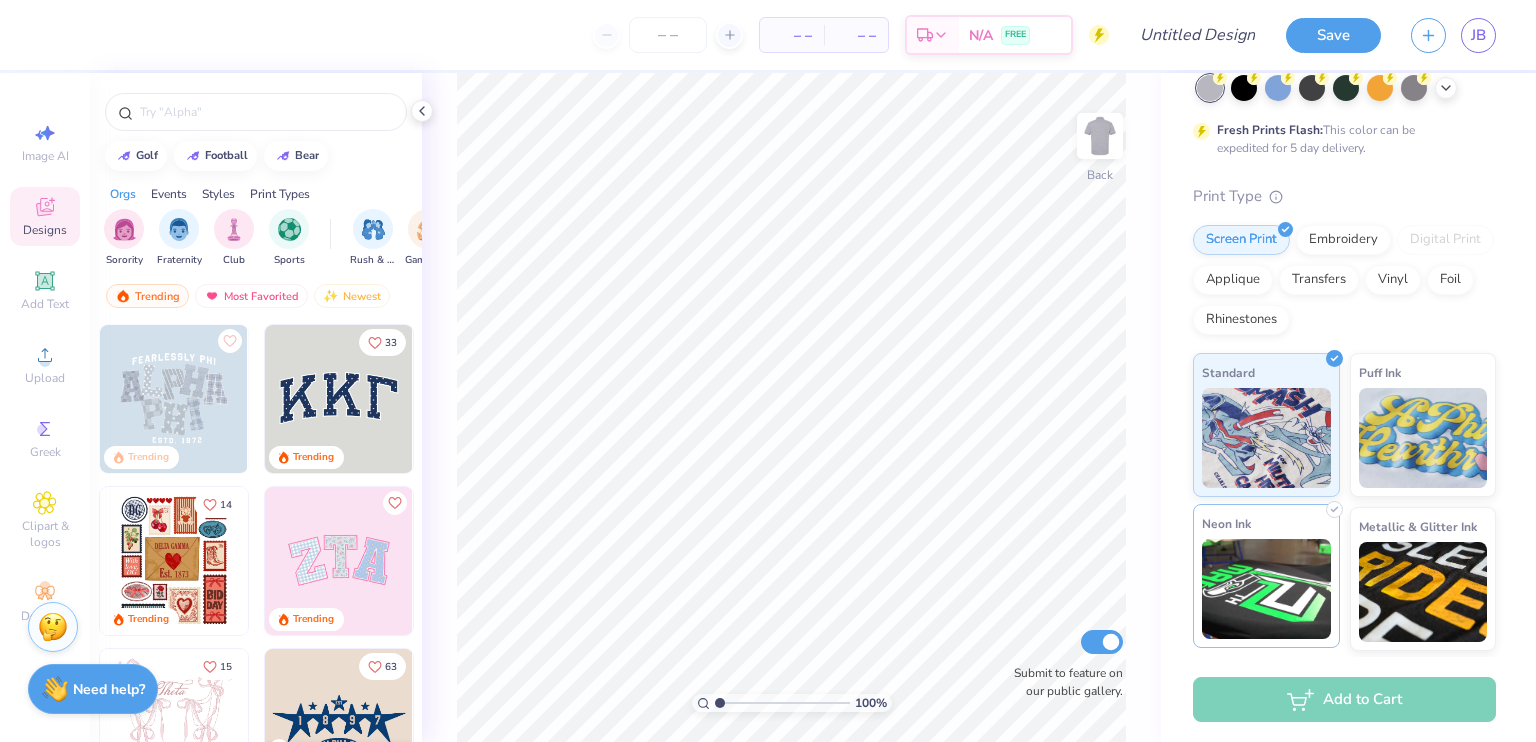 scroll, scrollTop: 0, scrollLeft: 0, axis: both 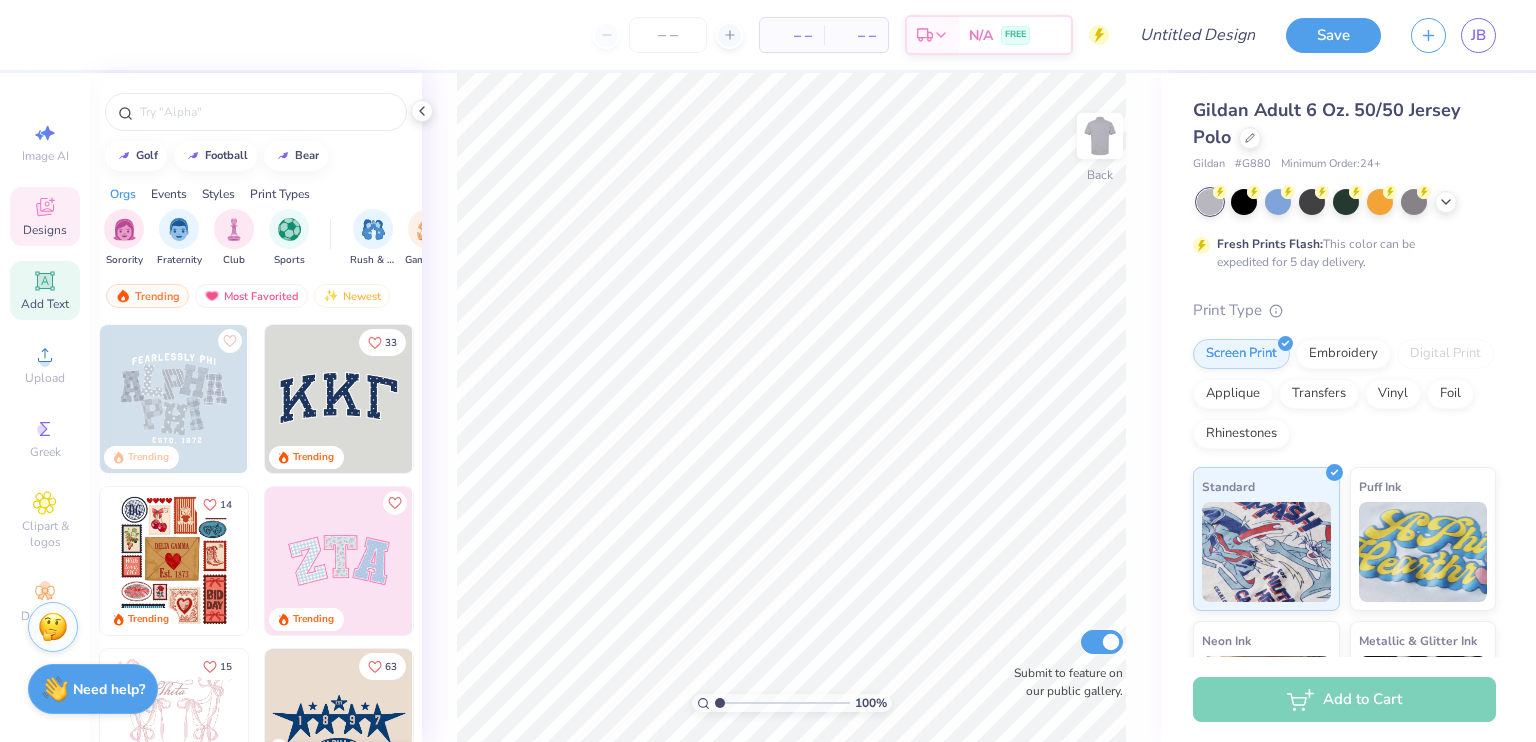 click 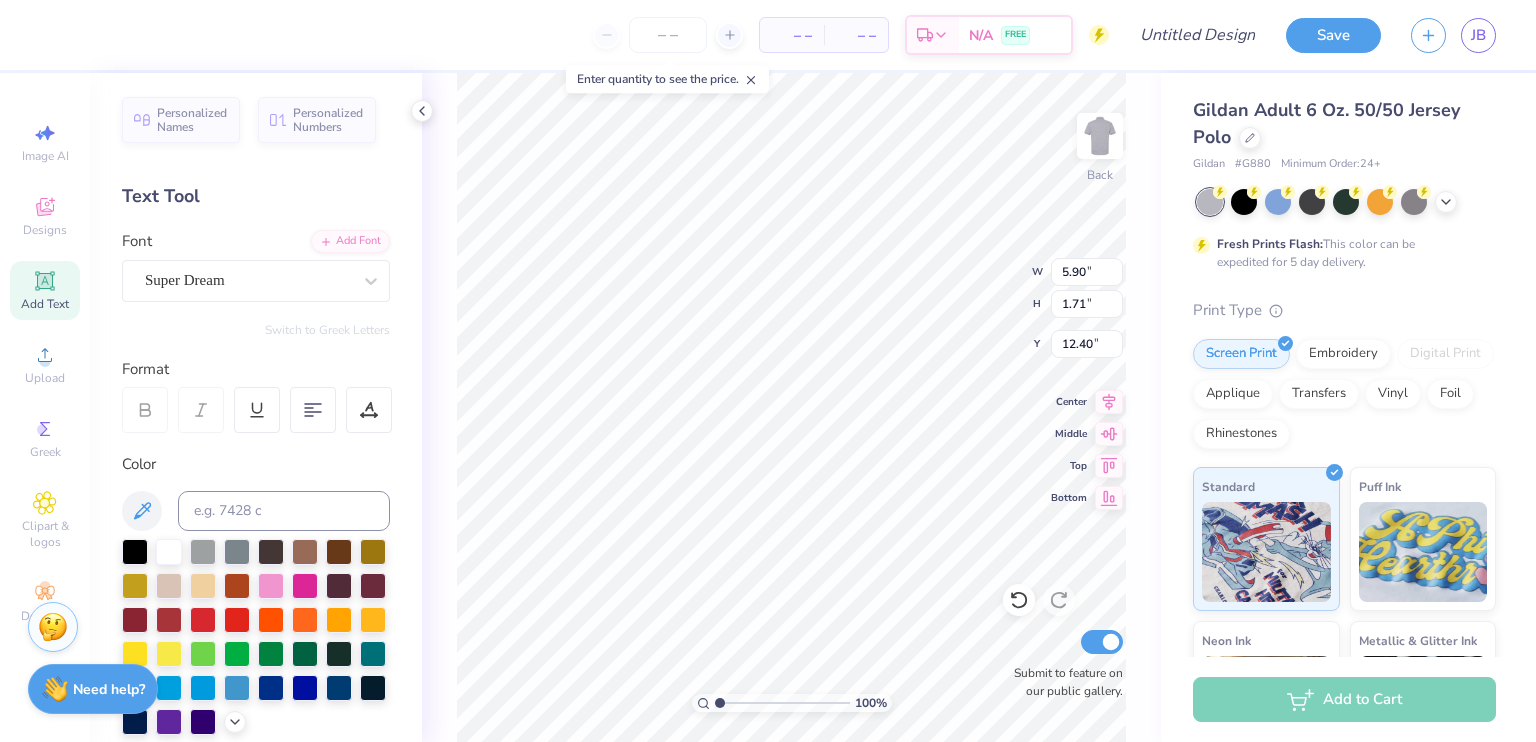 scroll, scrollTop: 17, scrollLeft: 2, axis: both 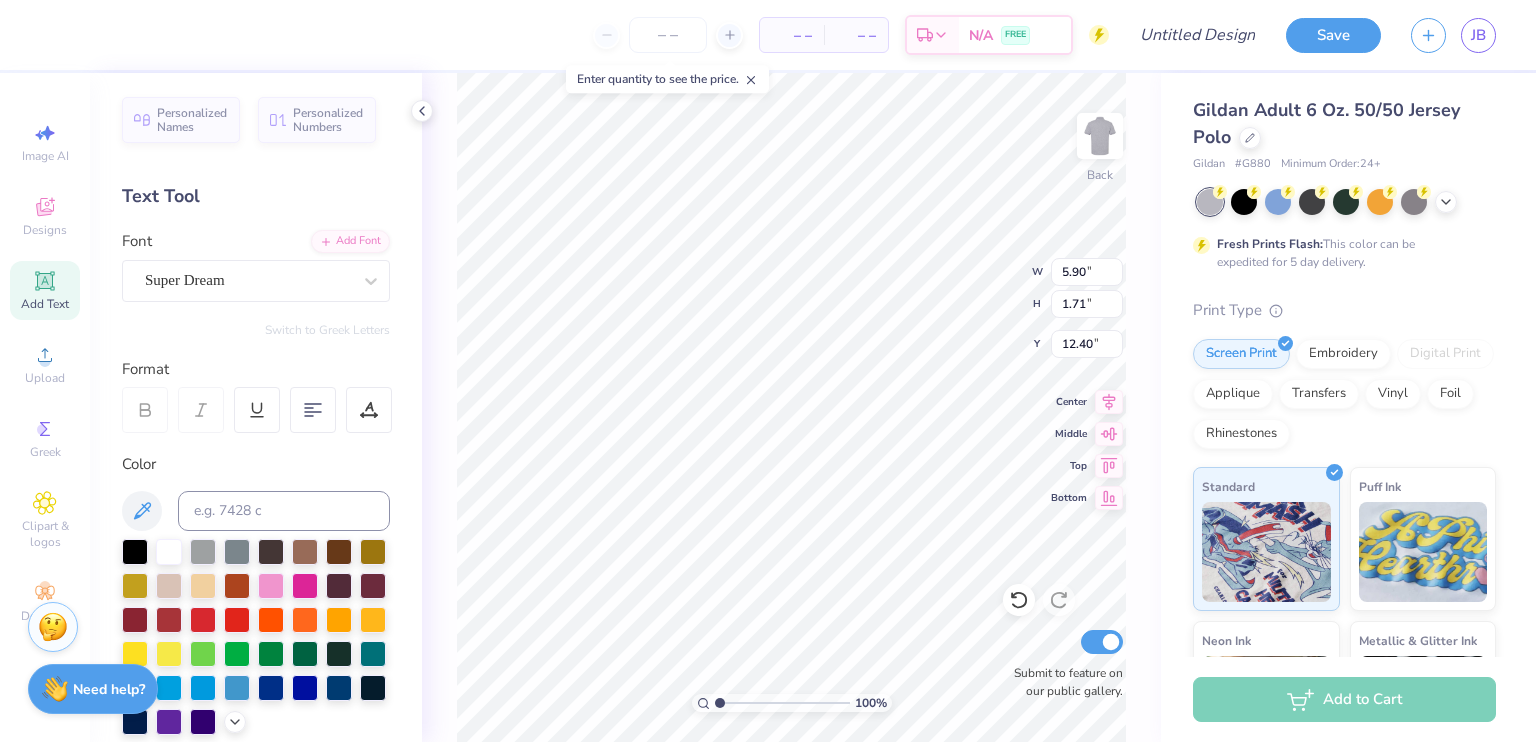 type 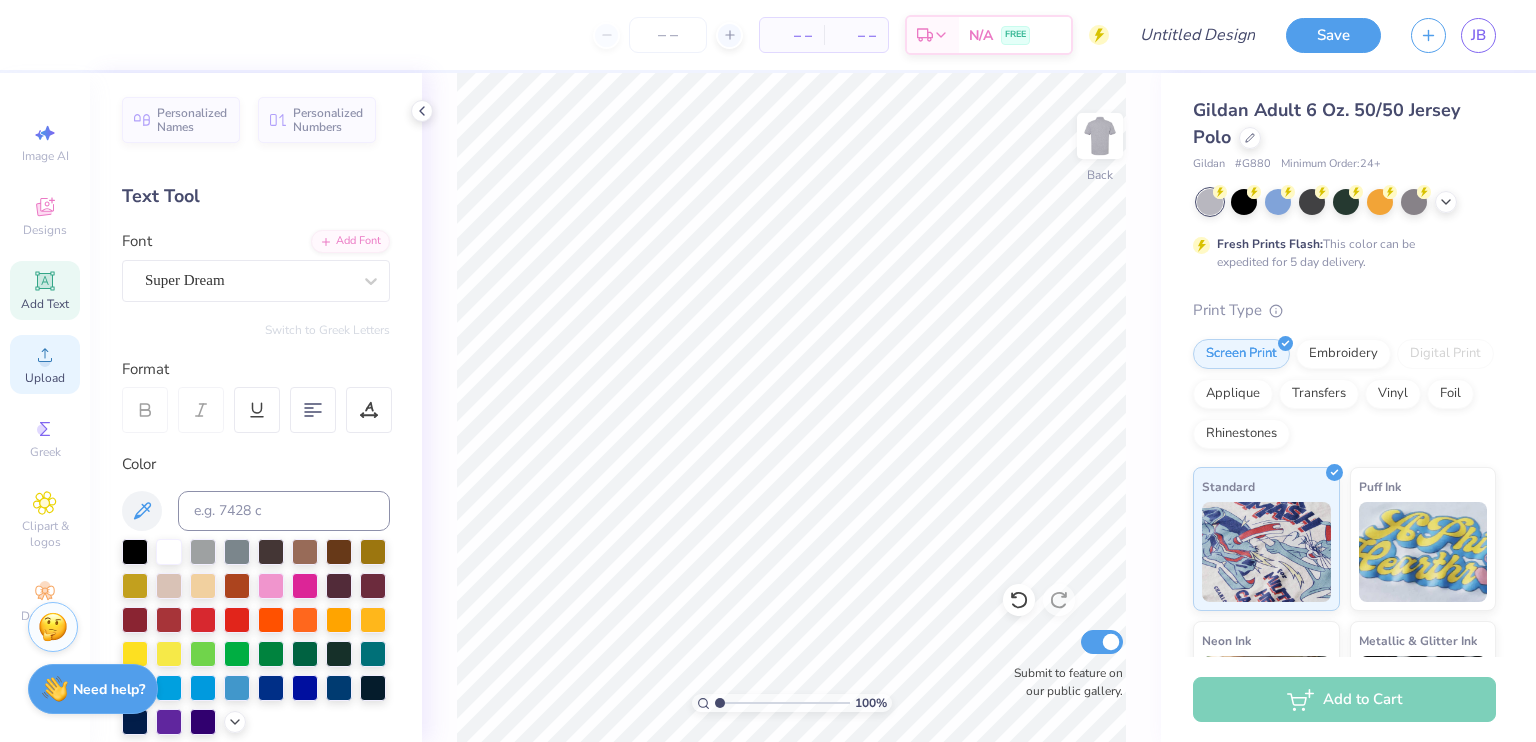 click 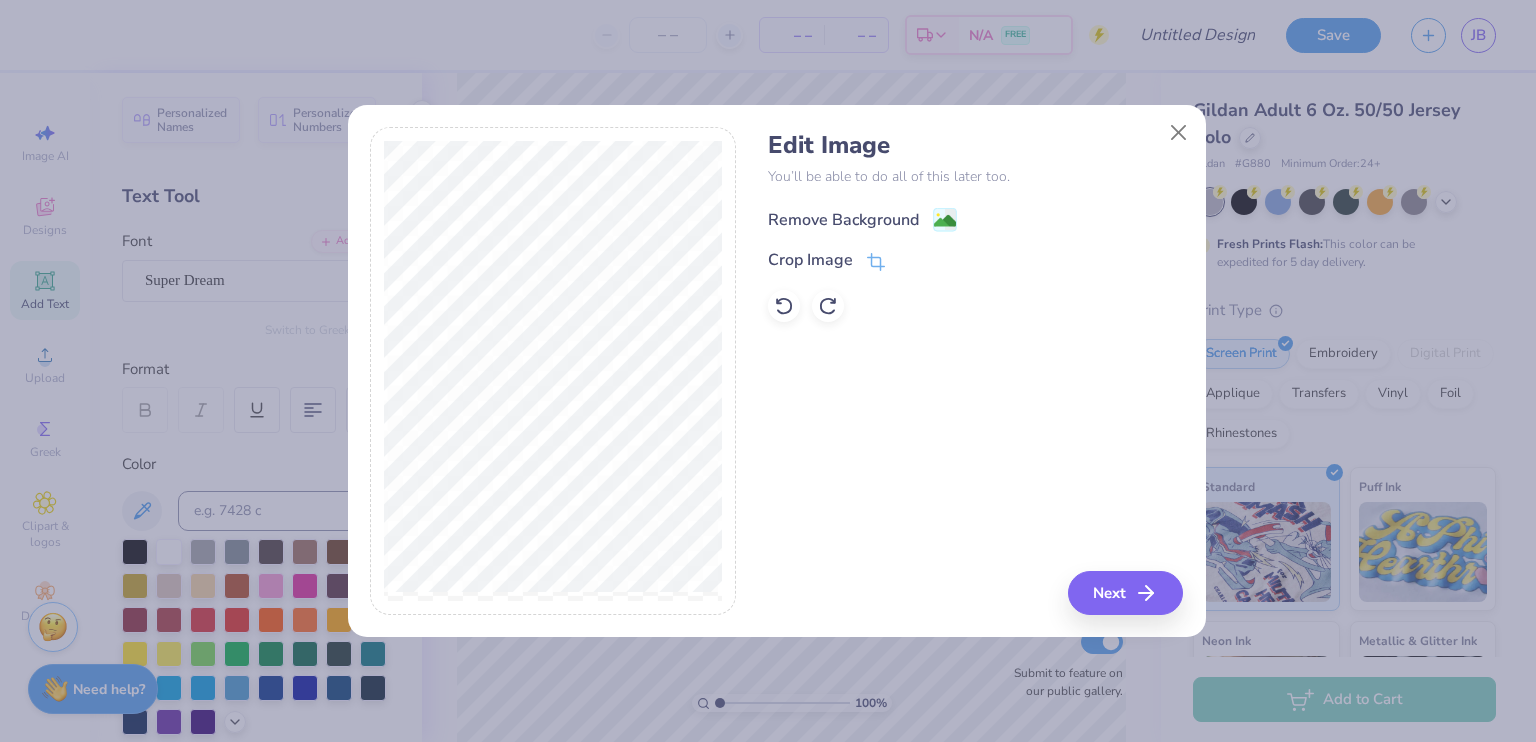 click on "Remove Background" at bounding box center (843, 220) 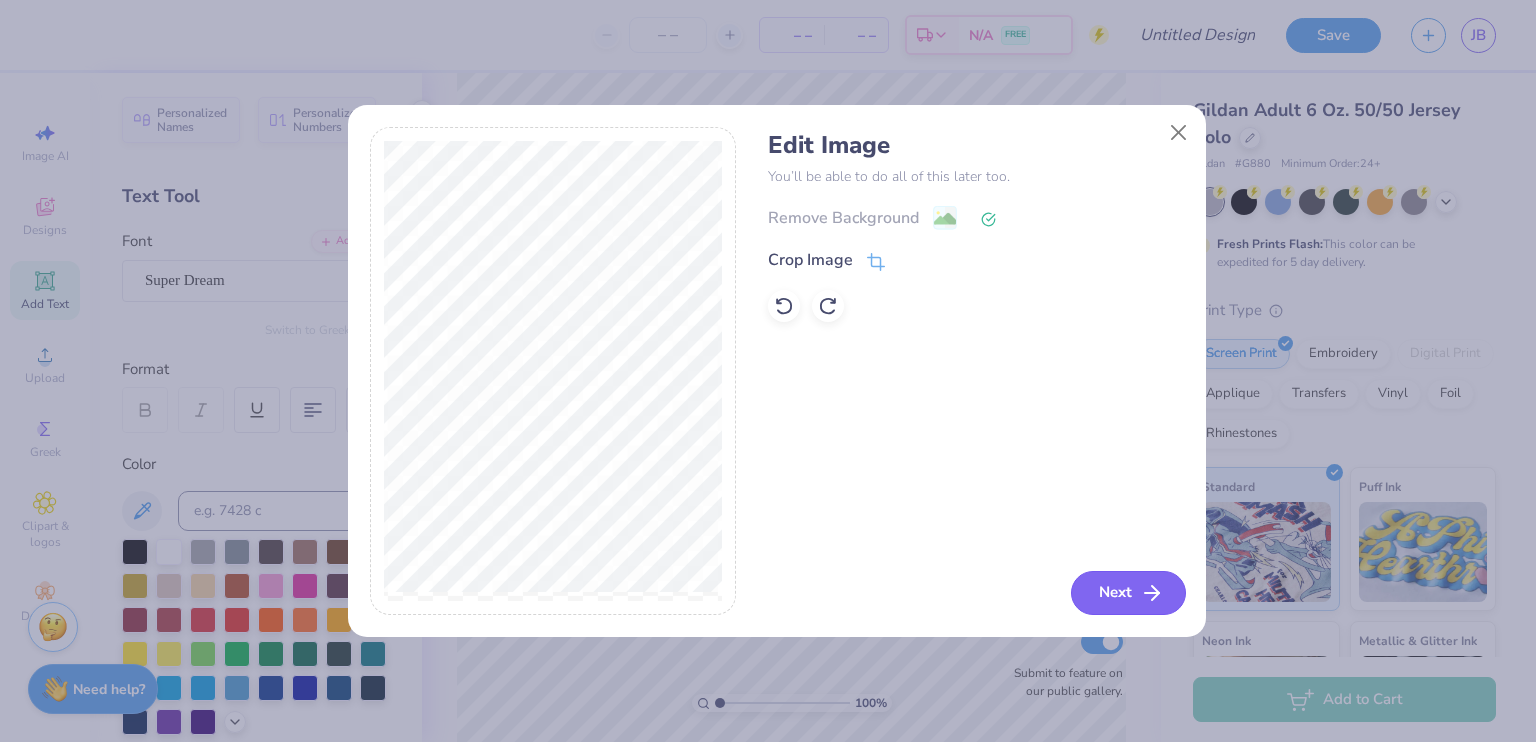 click on "Next" at bounding box center (1128, 593) 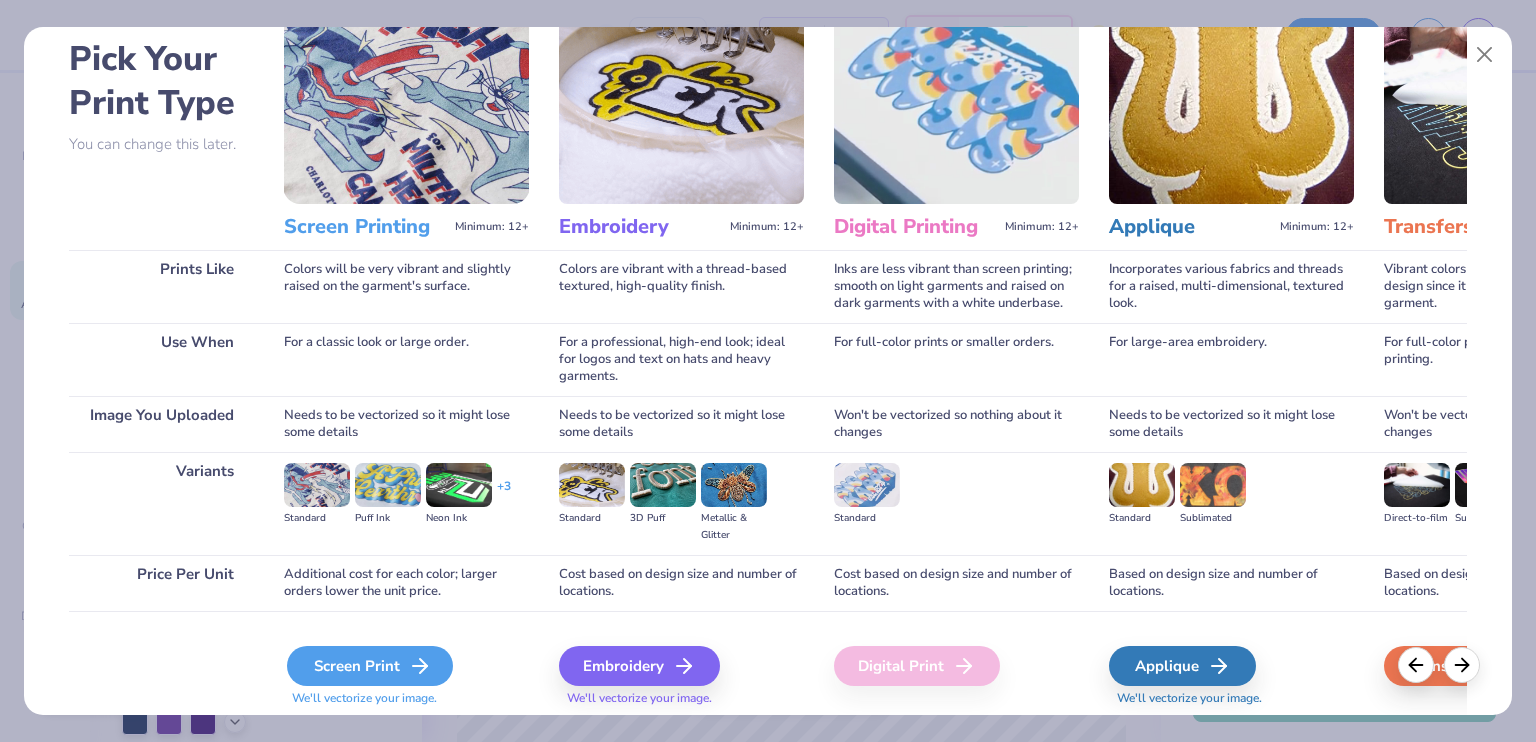 scroll, scrollTop: 63, scrollLeft: 0, axis: vertical 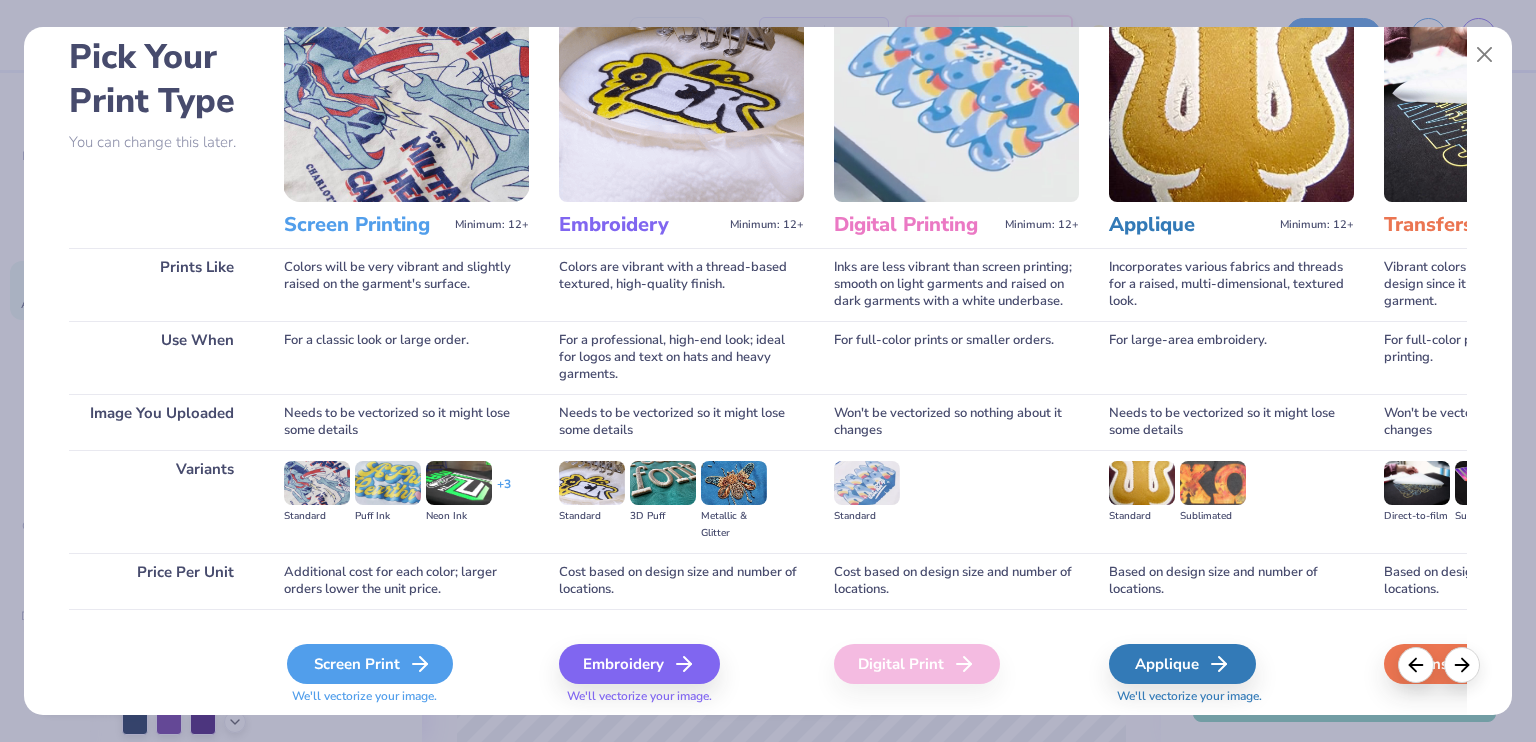 click on "Screen Print" at bounding box center [370, 664] 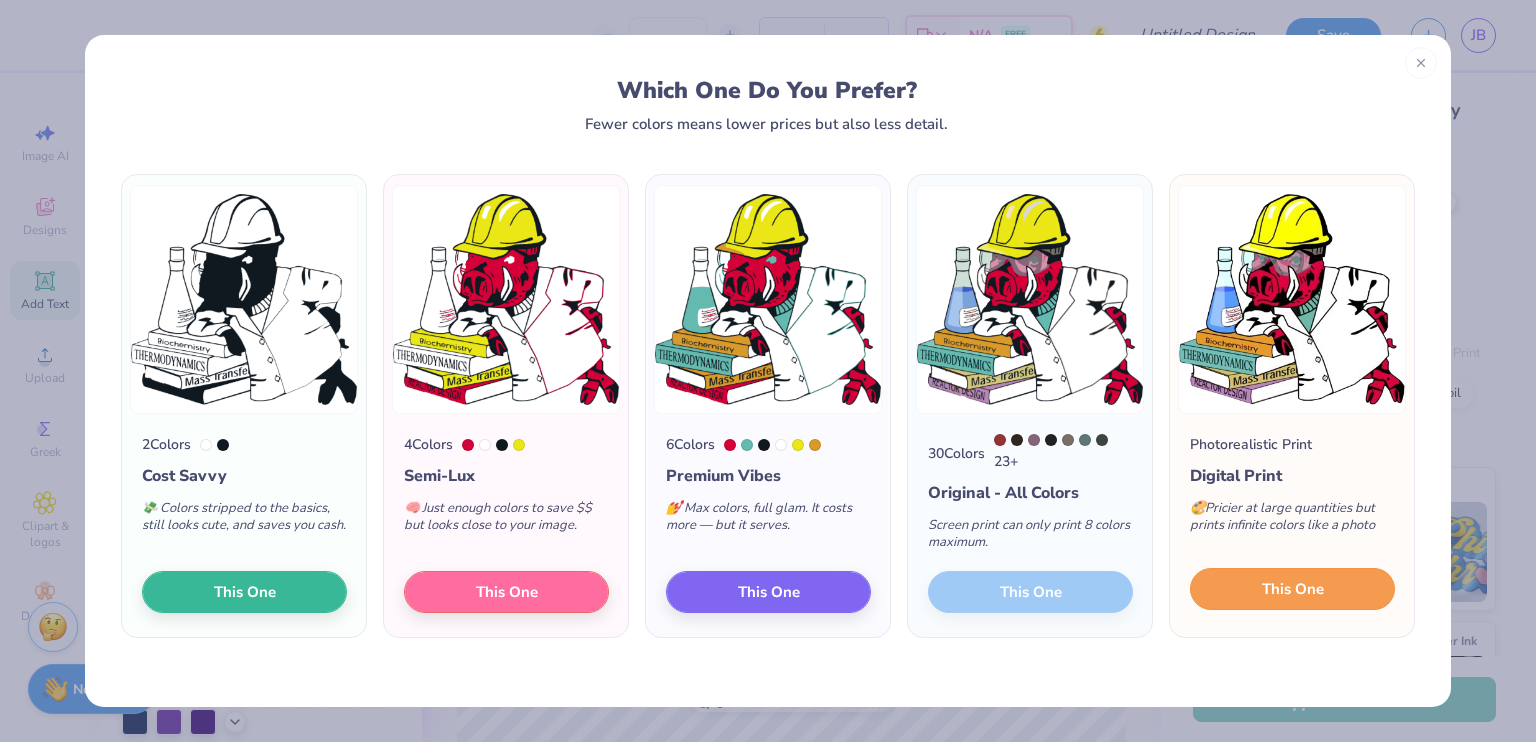 click on "This One" at bounding box center [1292, 589] 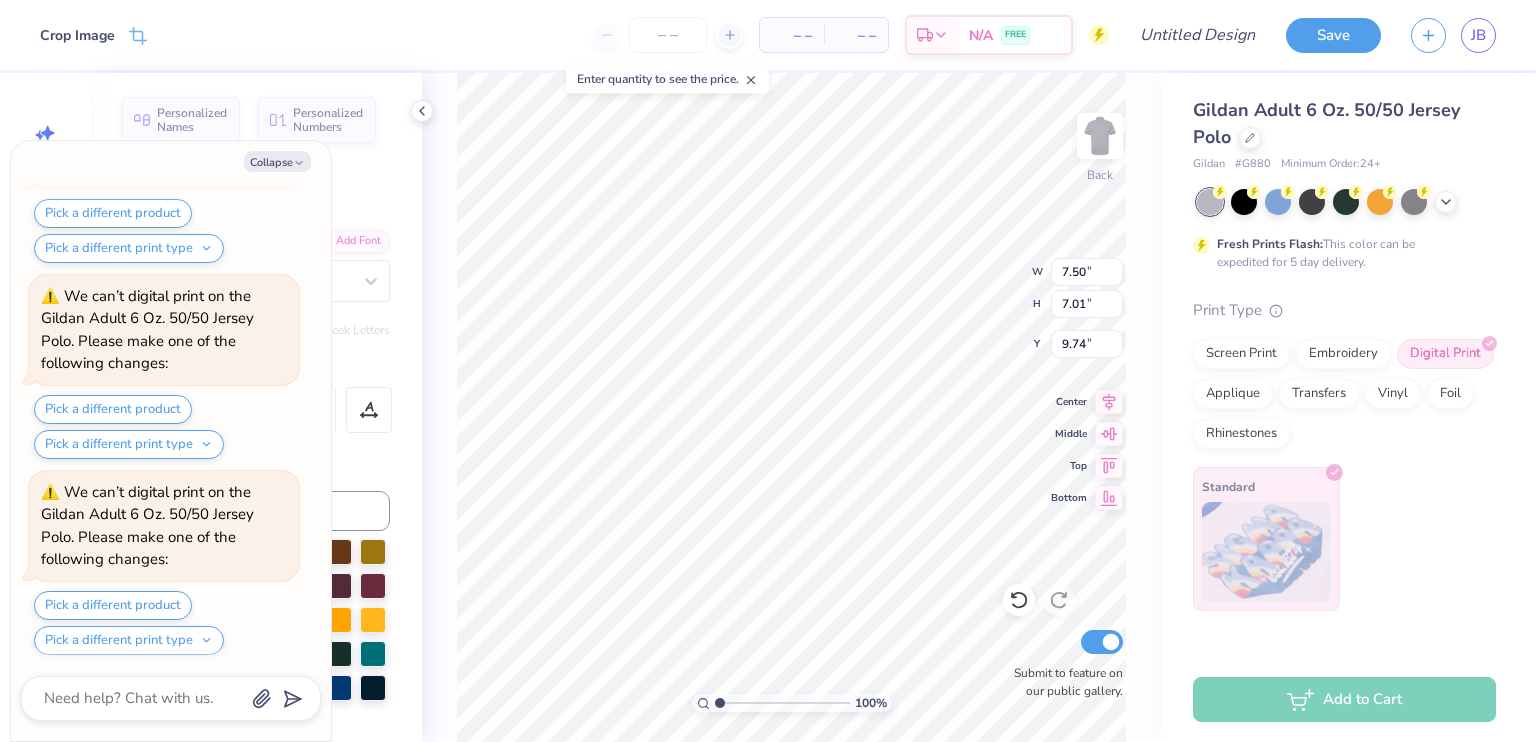 scroll, scrollTop: 565, scrollLeft: 0, axis: vertical 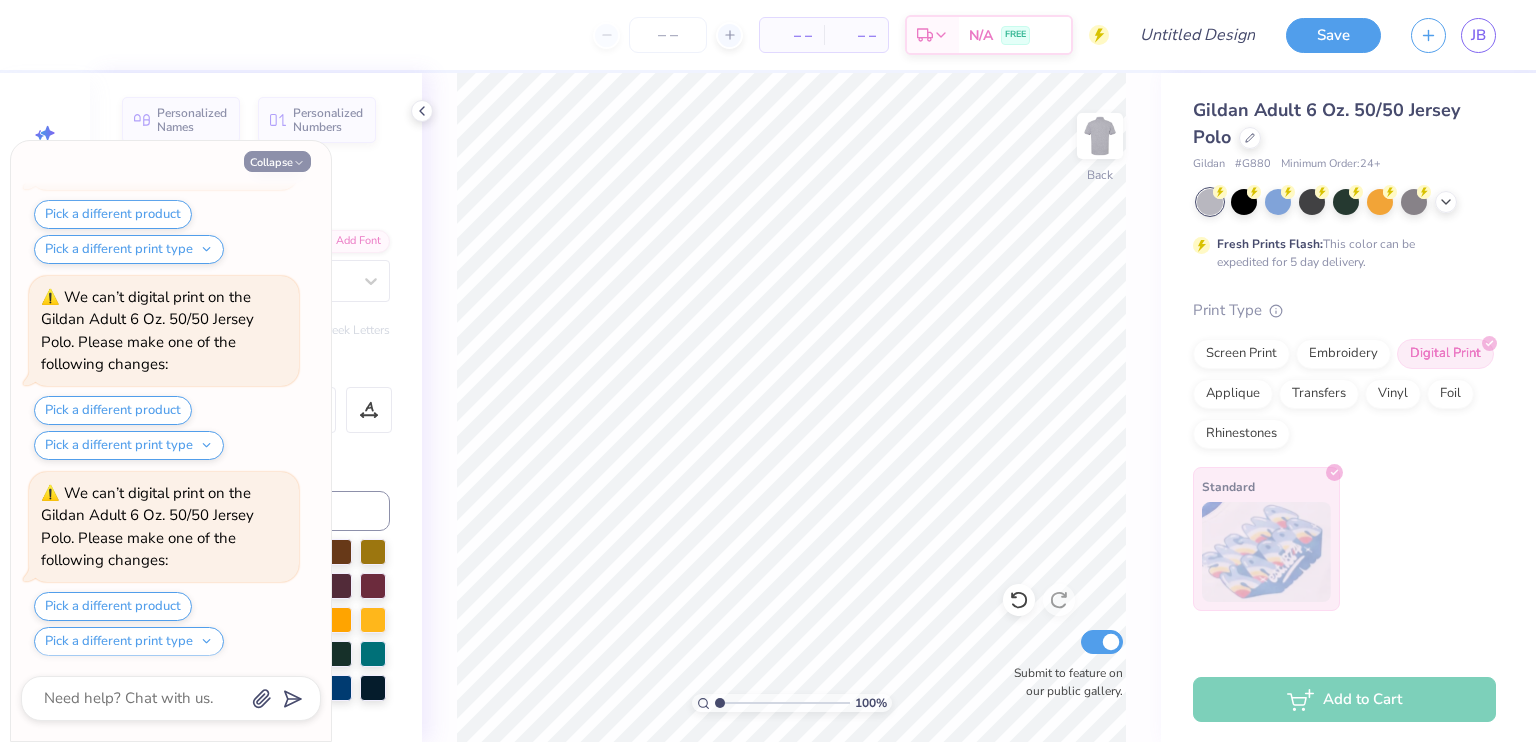 click on "Collapse" at bounding box center (277, 161) 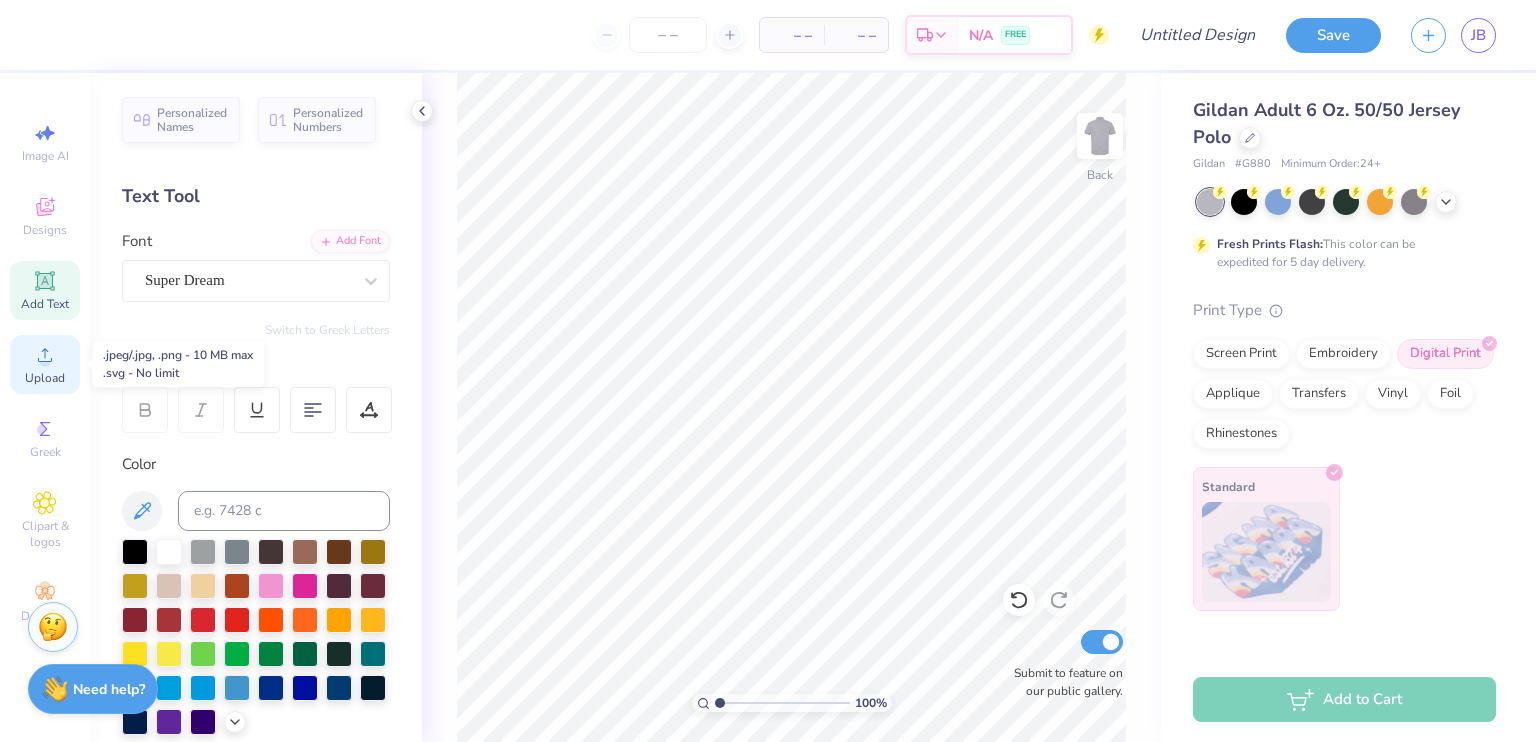 click 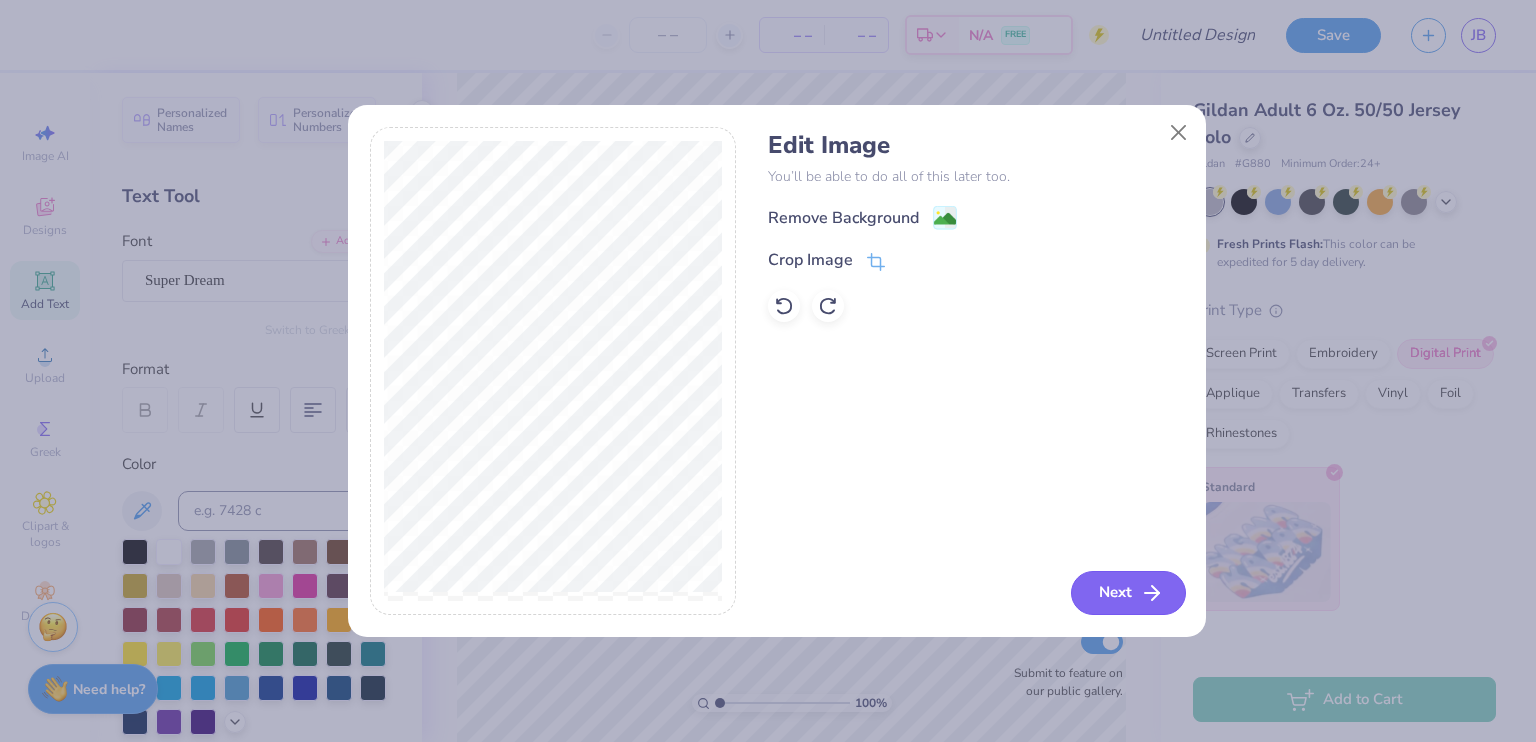 click on "Next" at bounding box center [1128, 593] 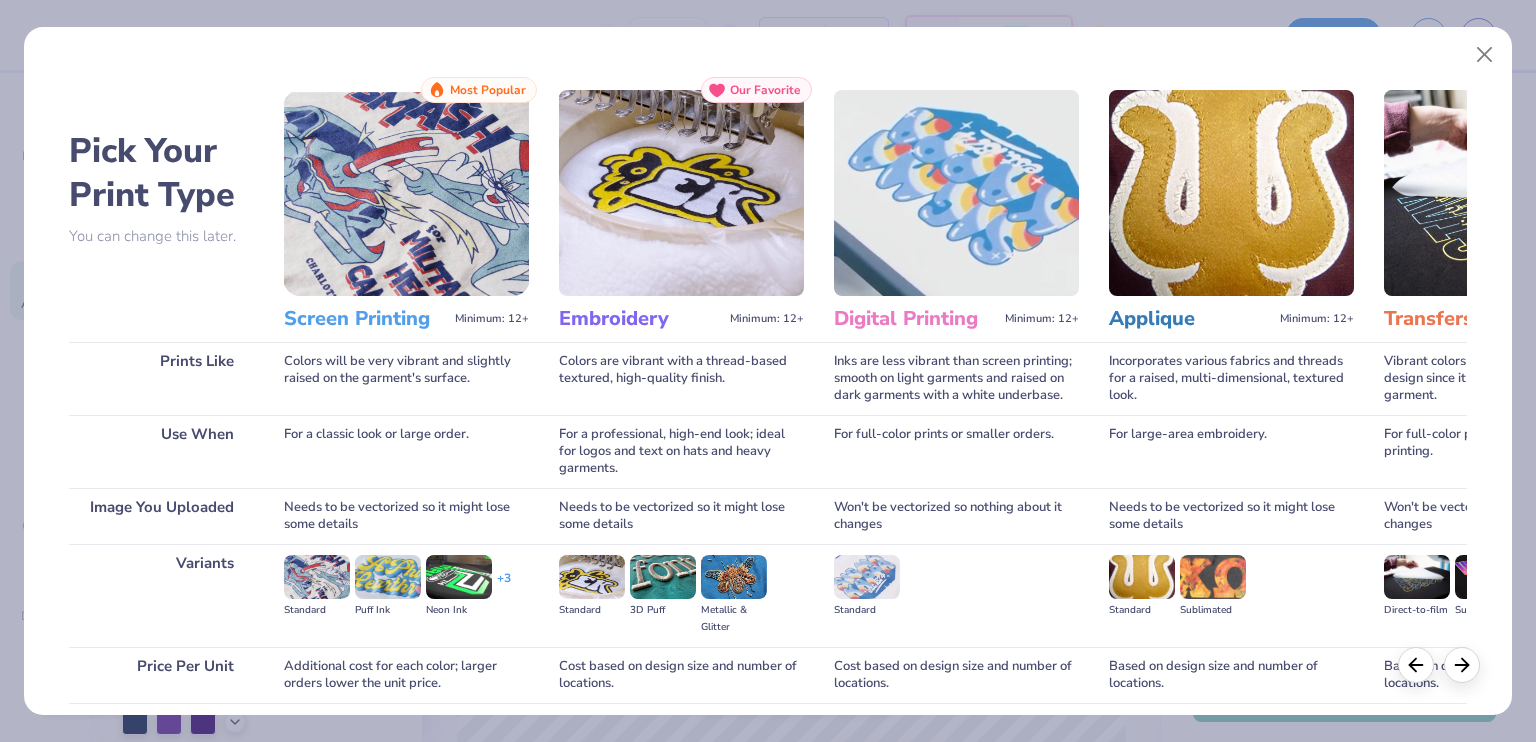 scroll, scrollTop: 154, scrollLeft: 0, axis: vertical 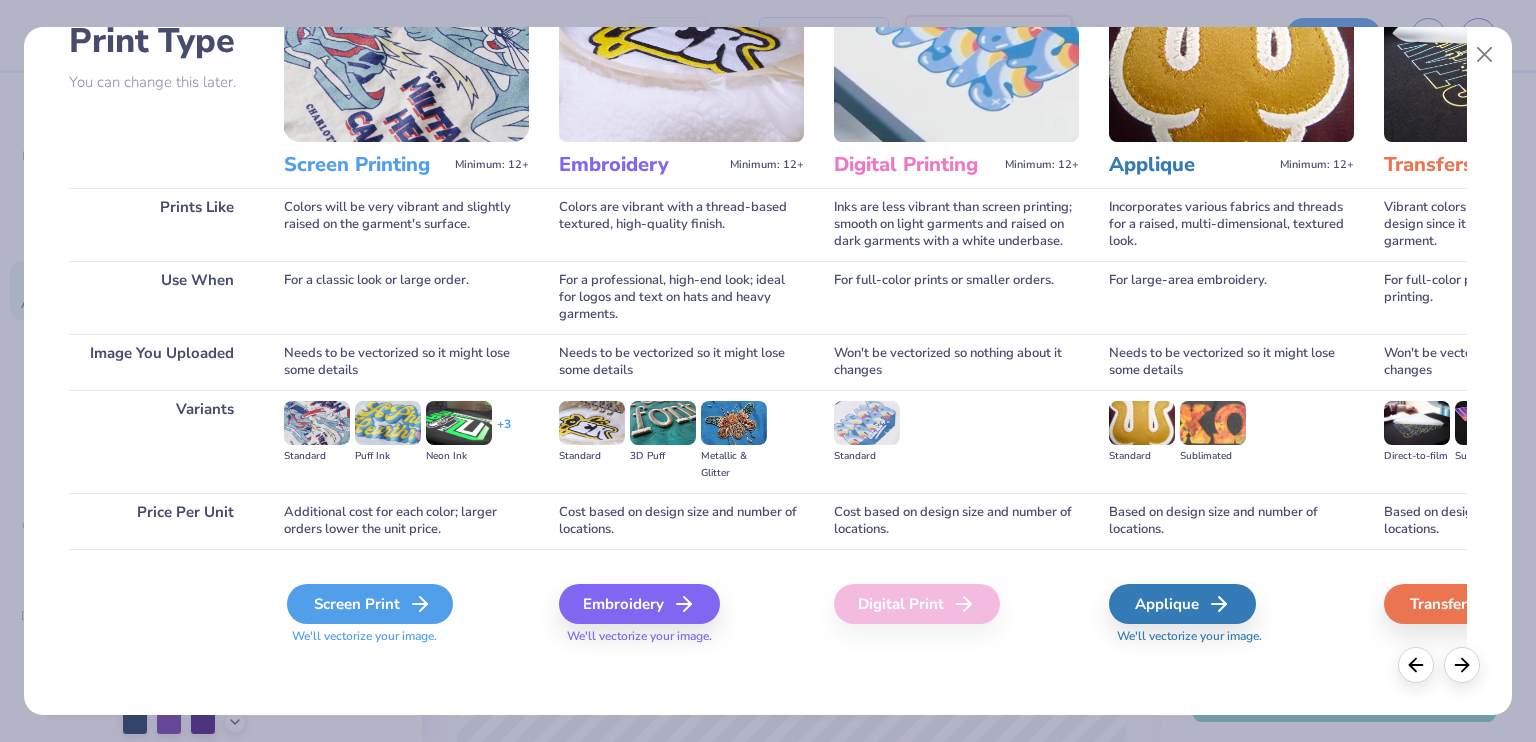 click 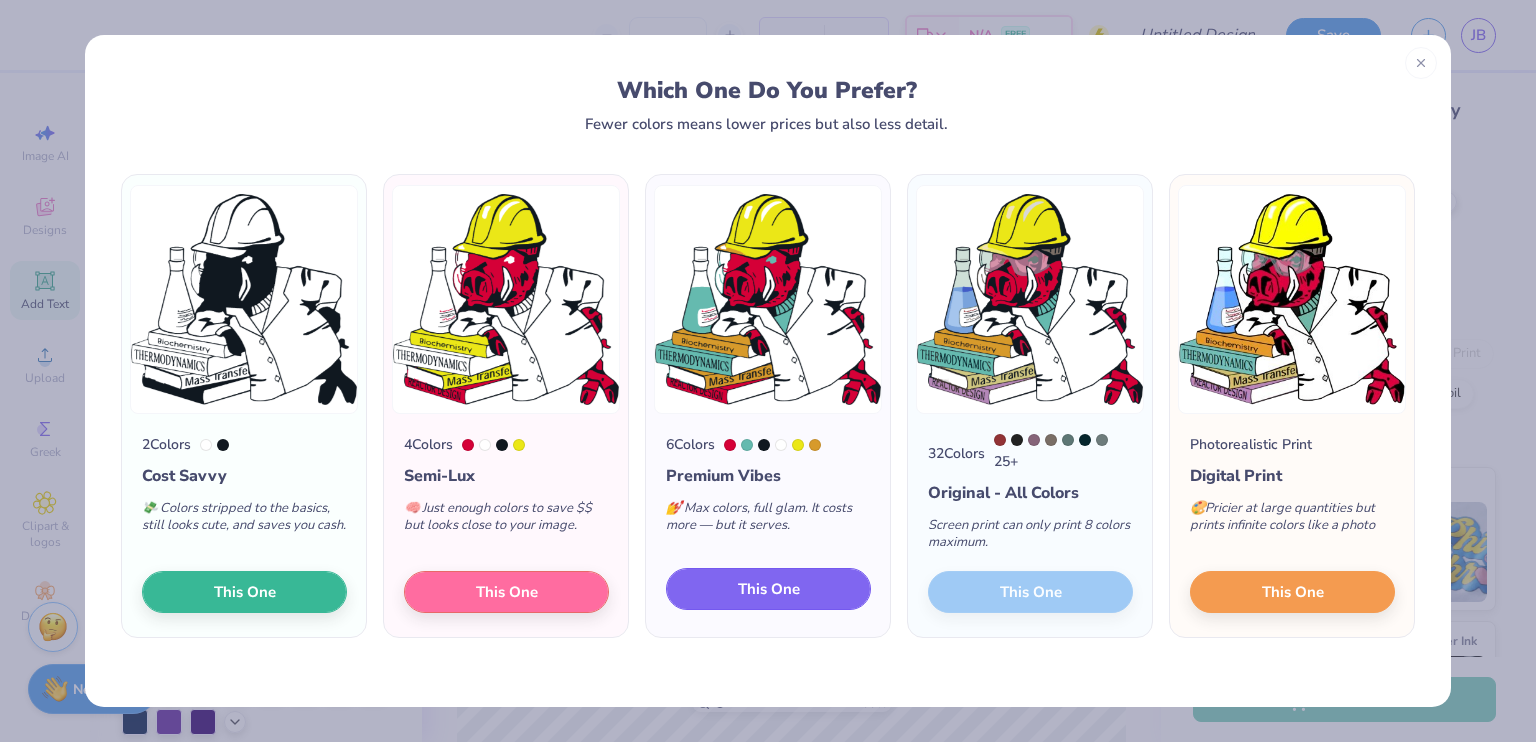 click on "This One" at bounding box center (769, 589) 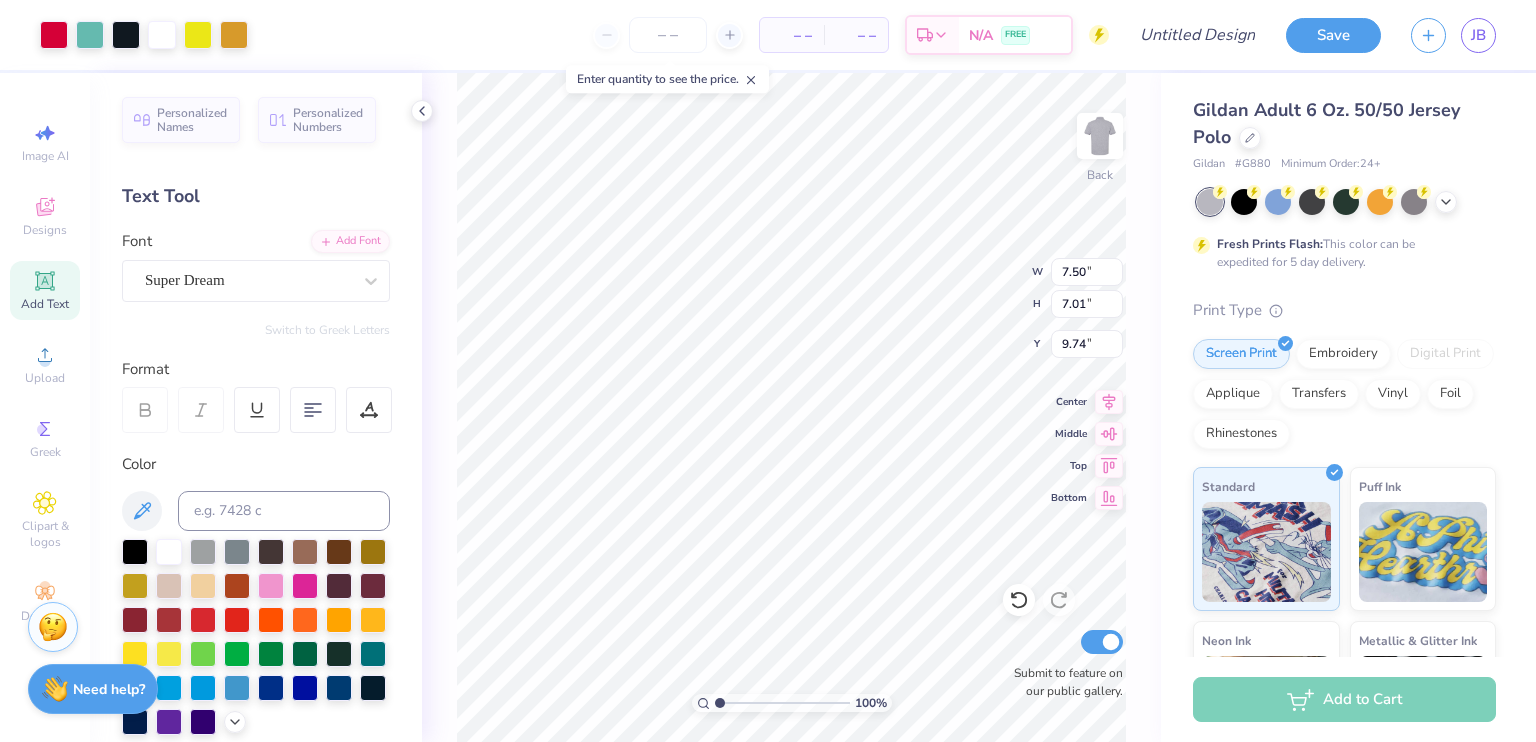 type on "2.71" 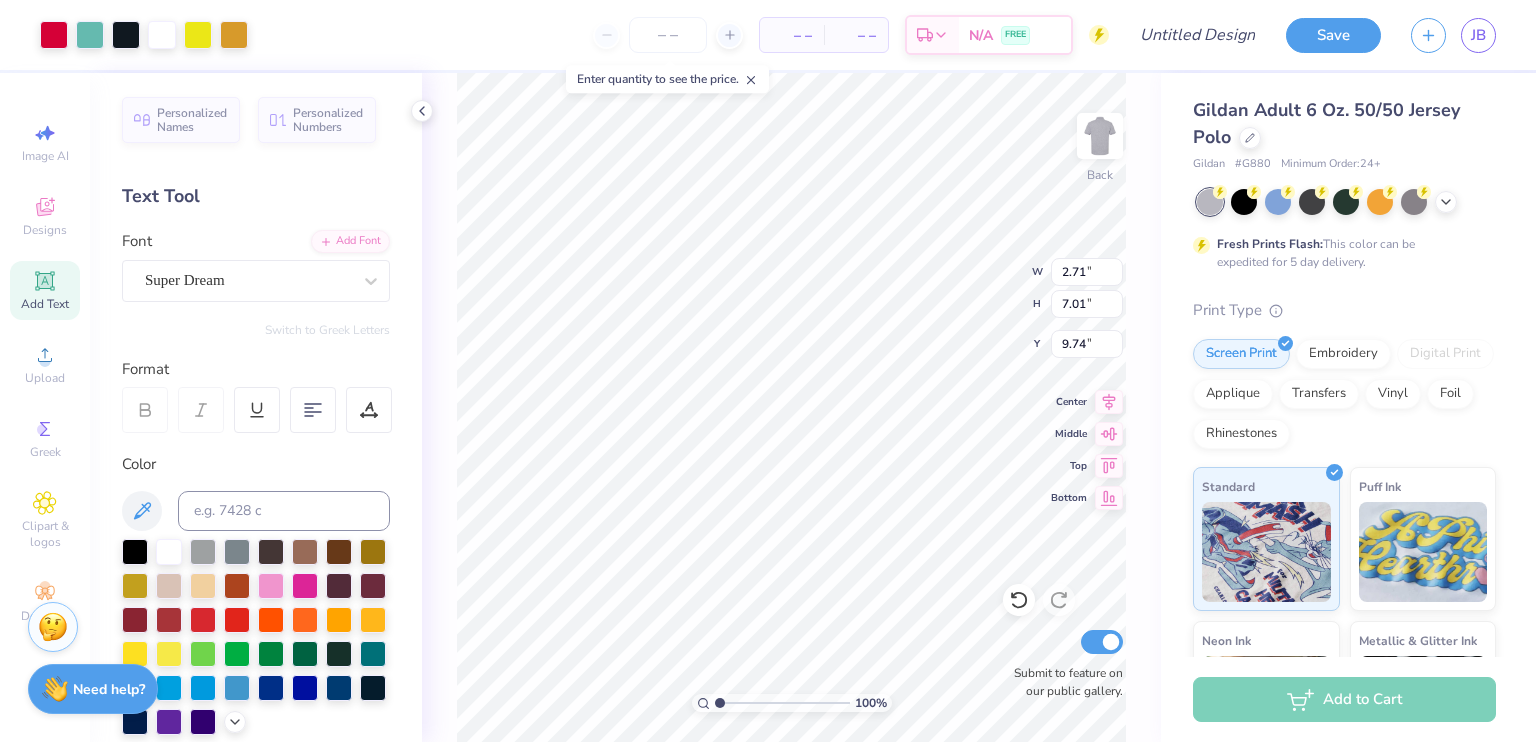 type on "2.54" 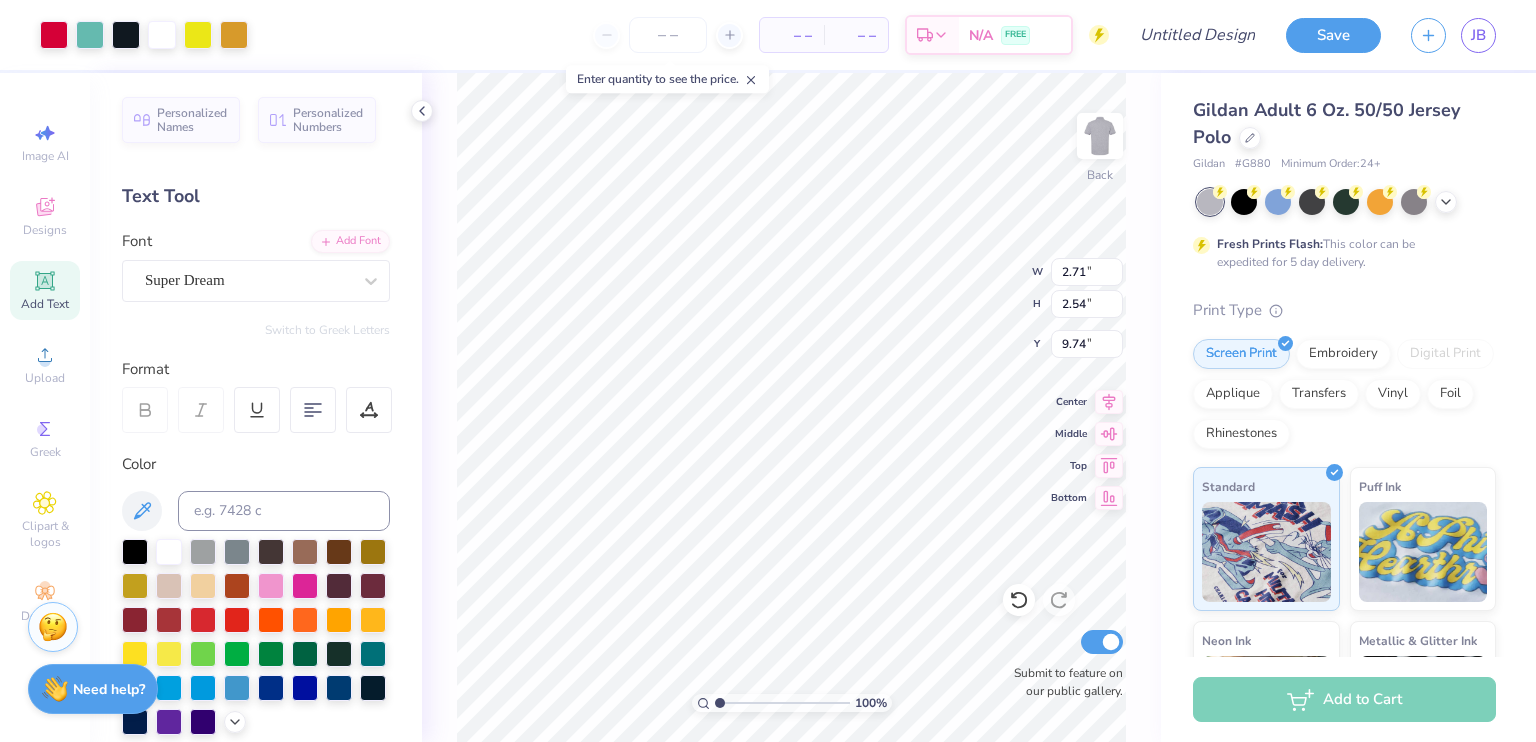type on "3.00" 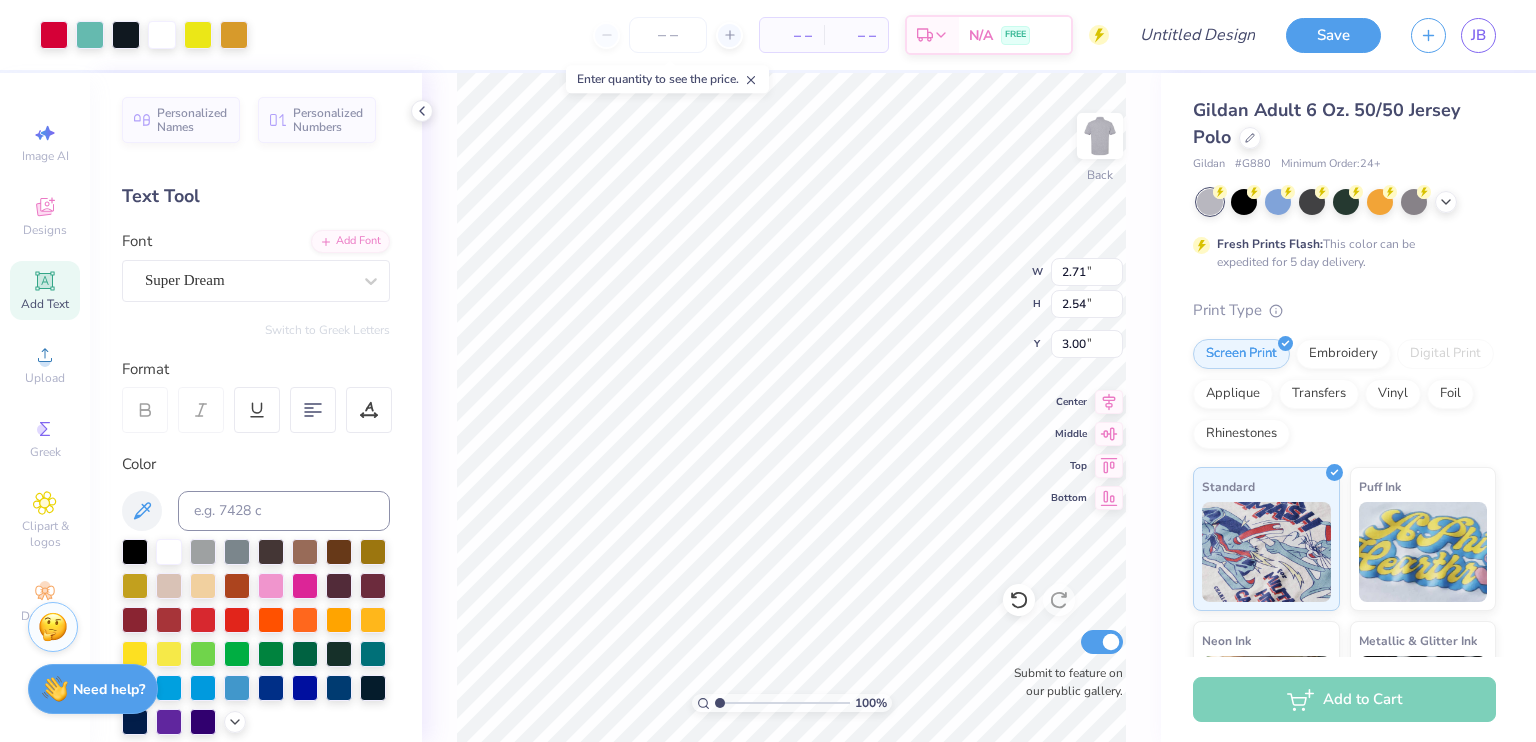 type on "3.55" 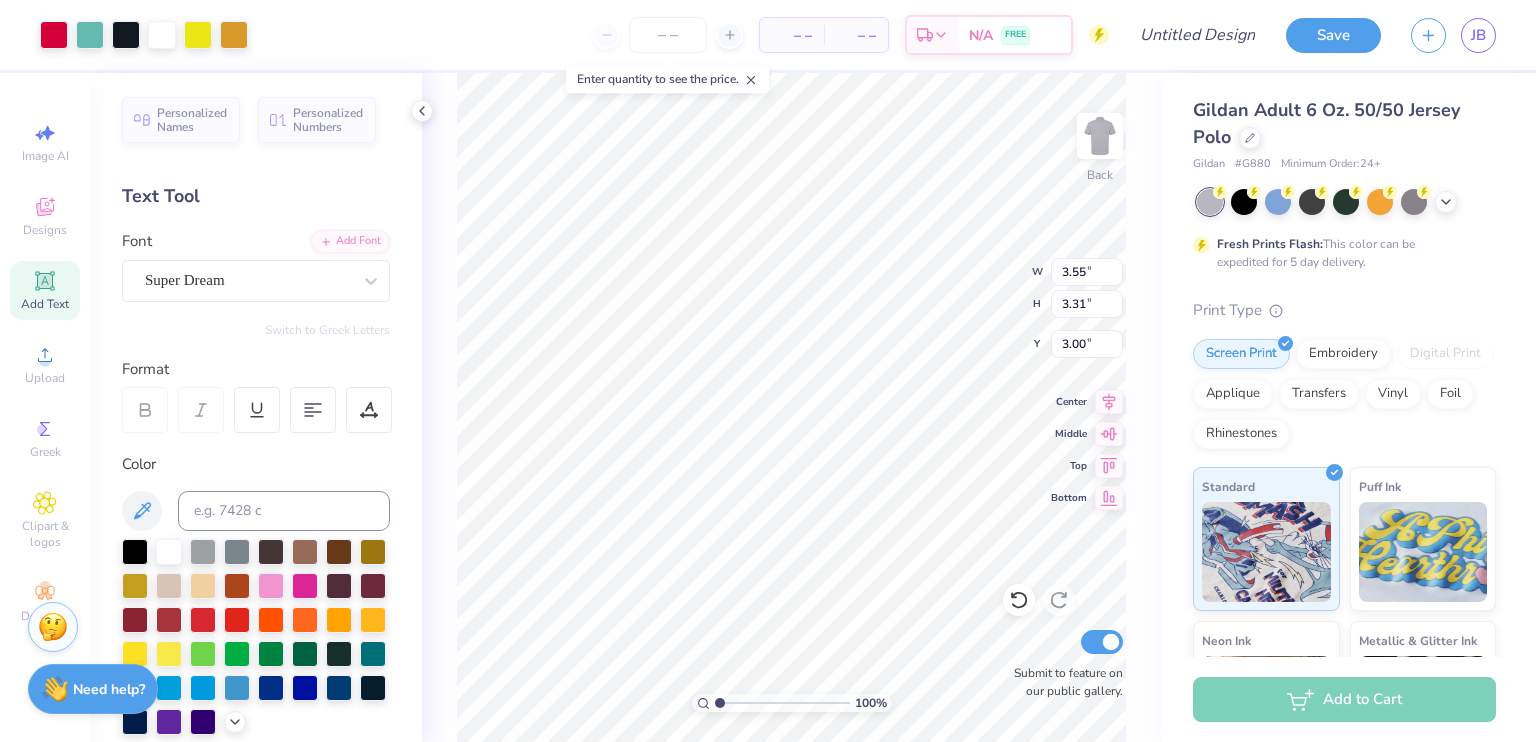 type on "4.53" 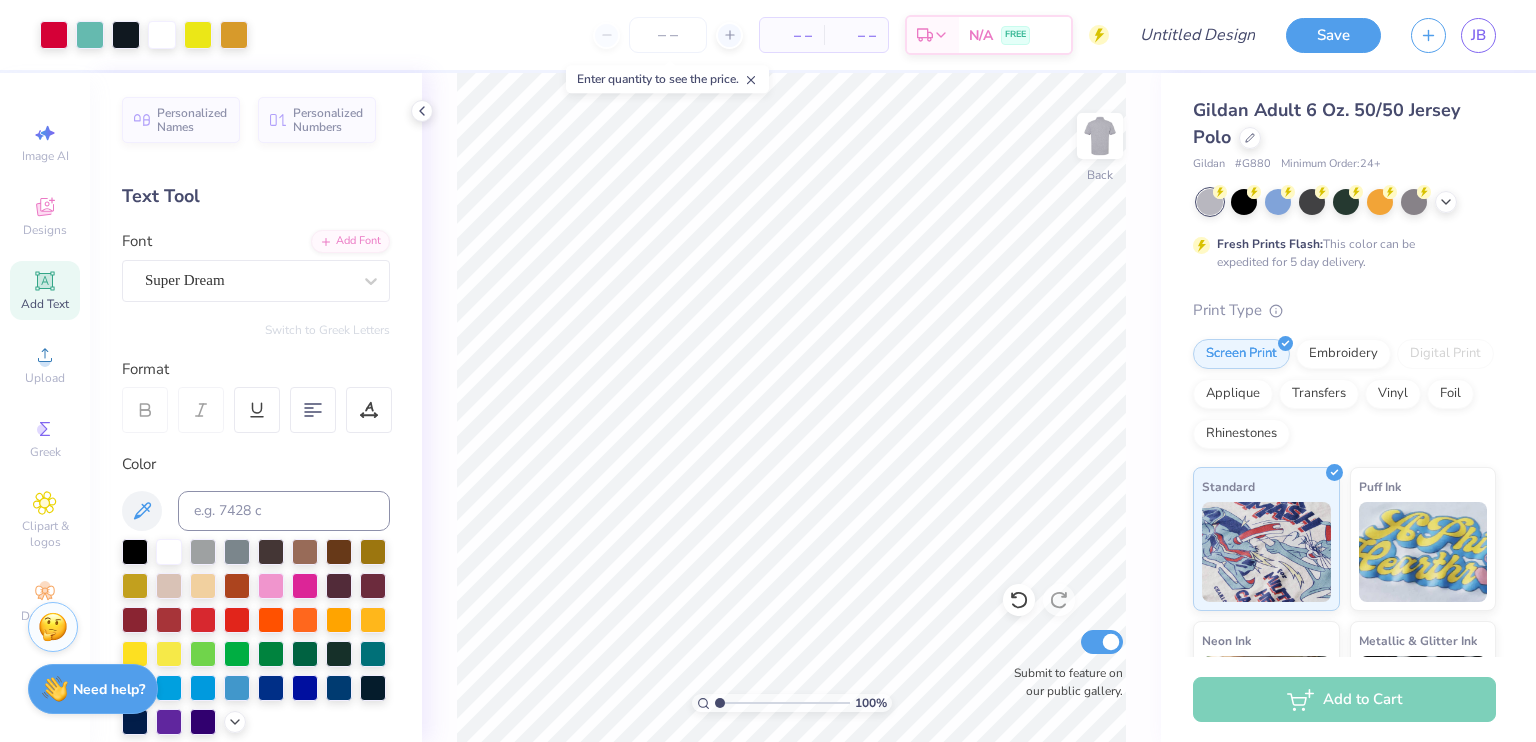 click 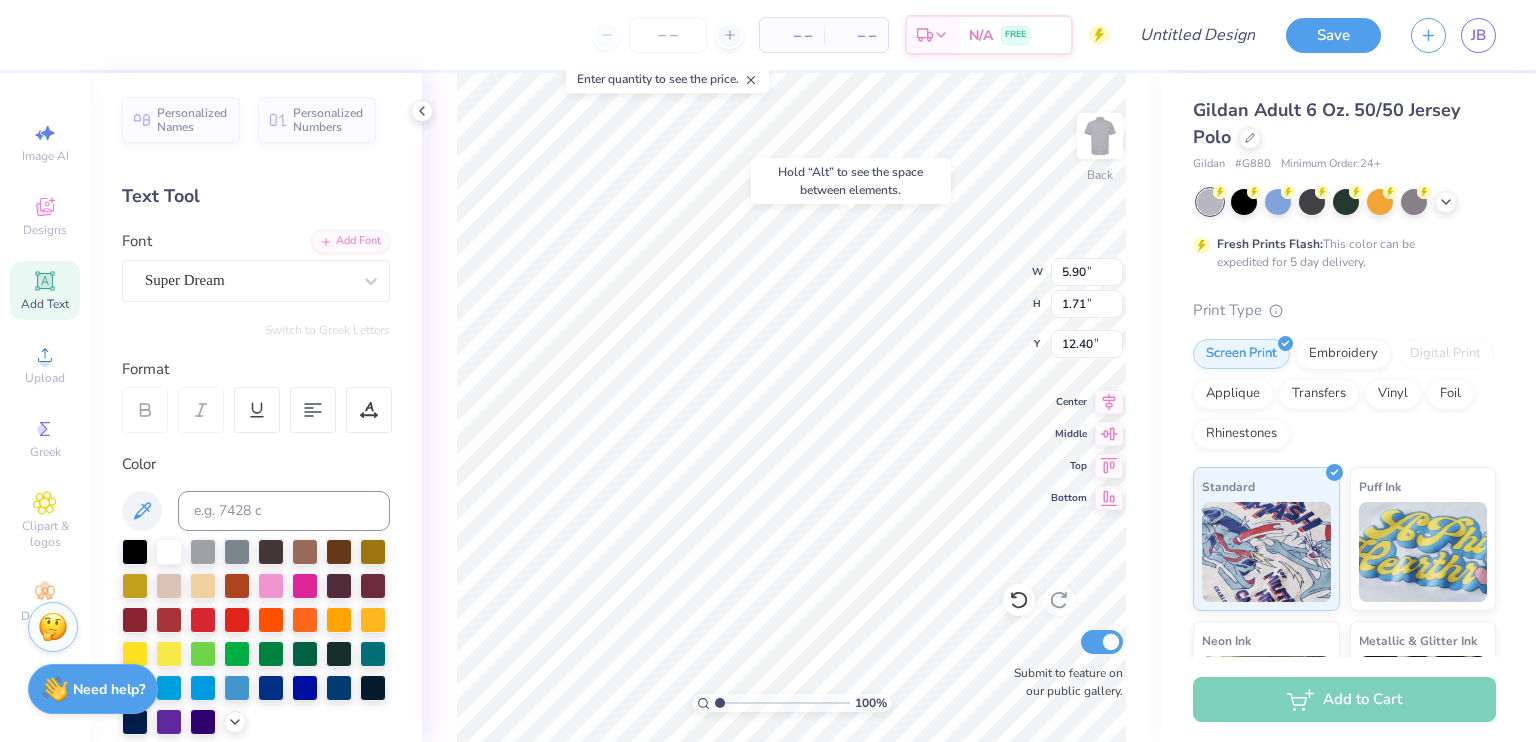 type on "3.00" 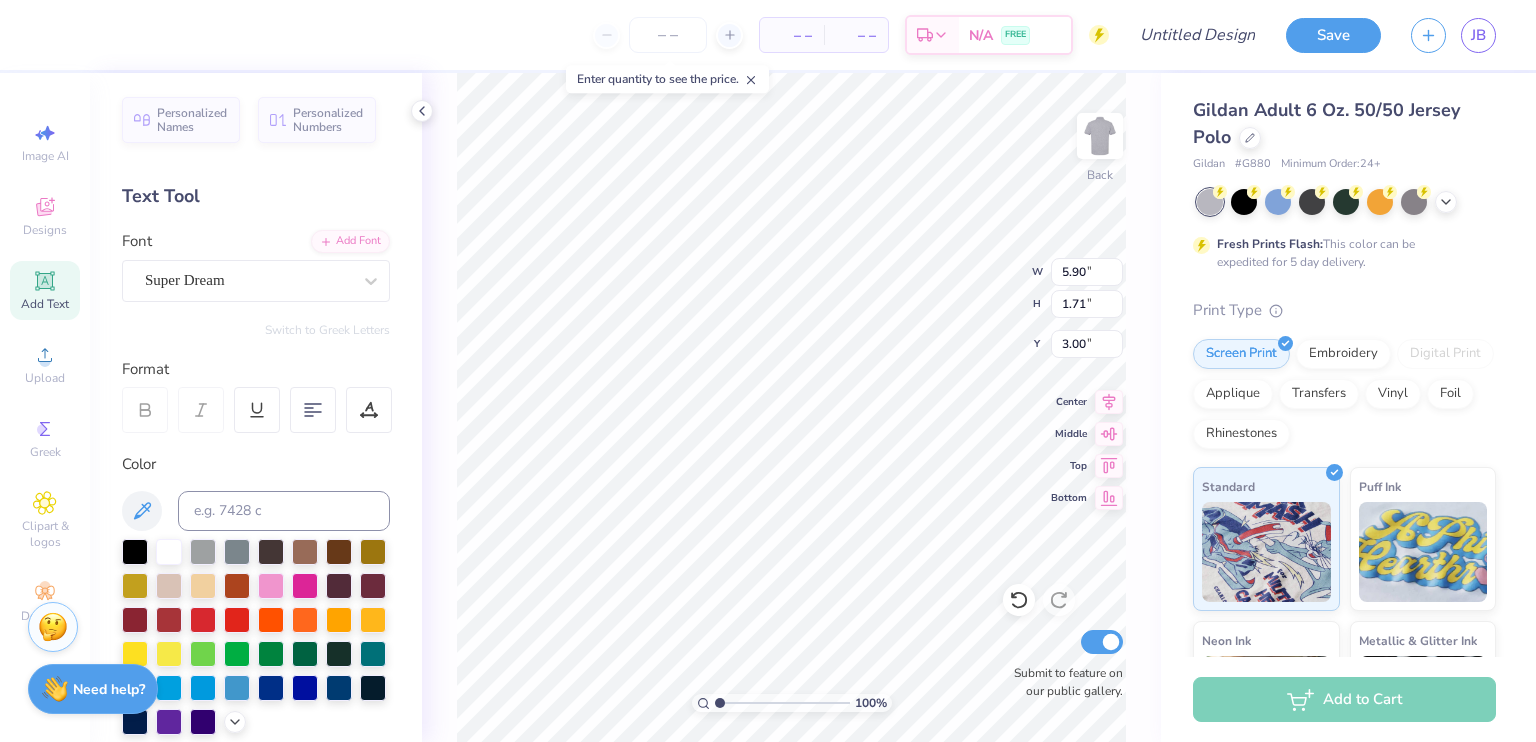 scroll, scrollTop: 17, scrollLeft: 9, axis: both 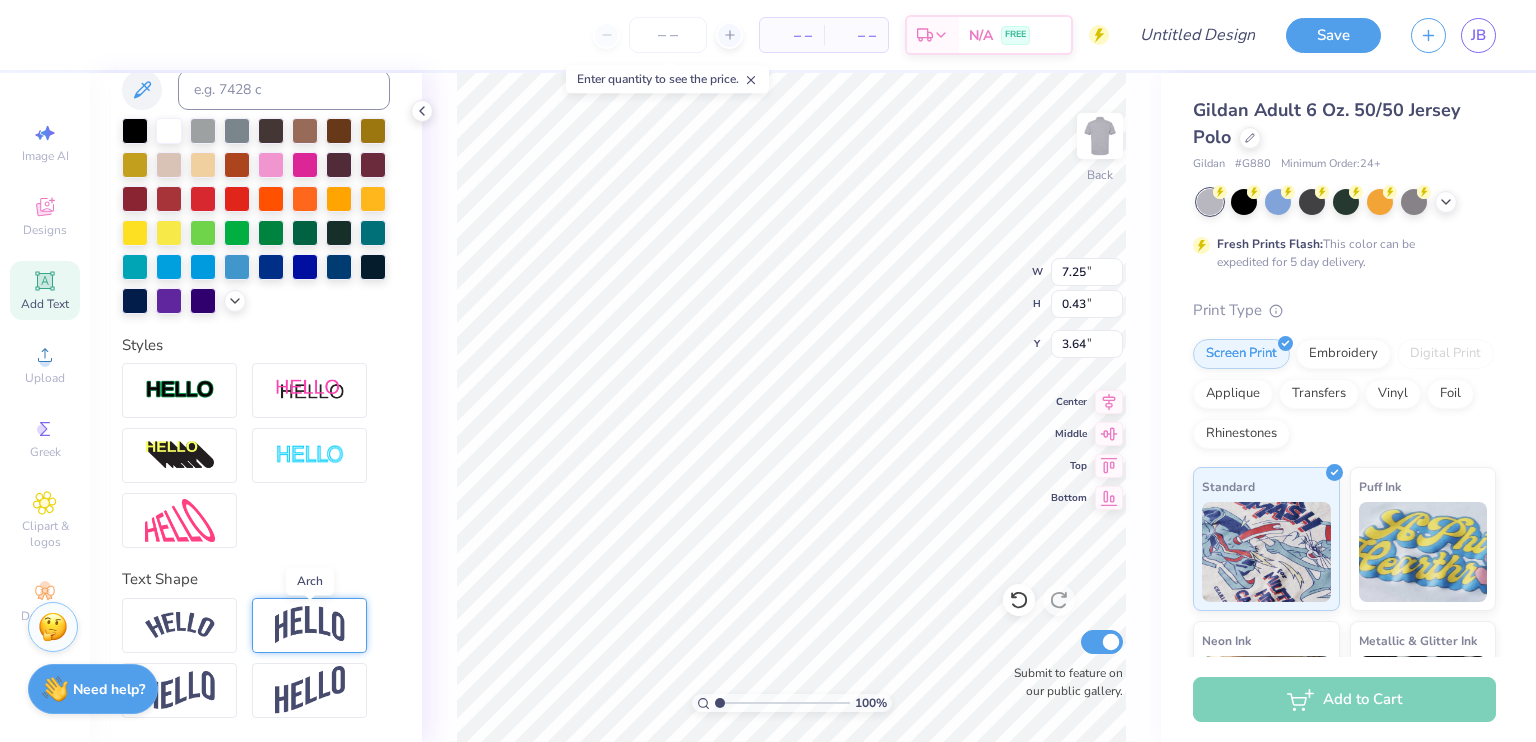 click at bounding box center [310, 625] 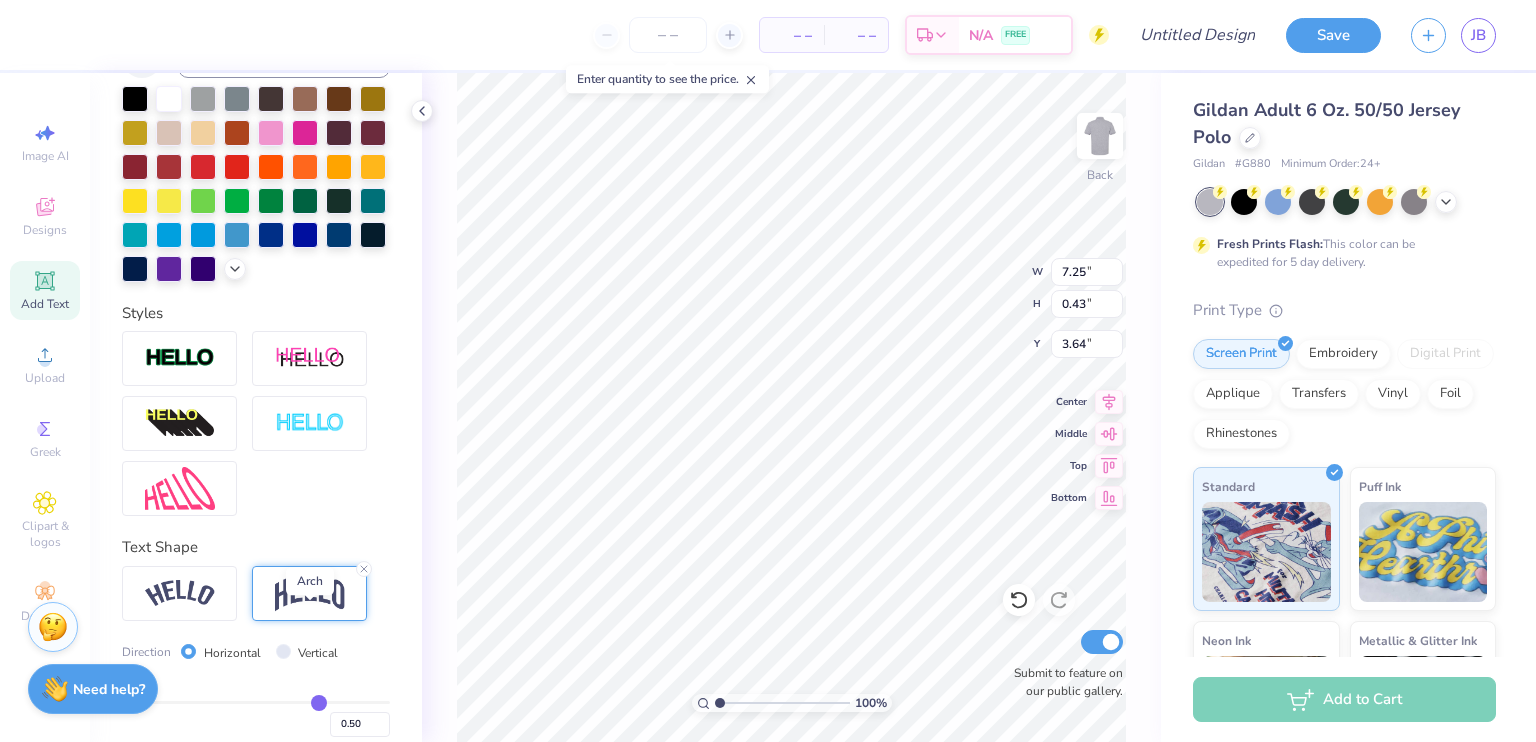 type on "1.85" 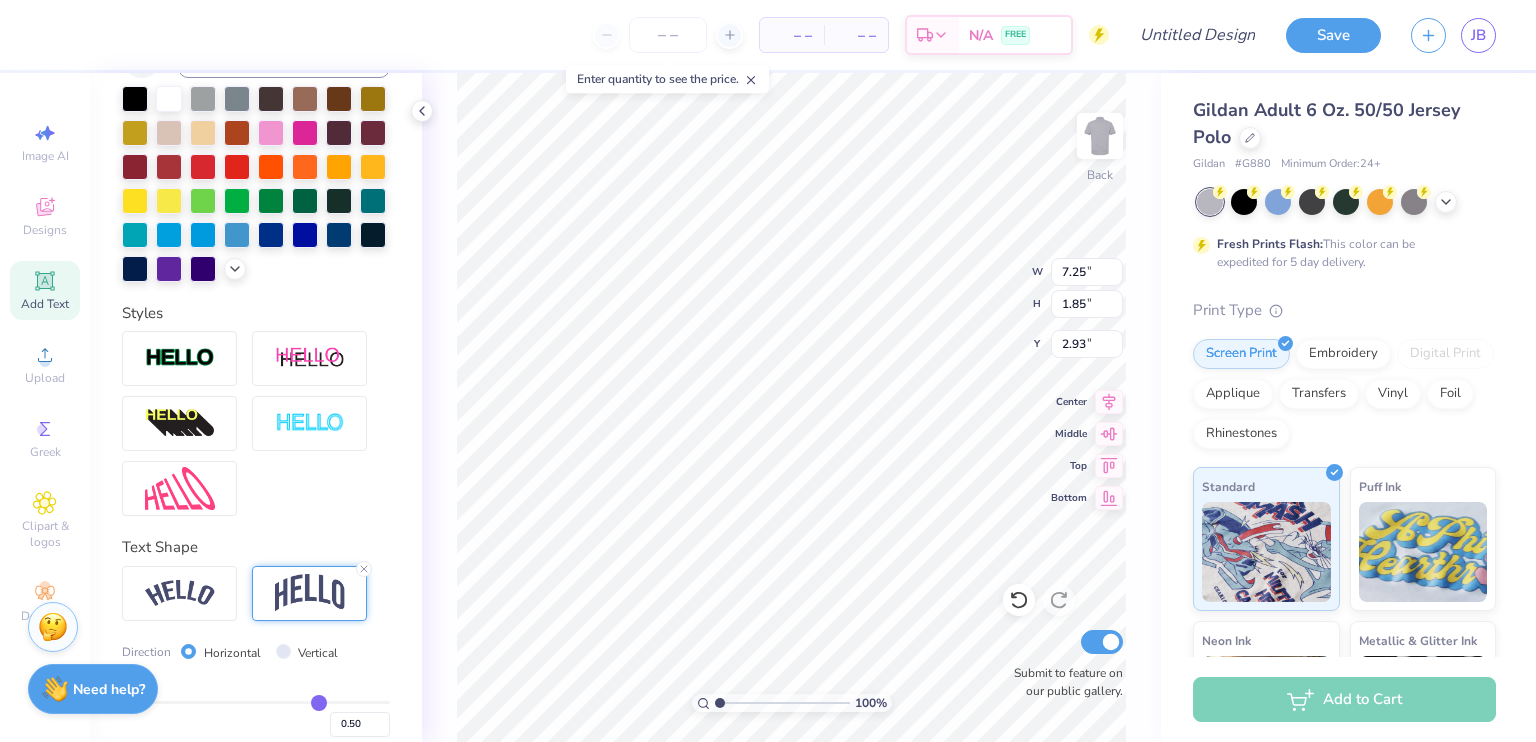 type on "5.16" 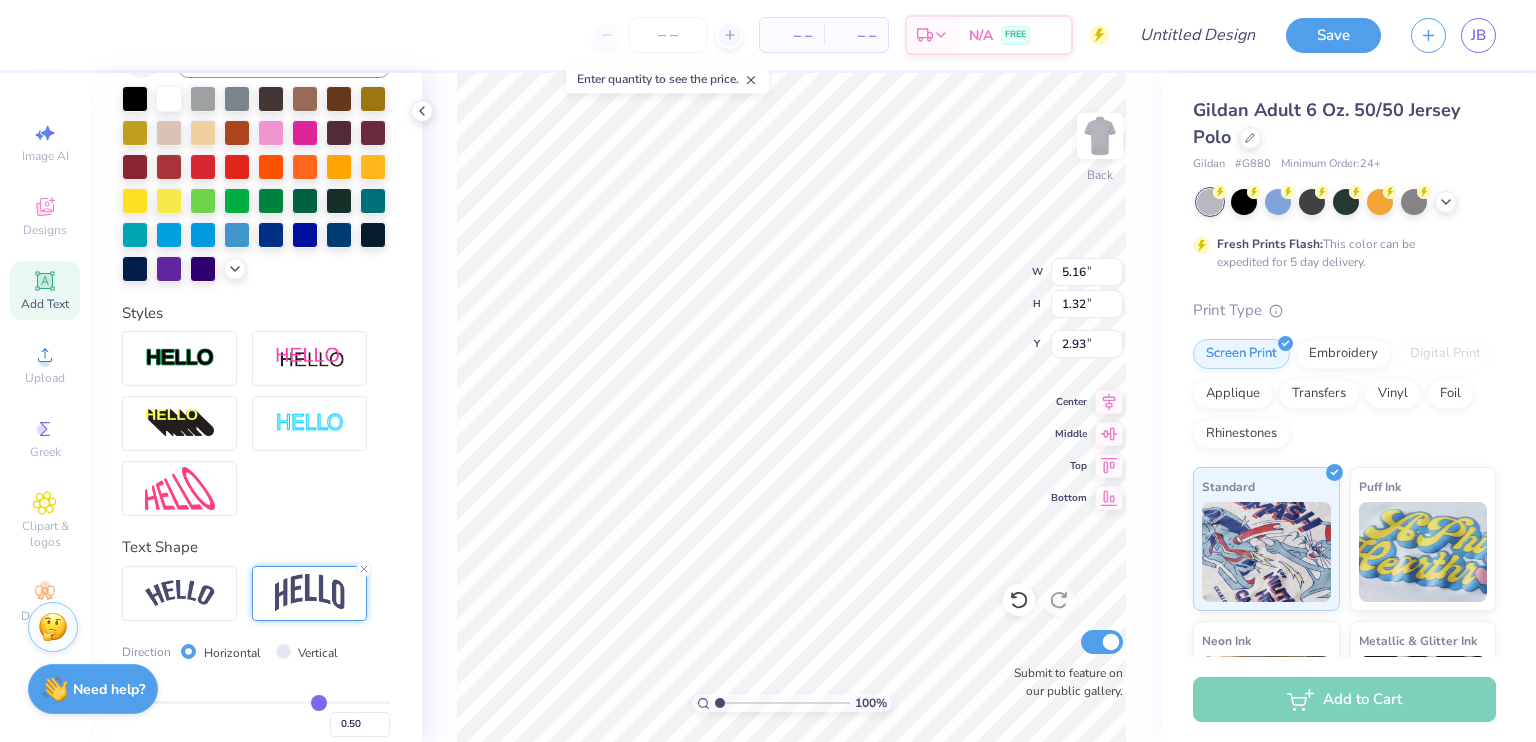 type on "3.87" 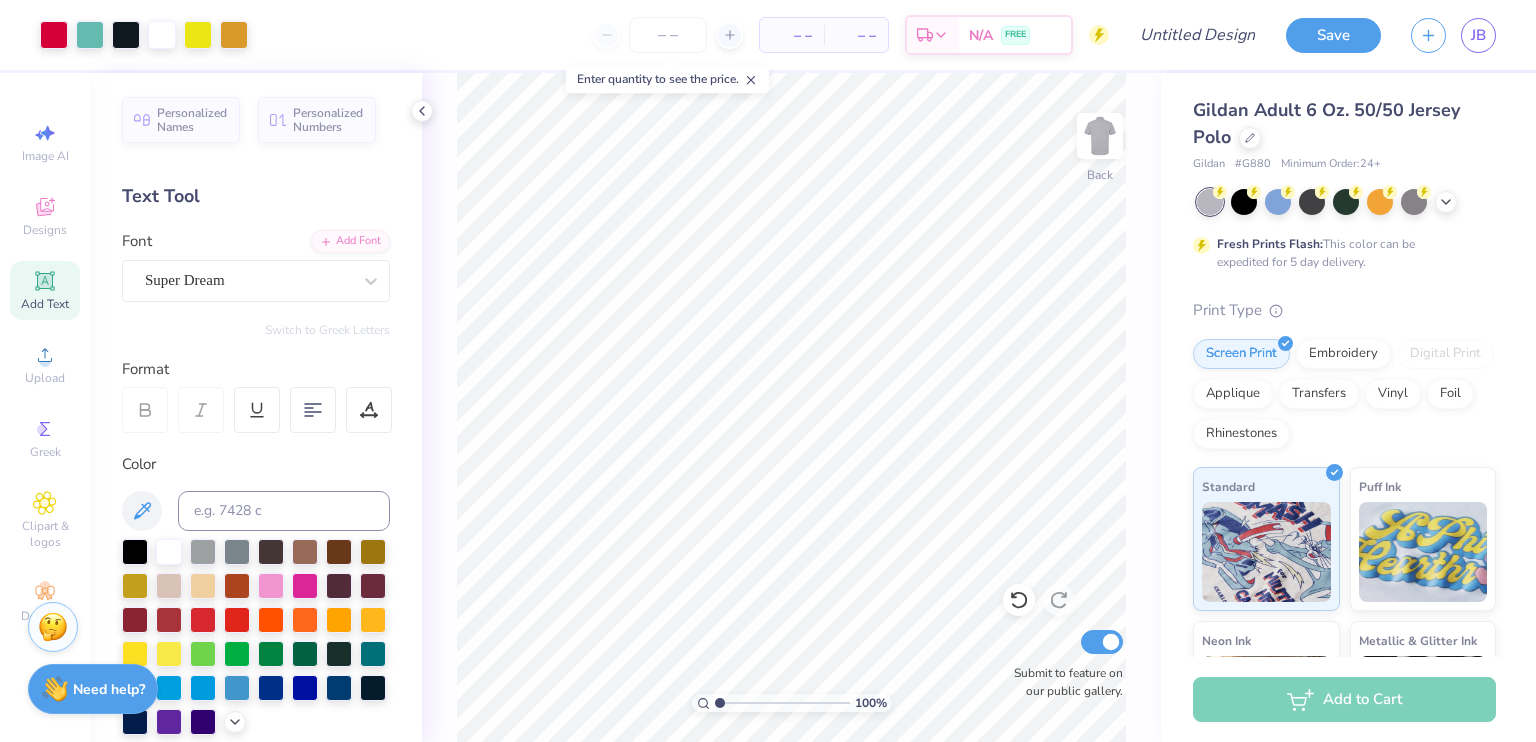 scroll, scrollTop: 569, scrollLeft: 0, axis: vertical 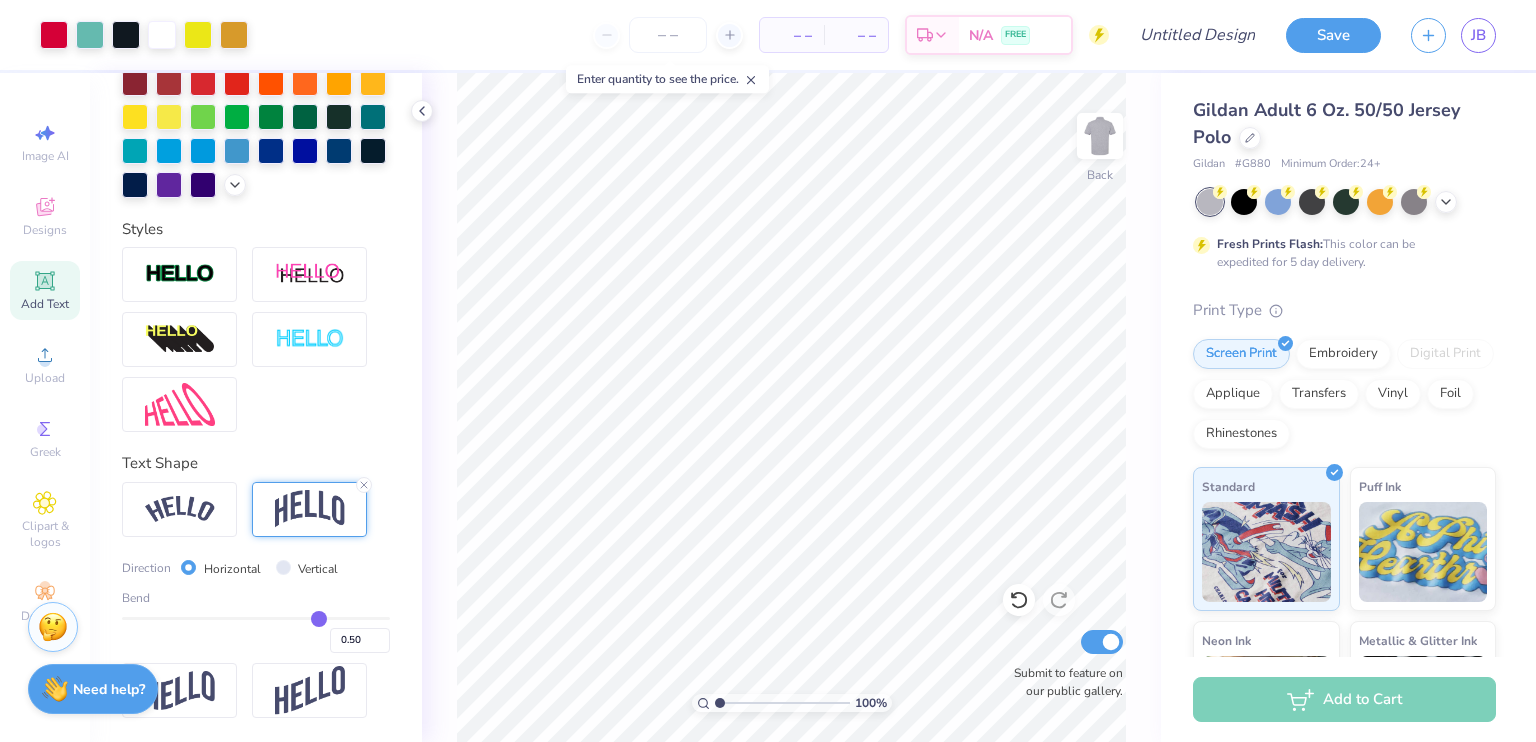 type on "0.47" 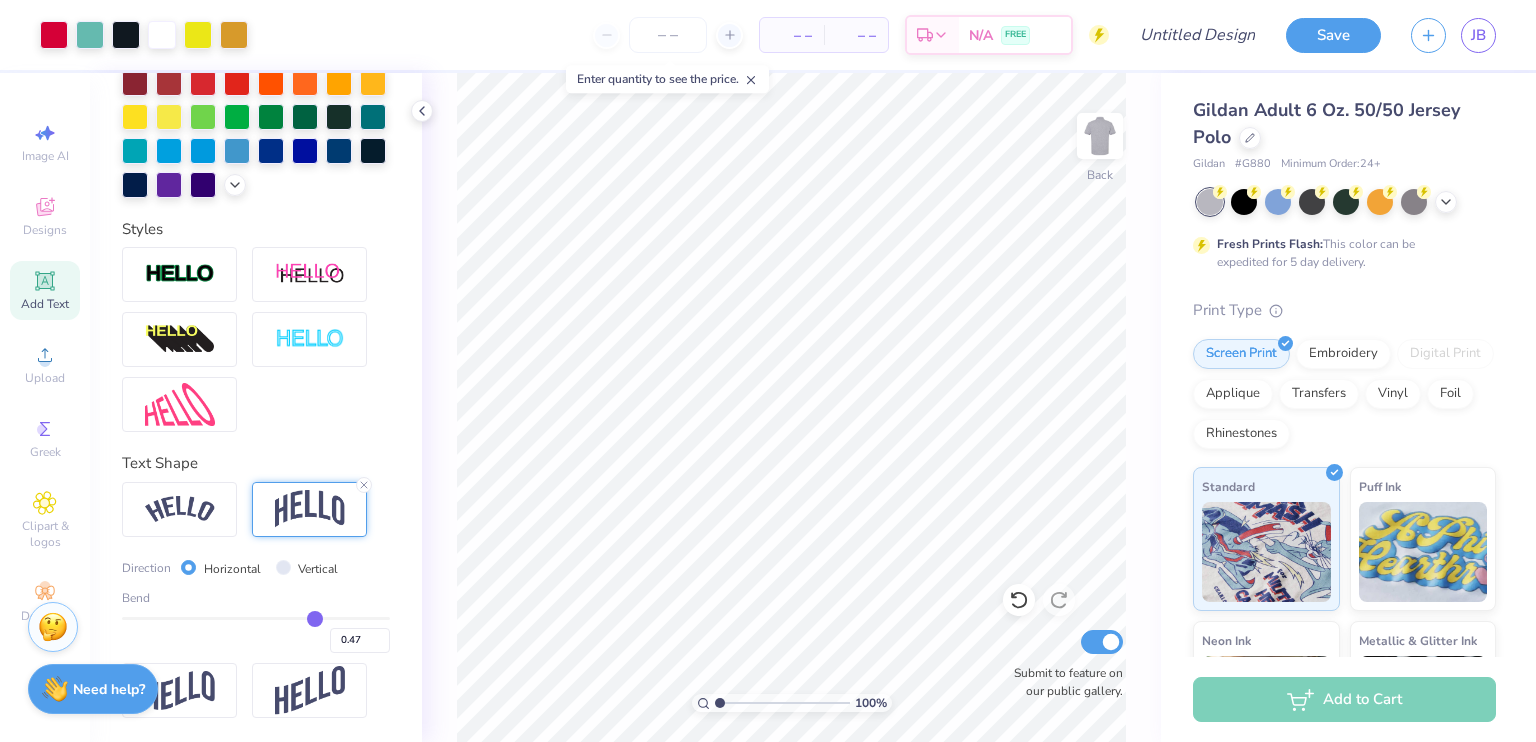 type on "0.45" 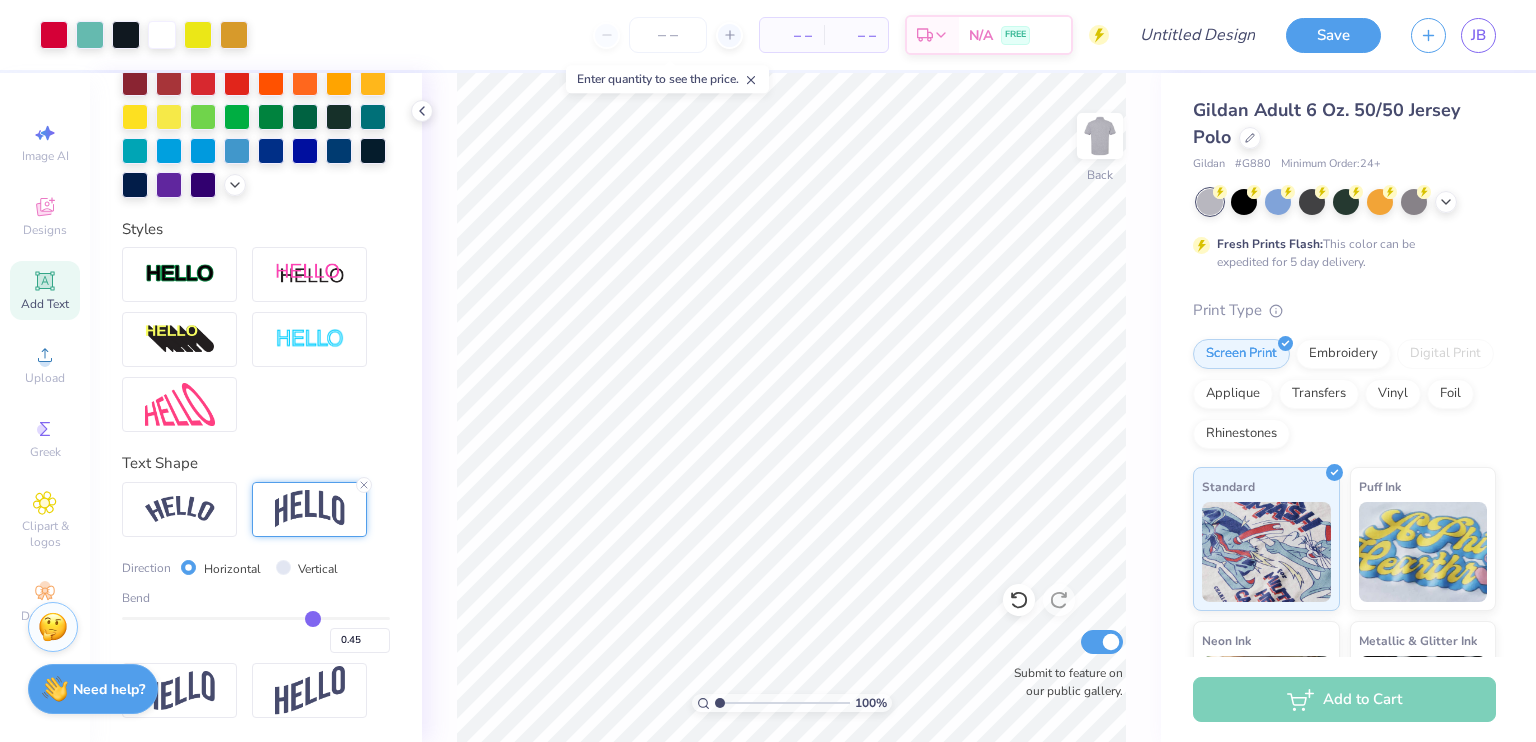 type on "0.4" 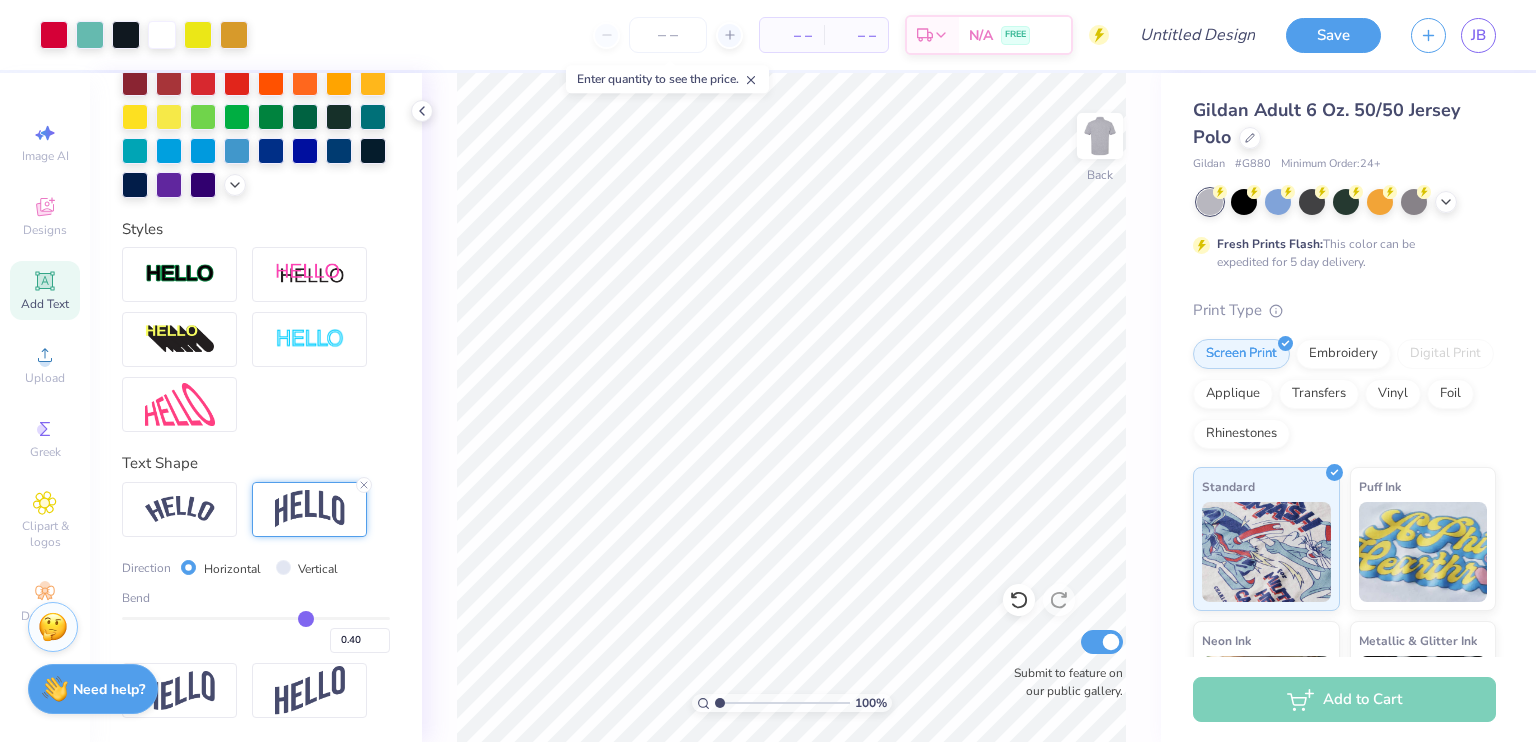 type on "0.37" 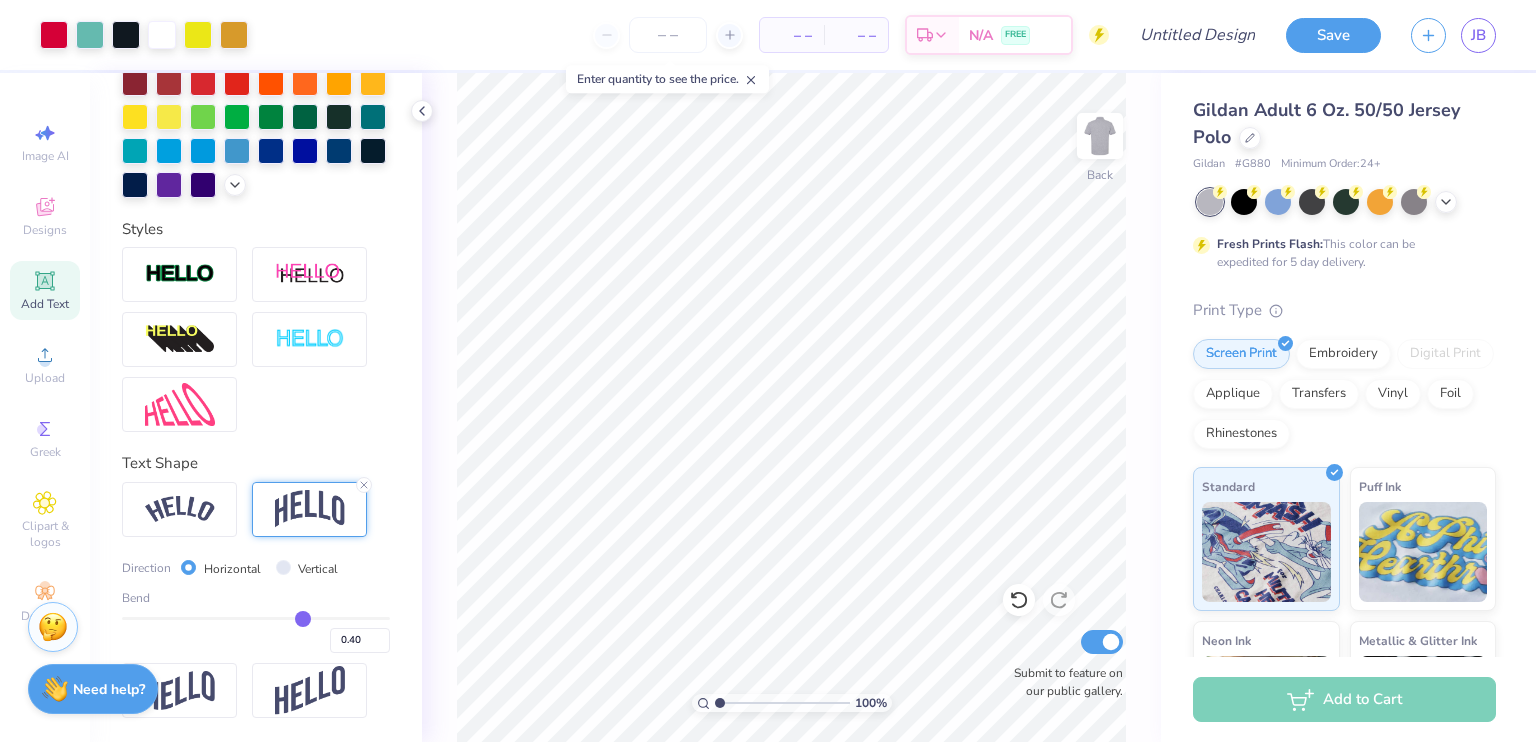 type on "0.37" 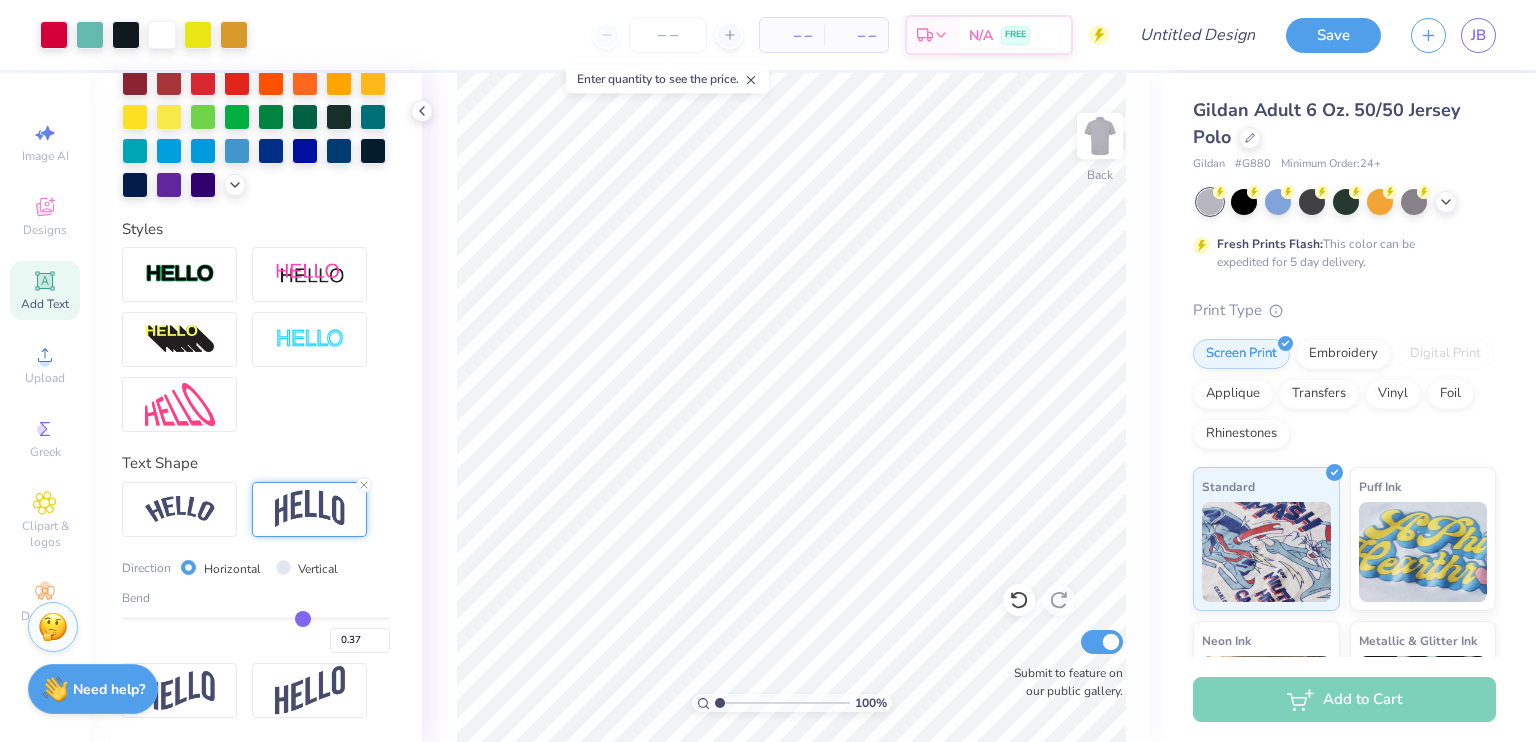 type on "0.32" 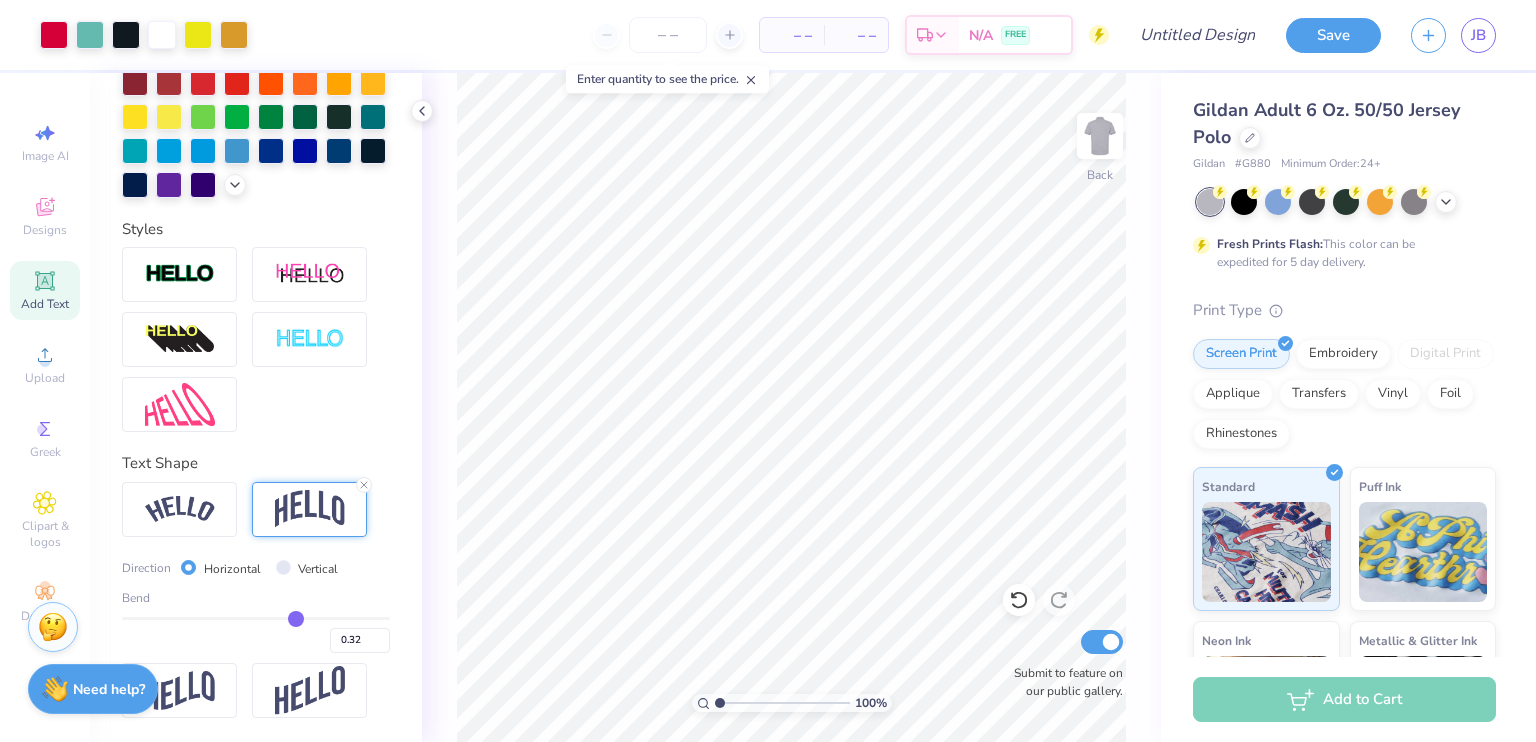 type on "0.22" 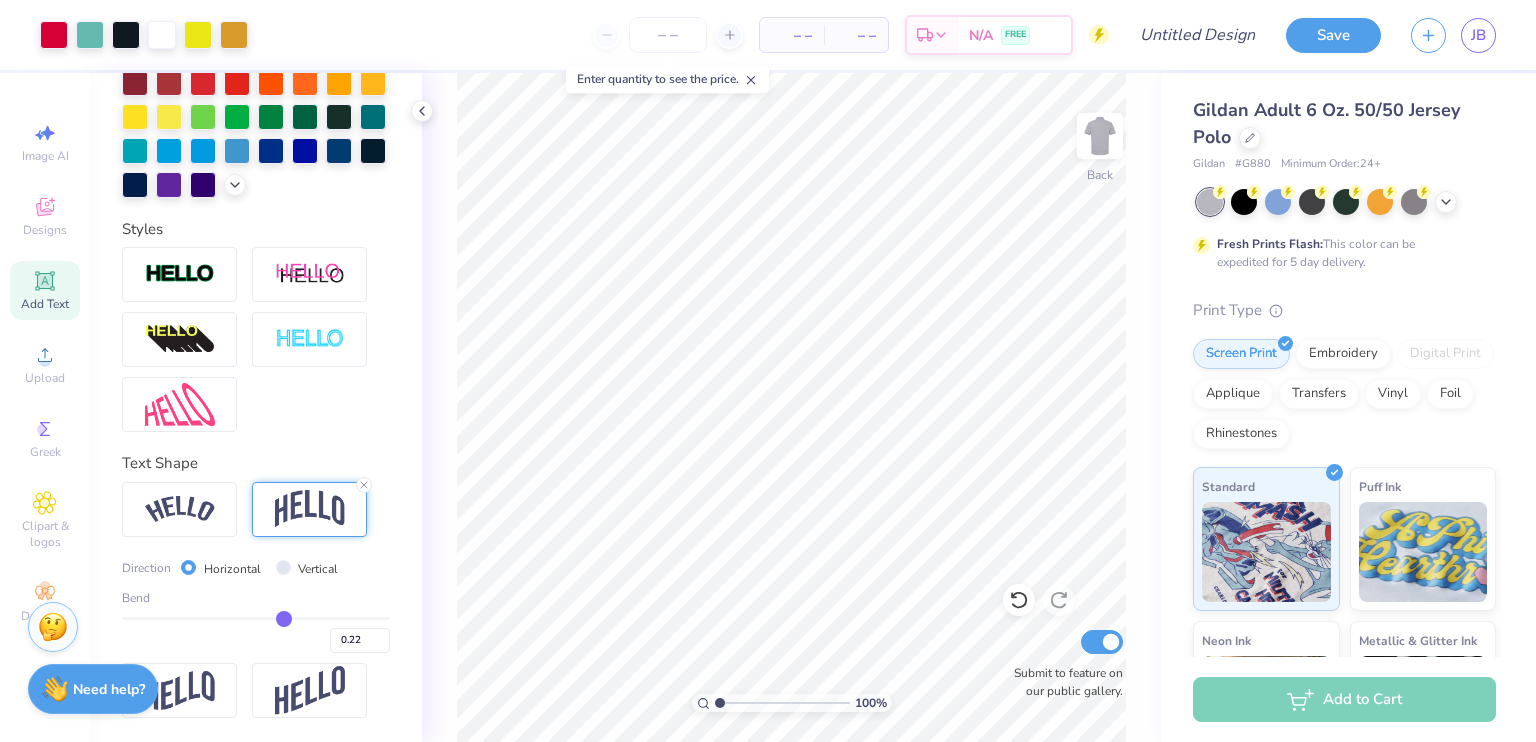 type on "0.18" 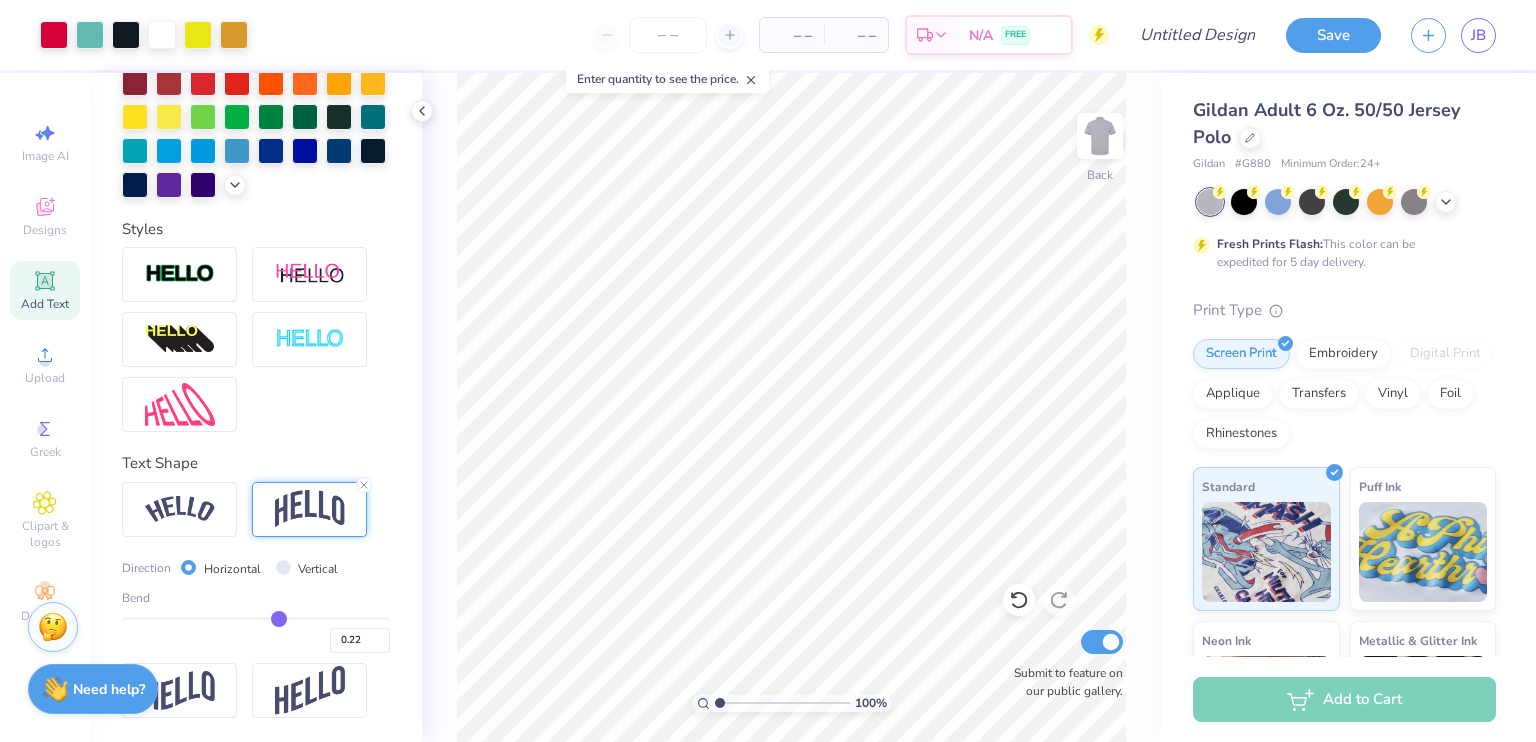 type on "0.18" 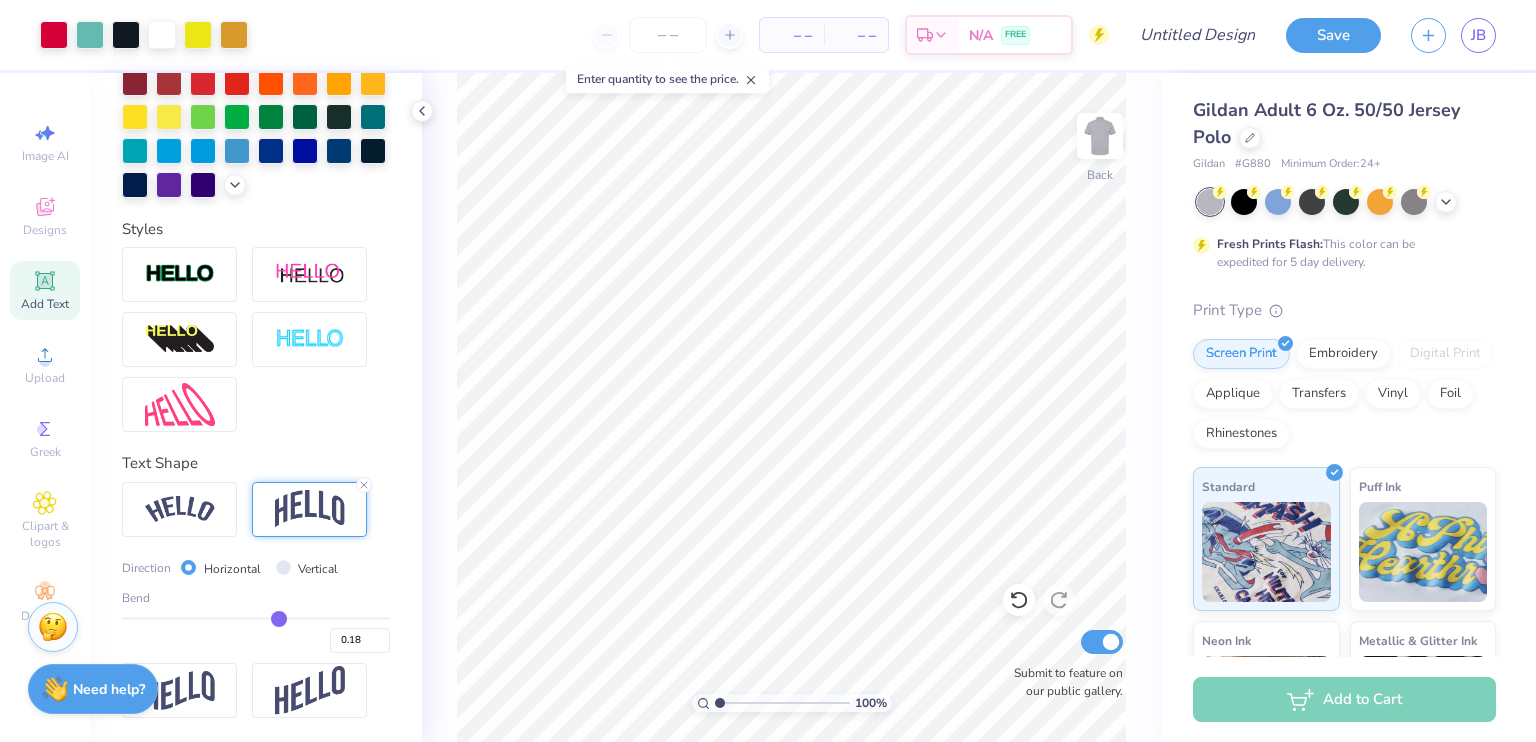 type on "0.13" 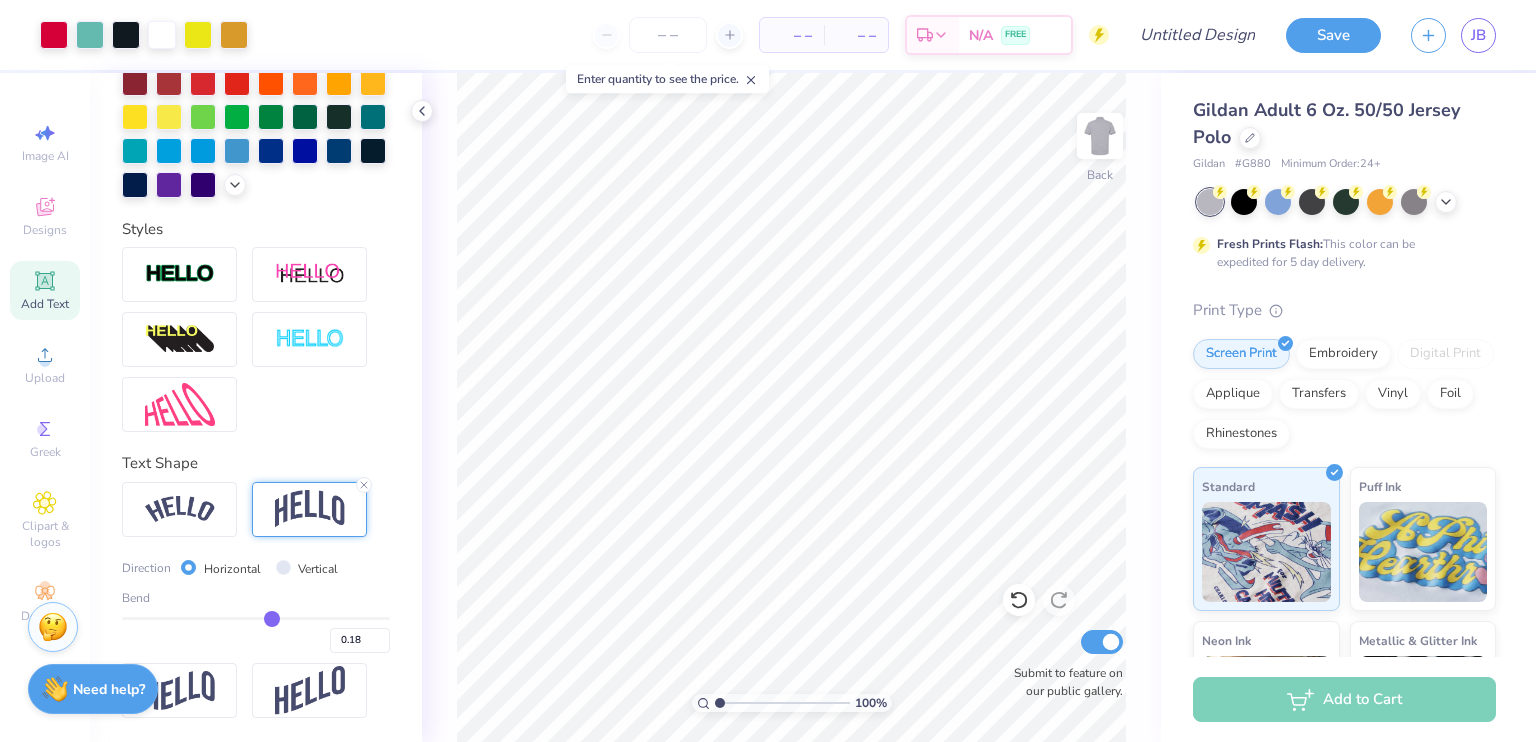 type on "0.13" 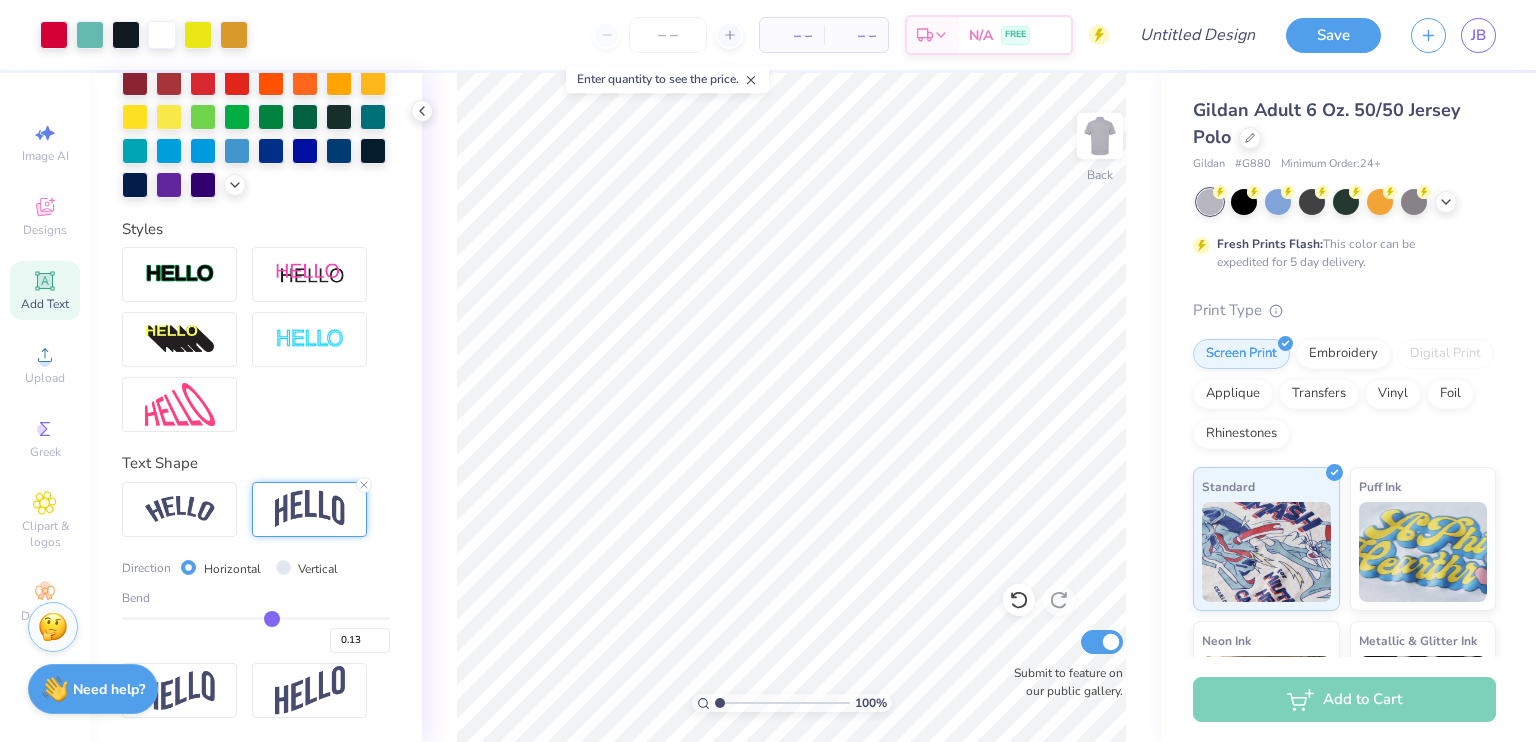 type on "0.09" 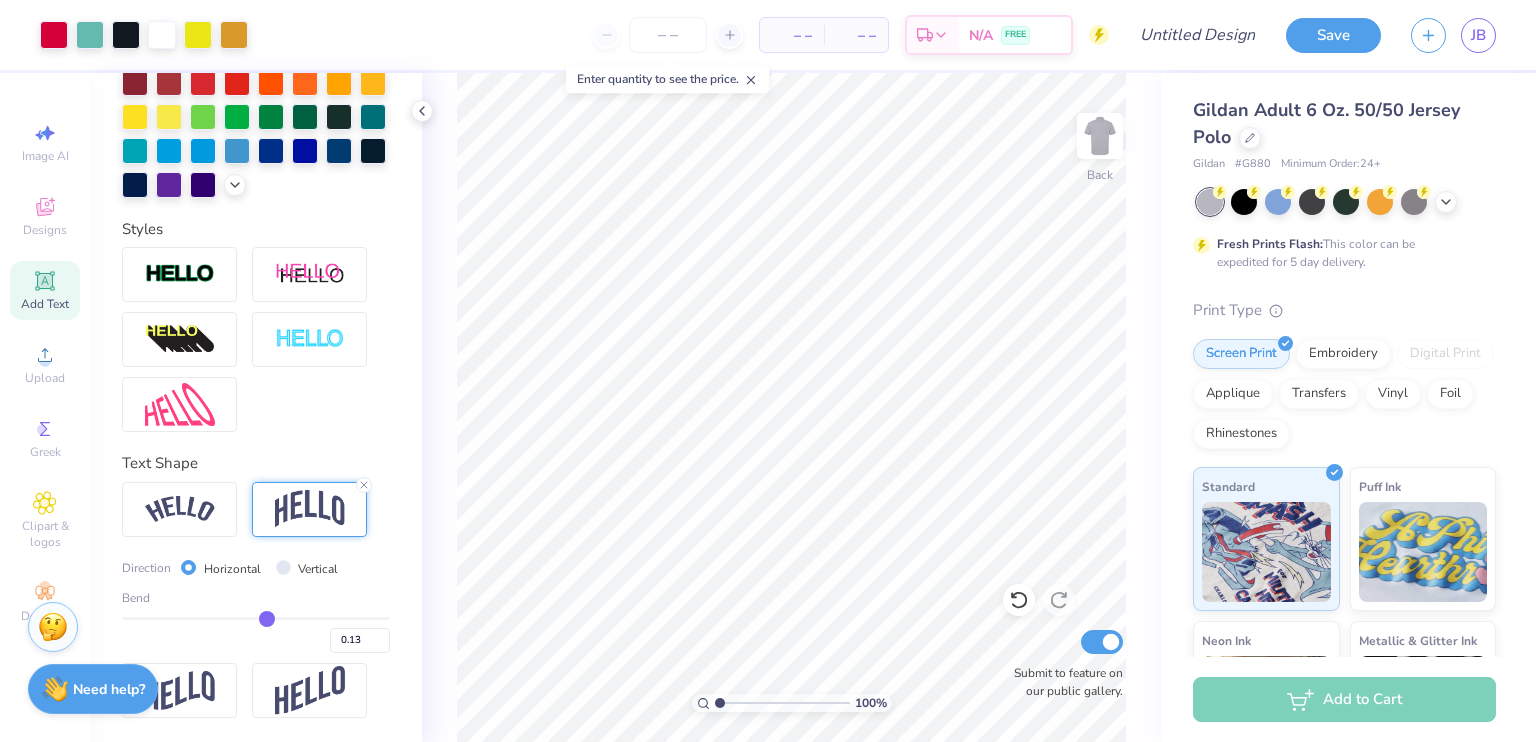 type on "0.09" 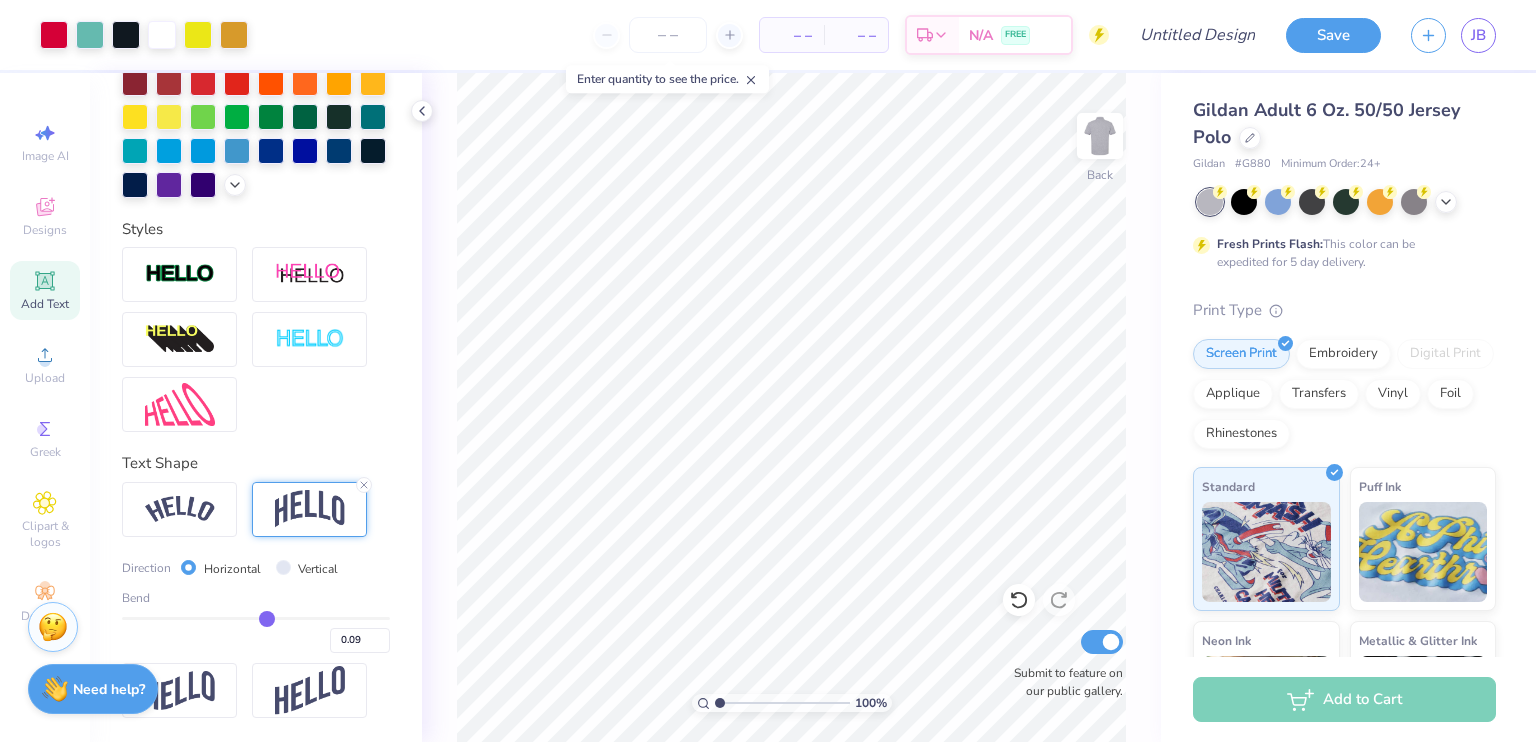 type on "0.06" 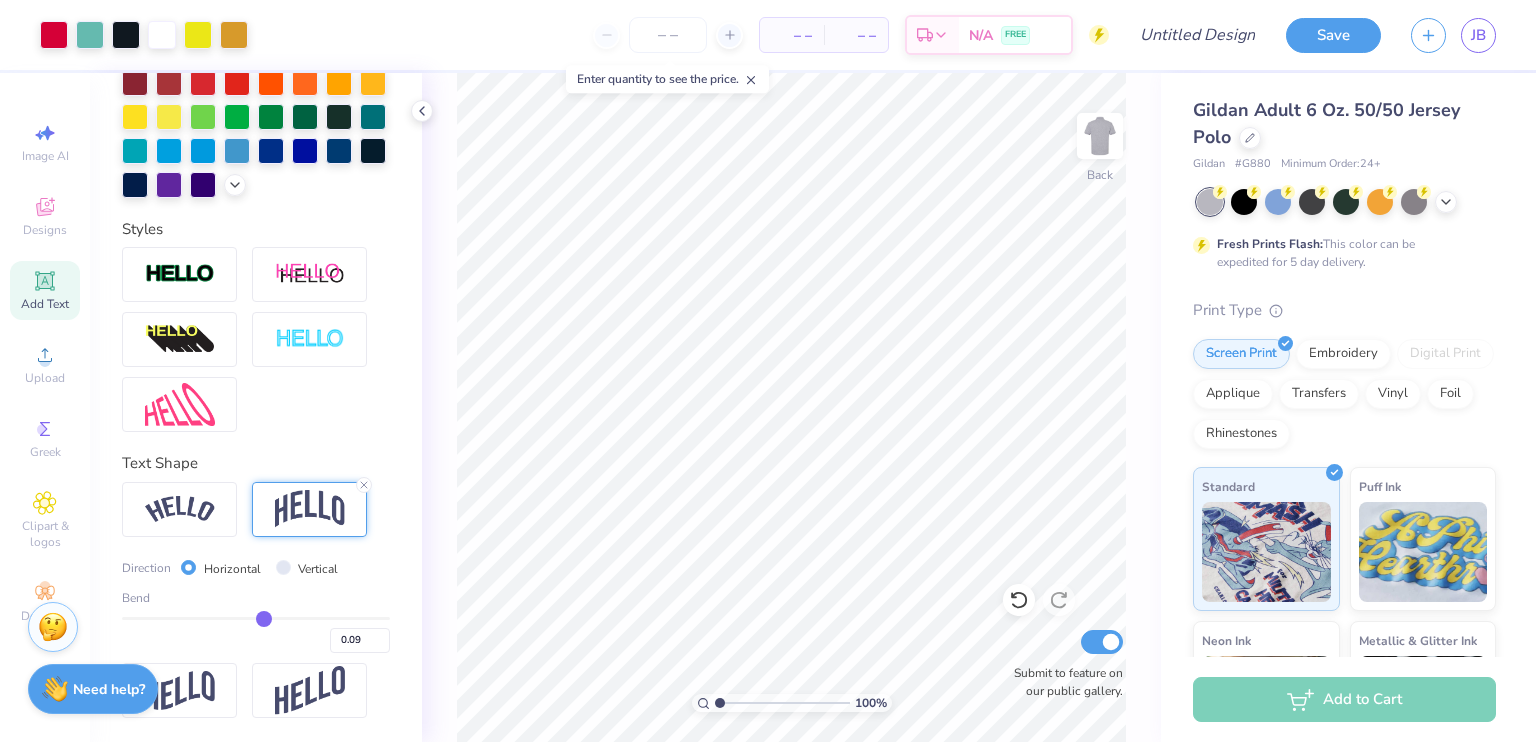 type on "0.06" 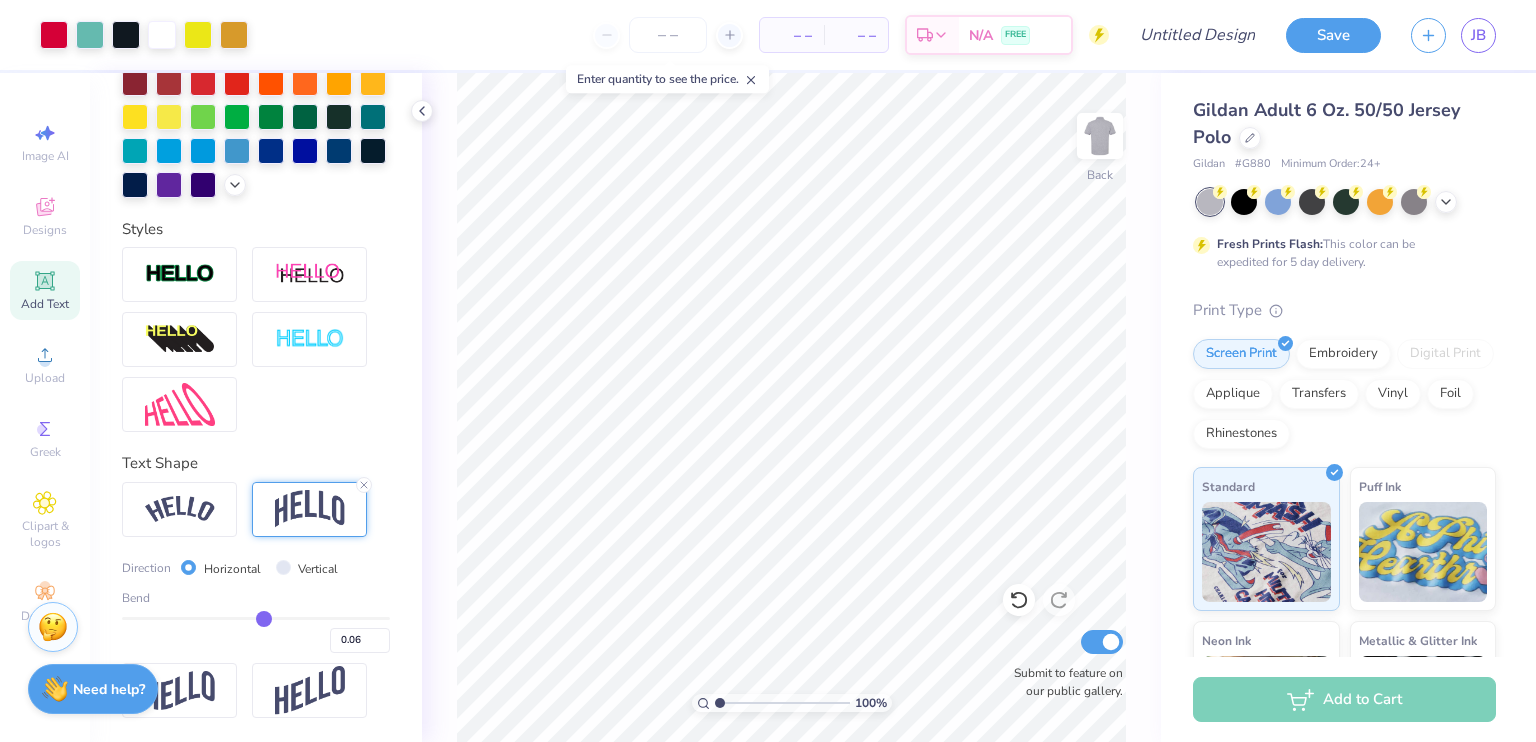 type on "0.03" 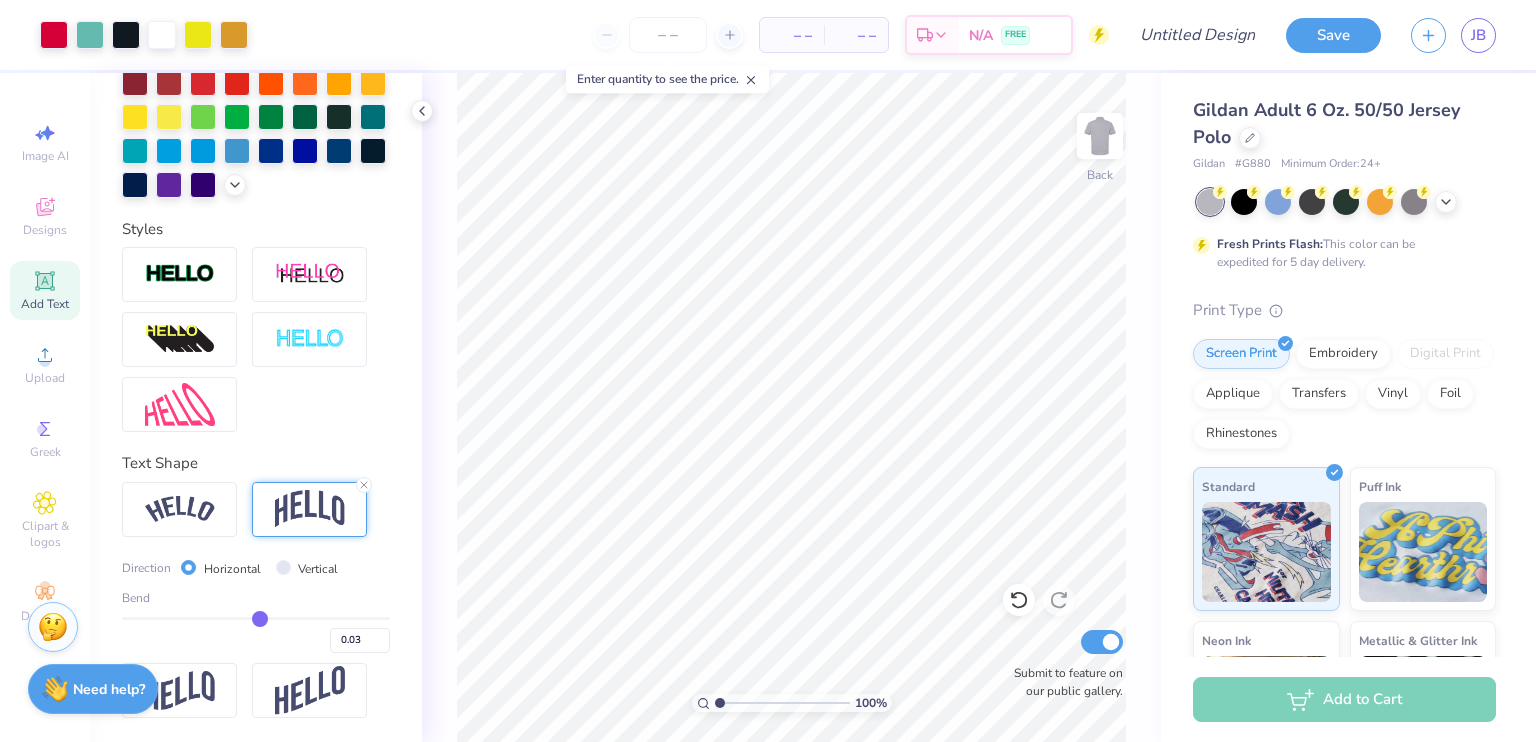 type on "-0.02" 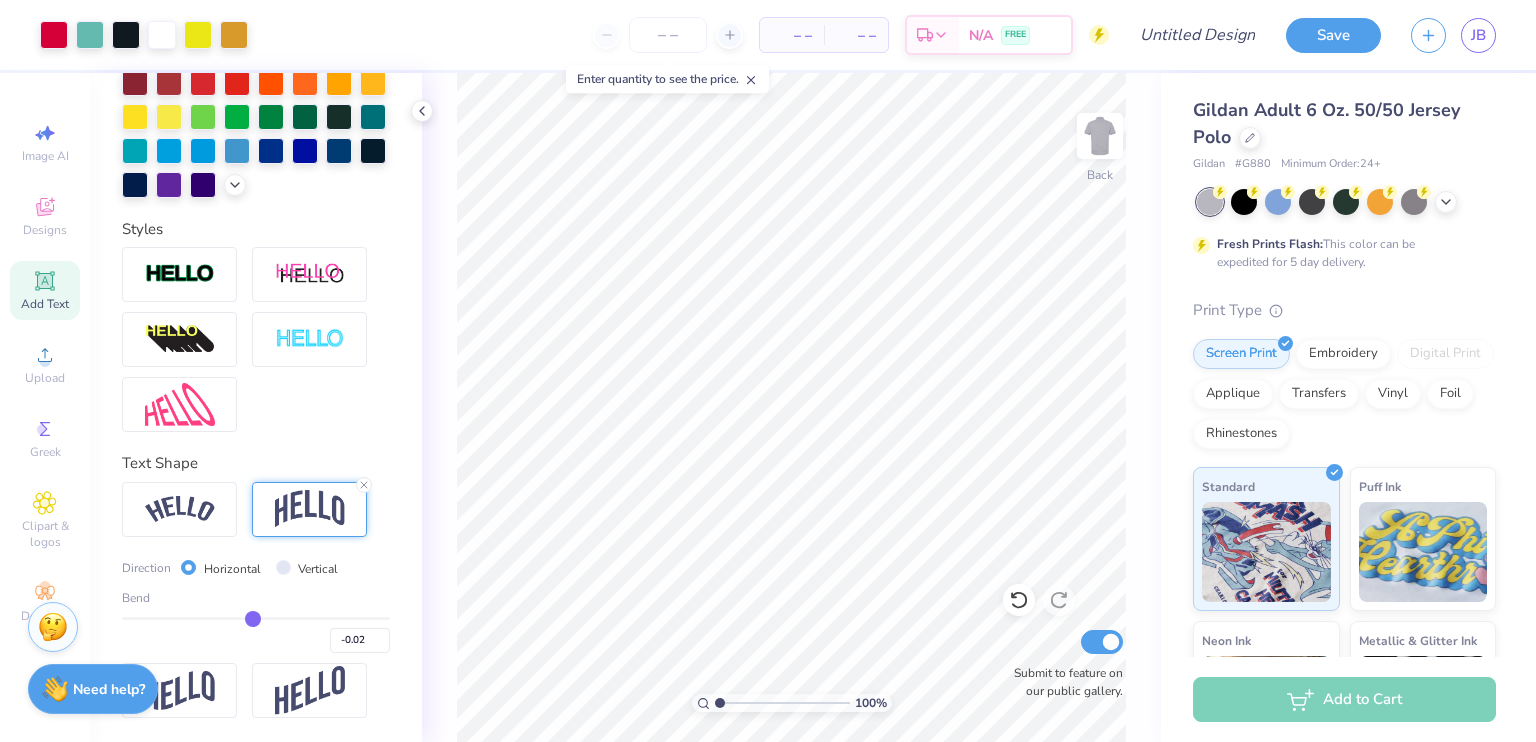 type on "-0.05" 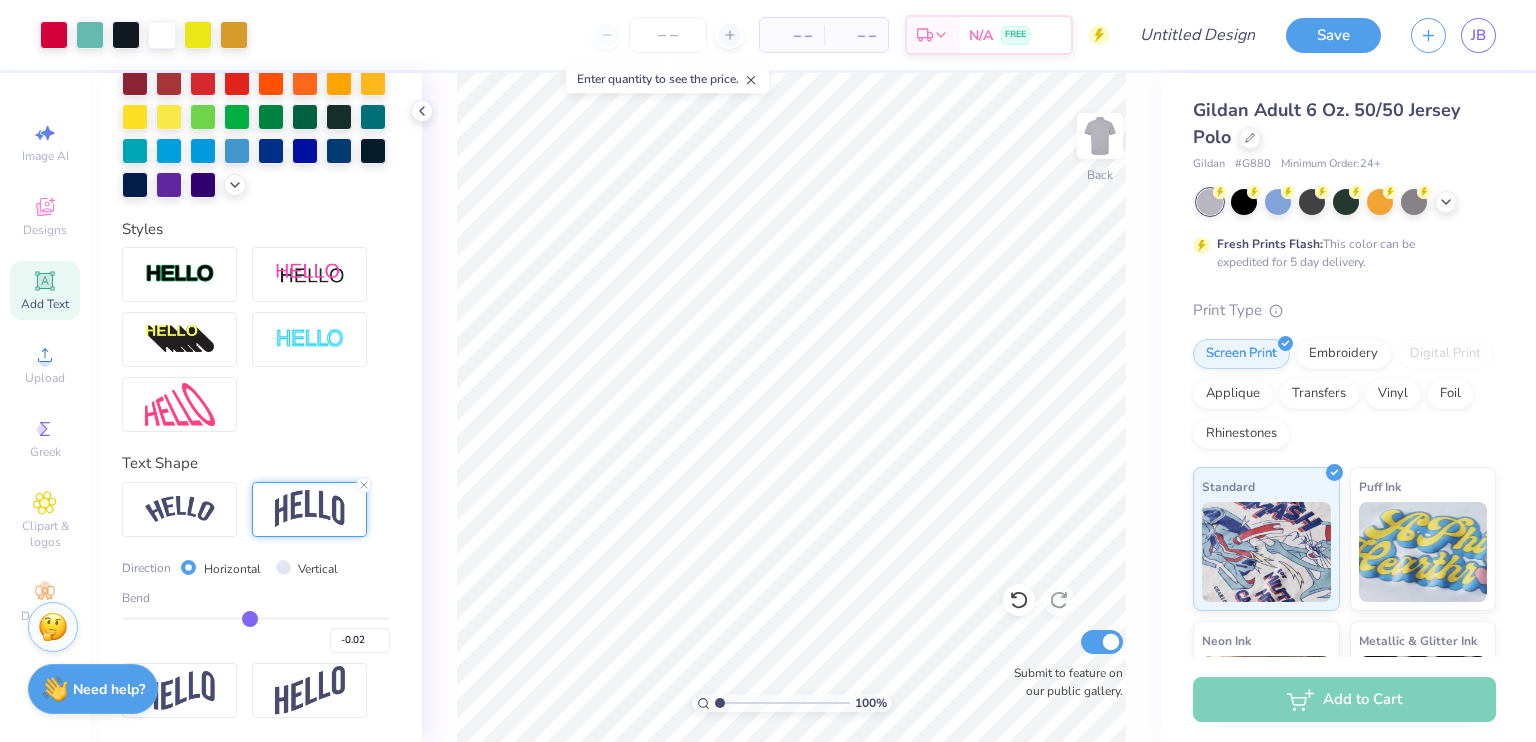 type on "-0.05" 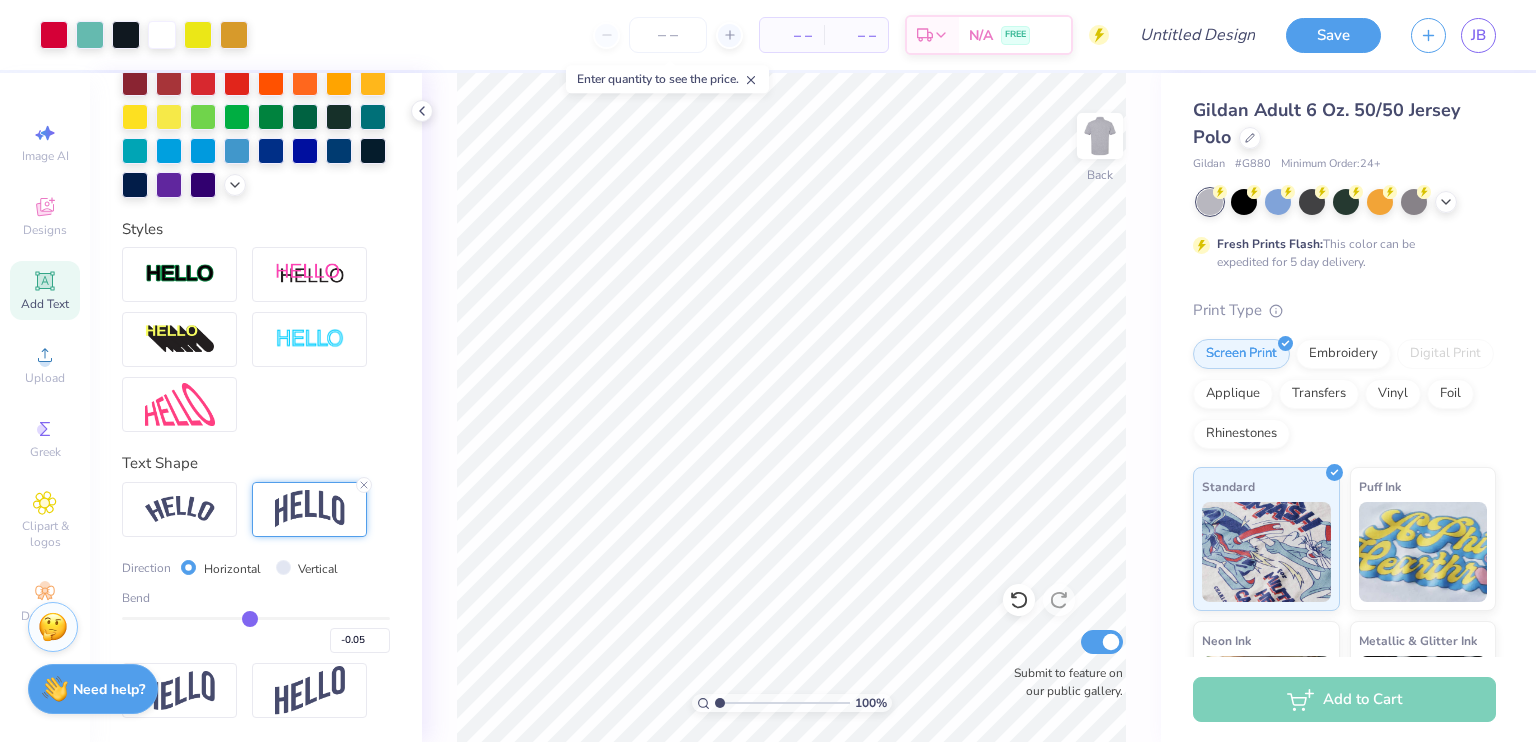 type on "-0.11" 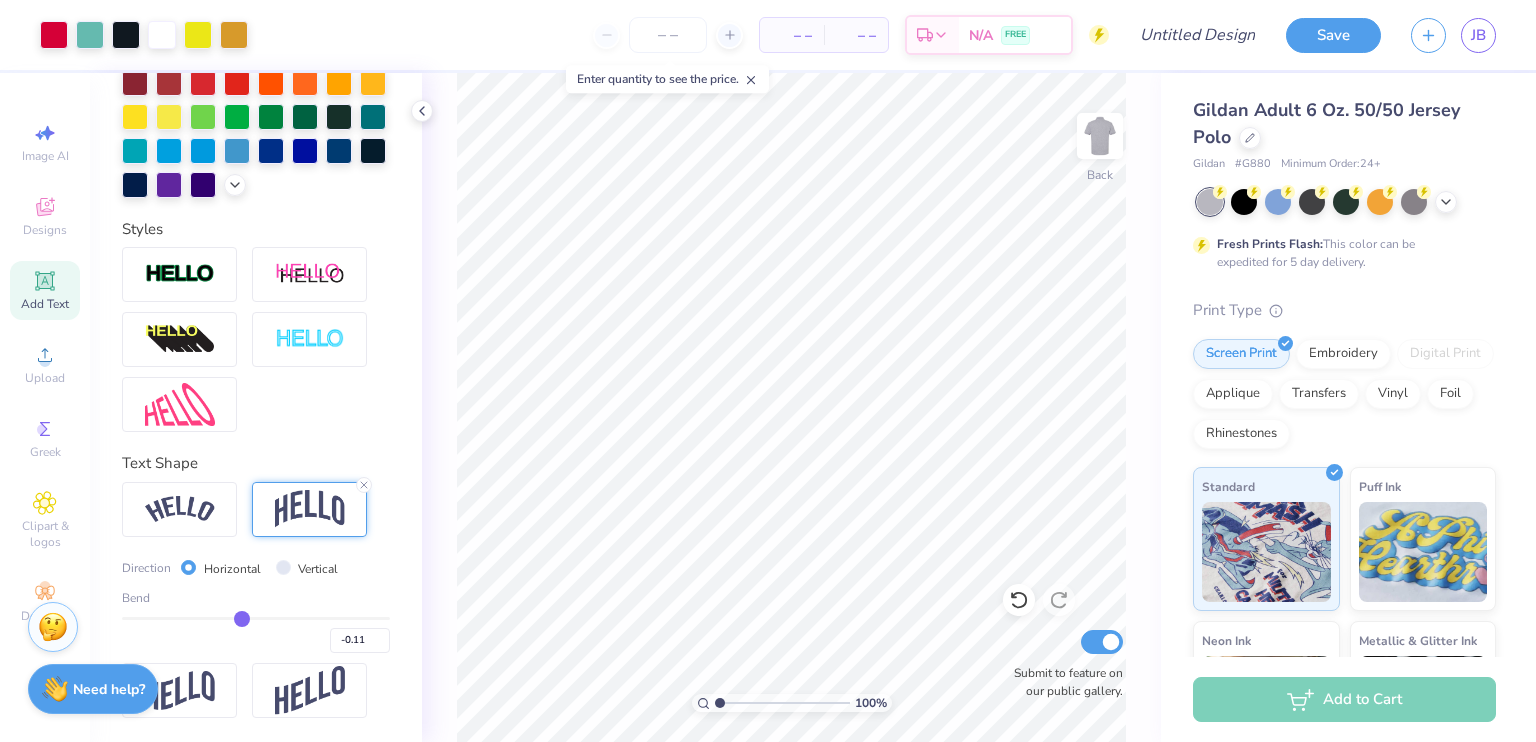 type on "-0.15" 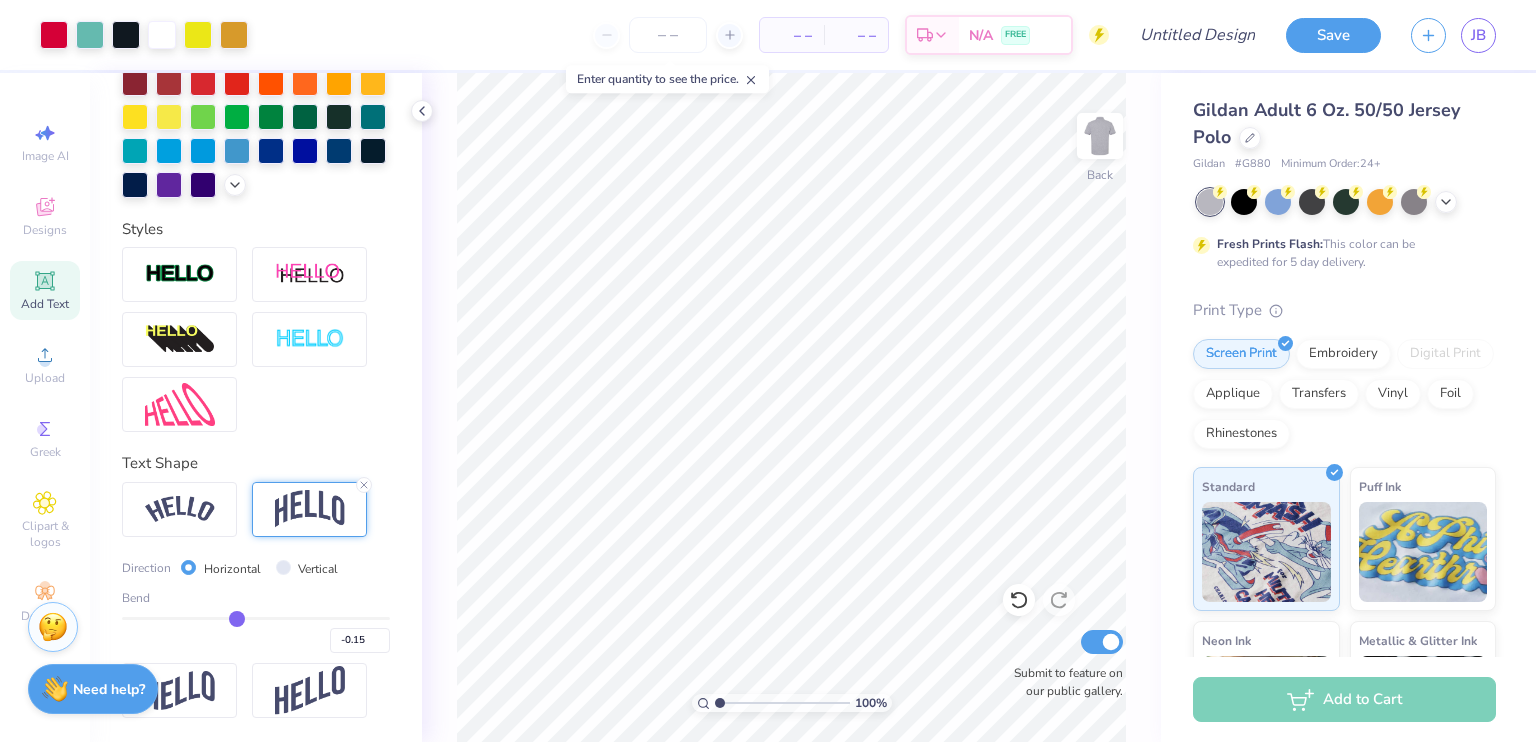 type on "-0.17" 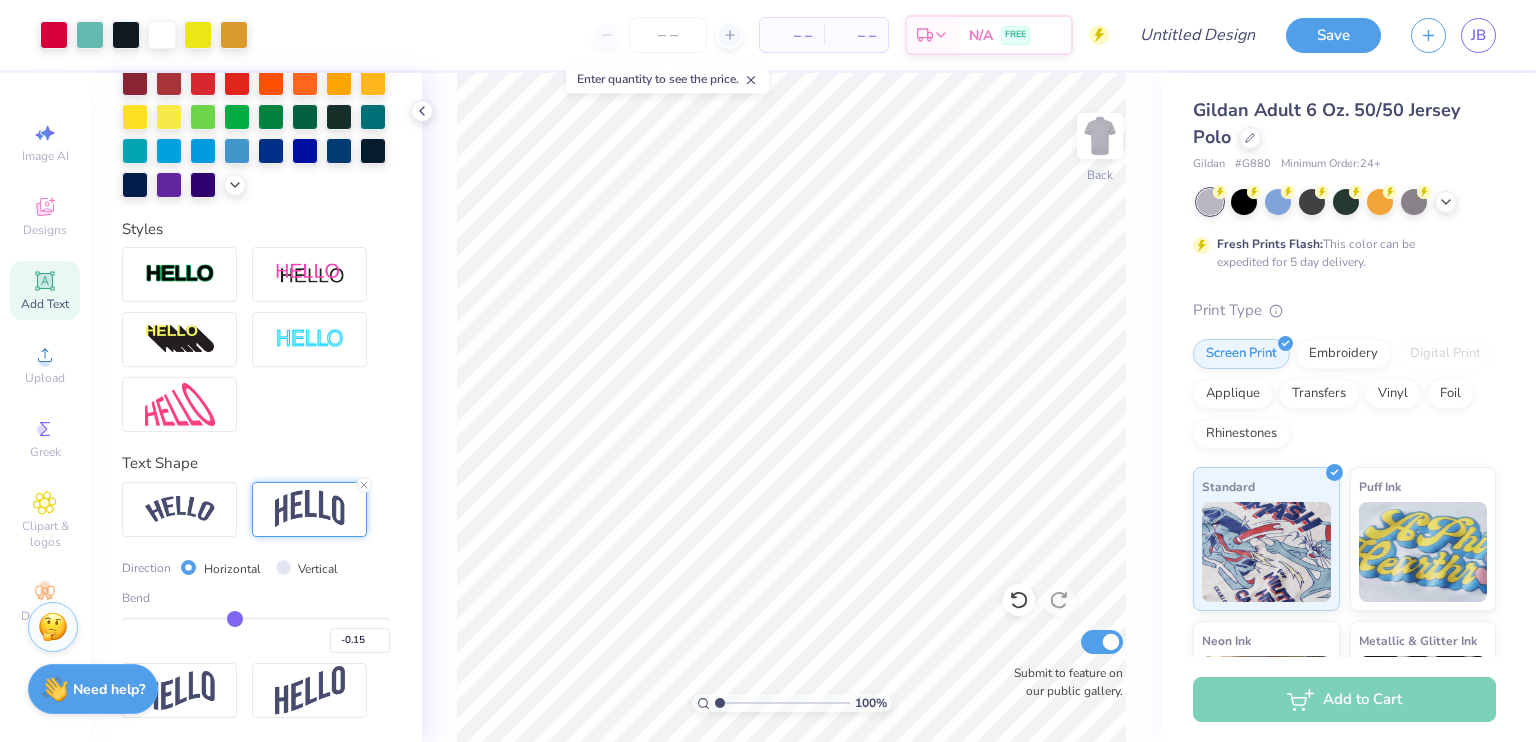 type on "-0.17" 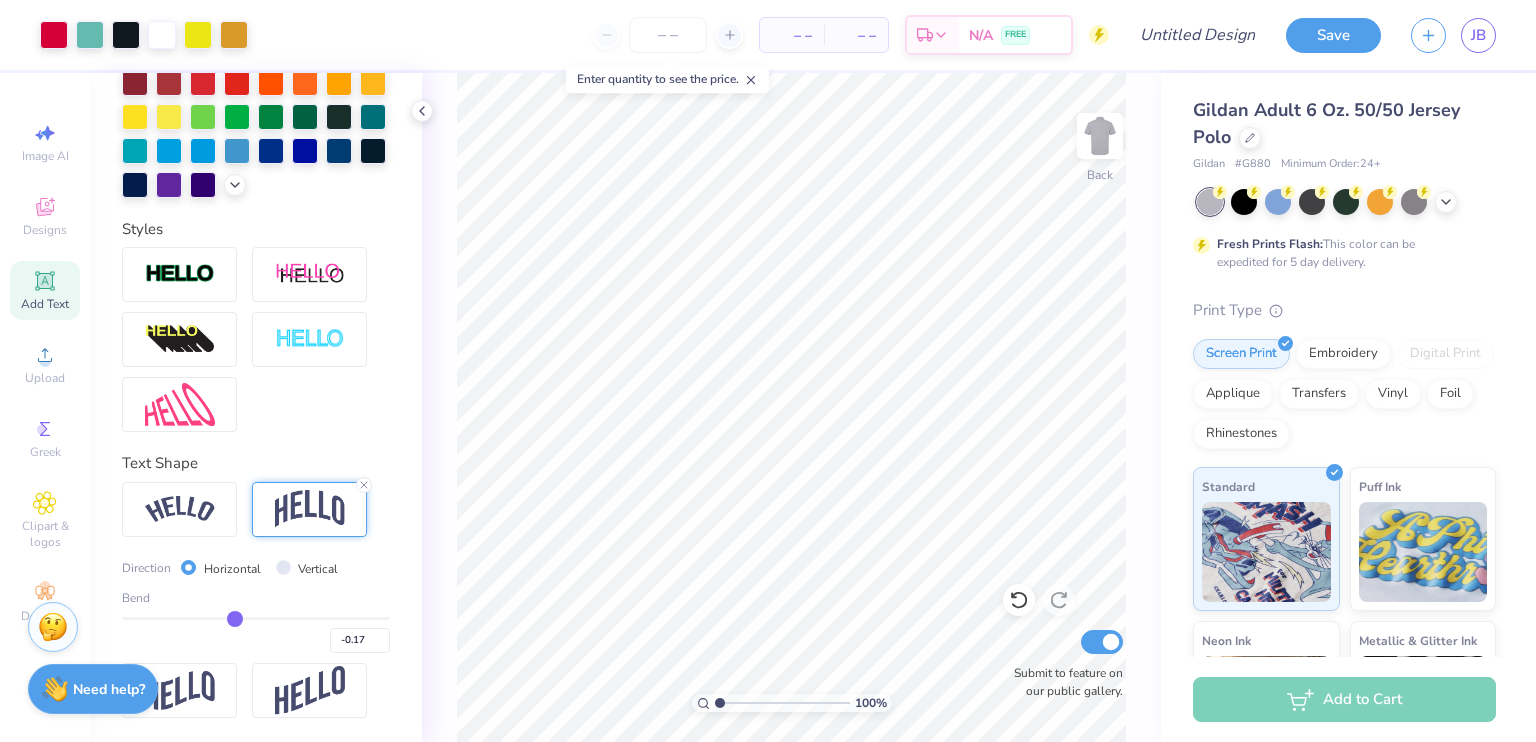 type on "-0.21" 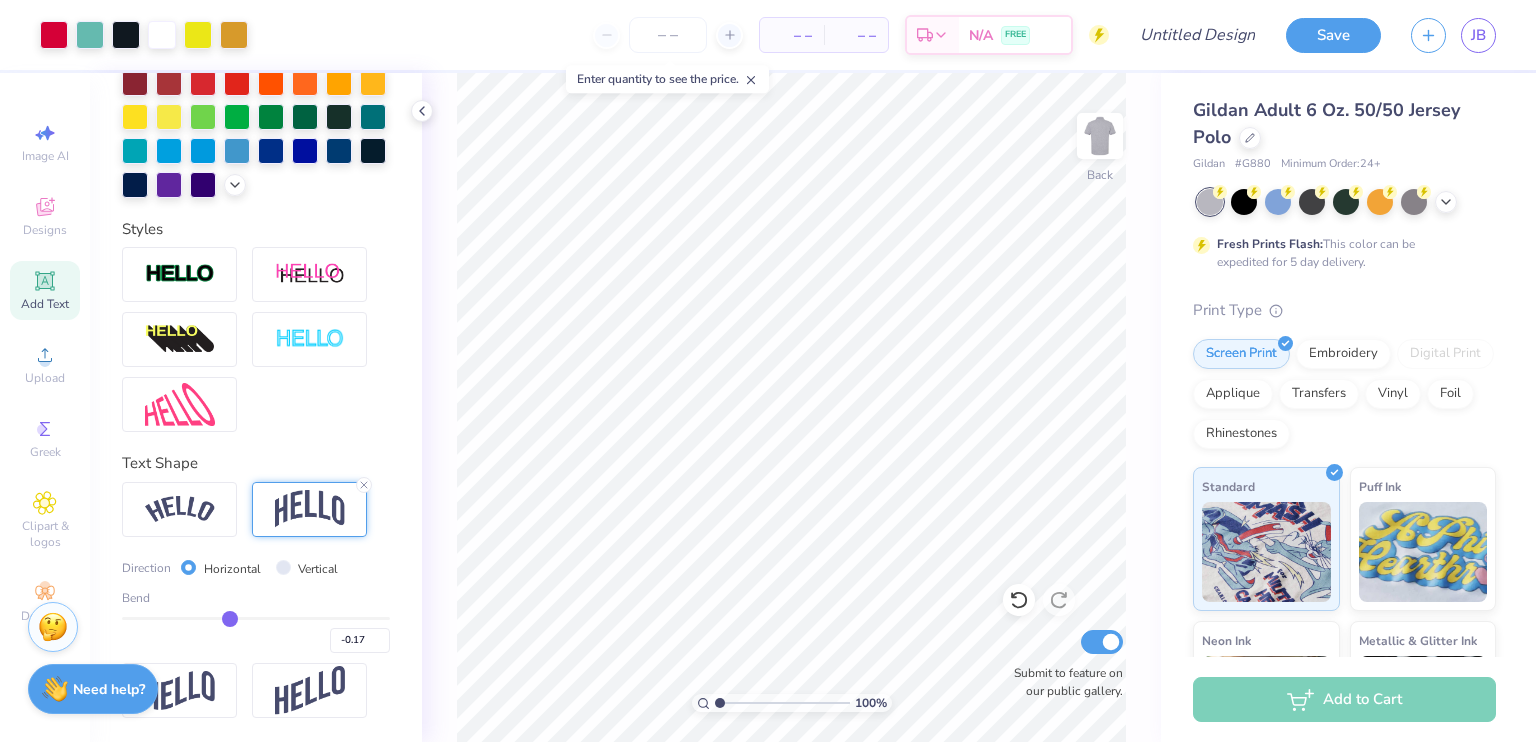 type on "-0.21" 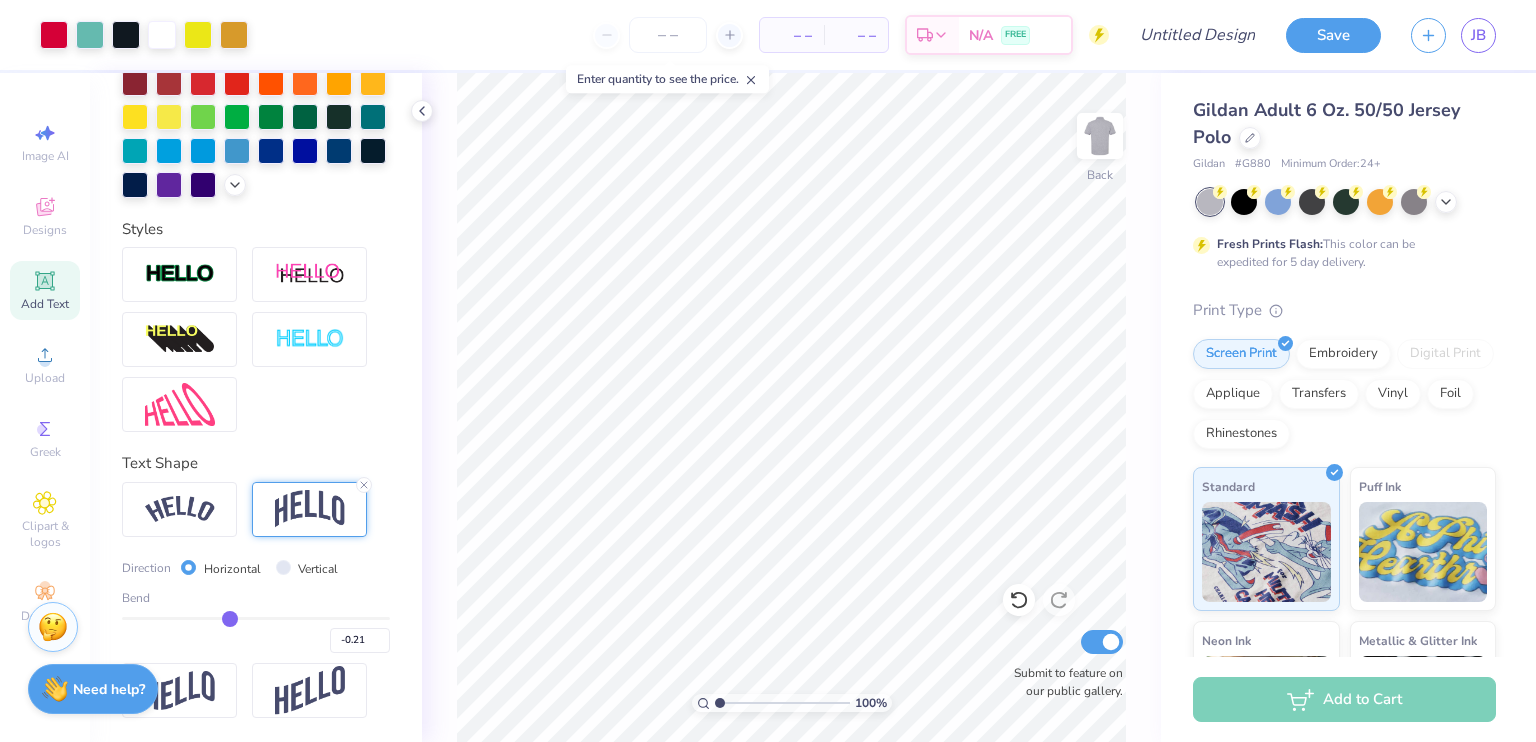type on "-0.23" 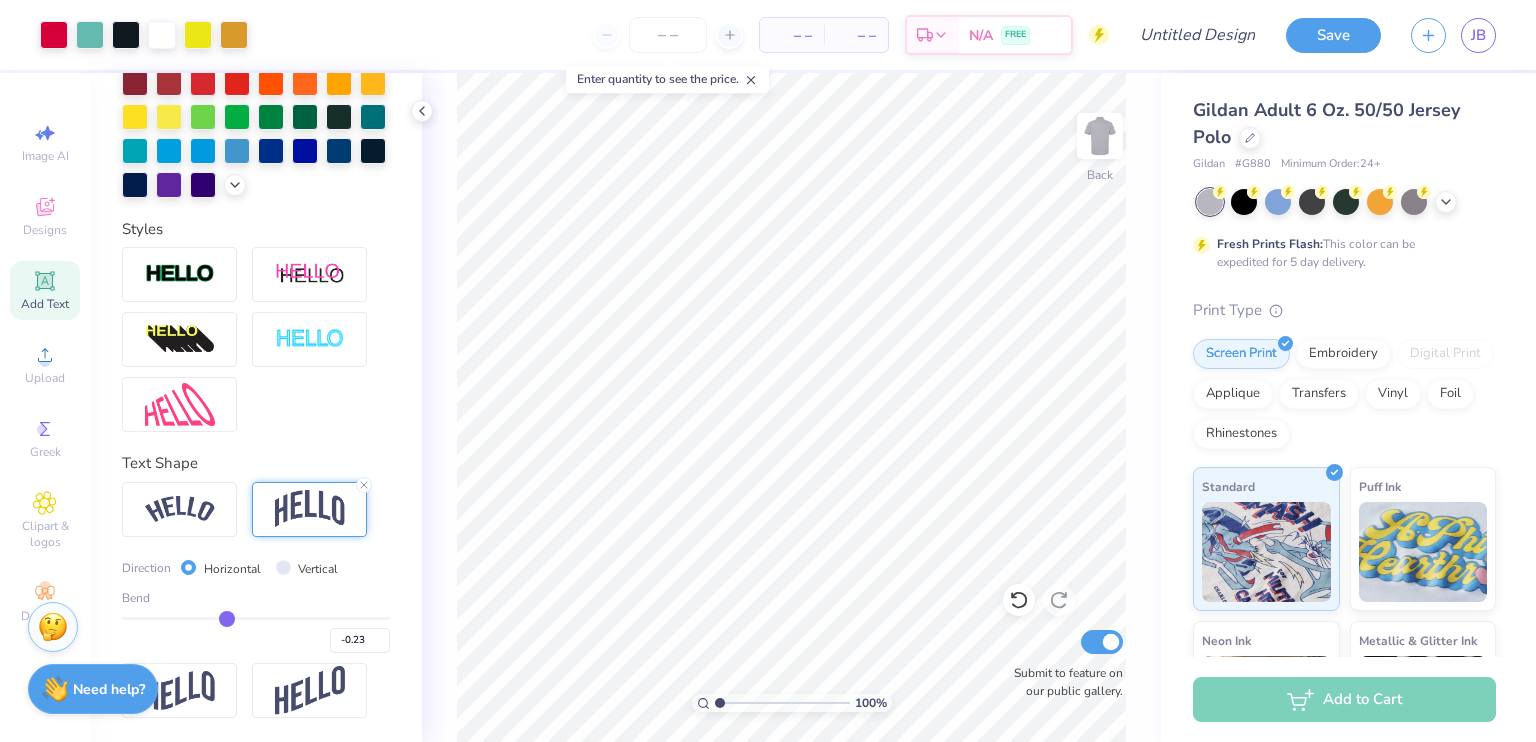 type on "-0.27" 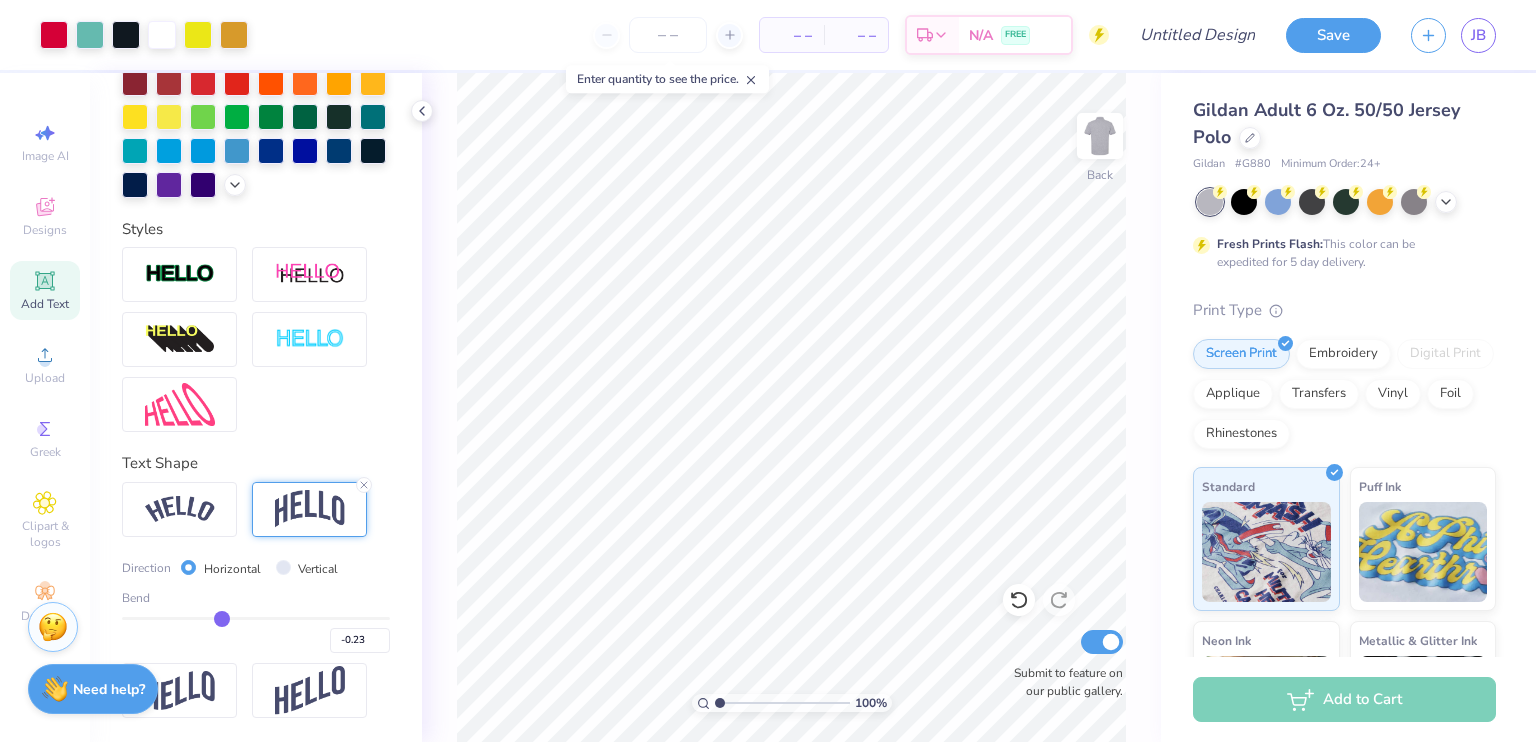 type on "-0.27" 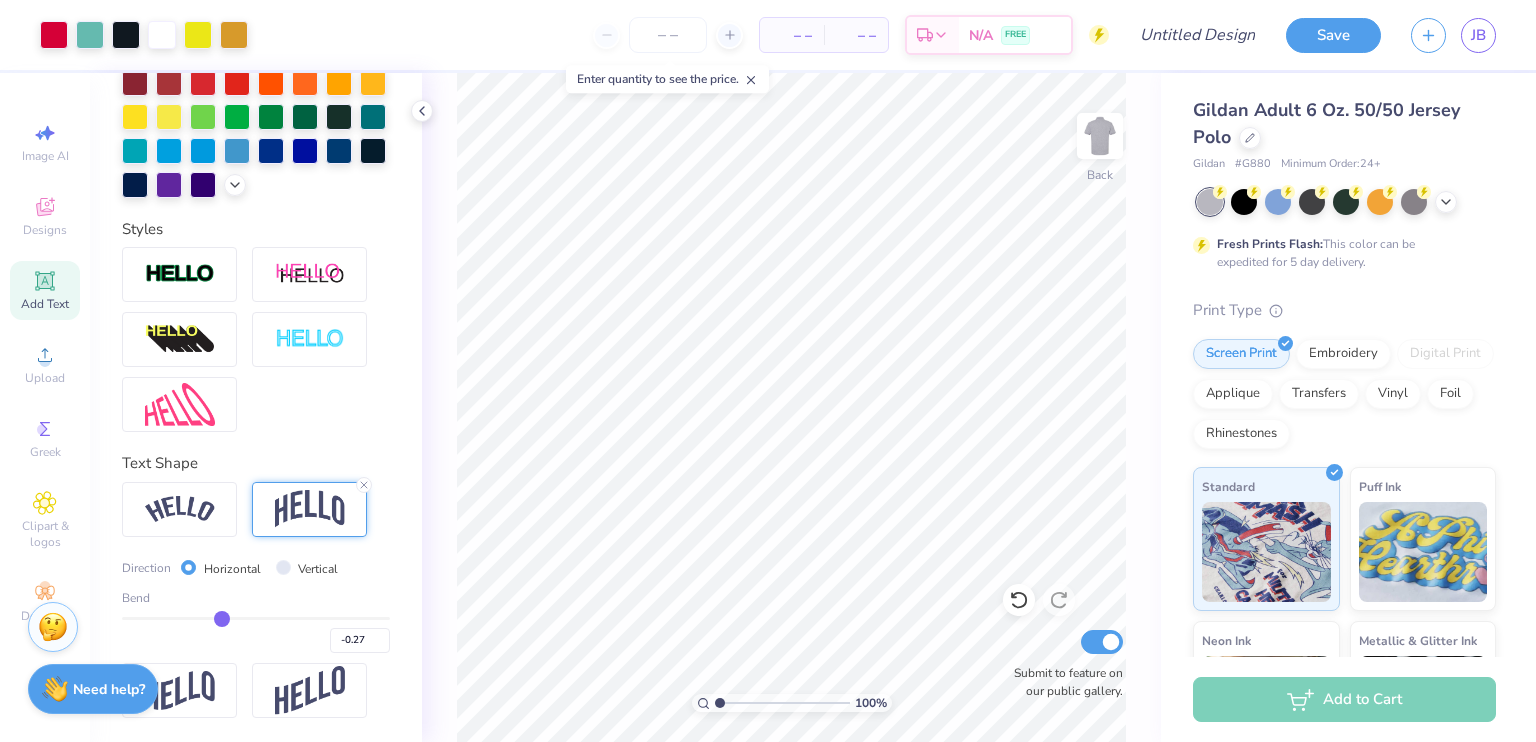 type on "-0.35" 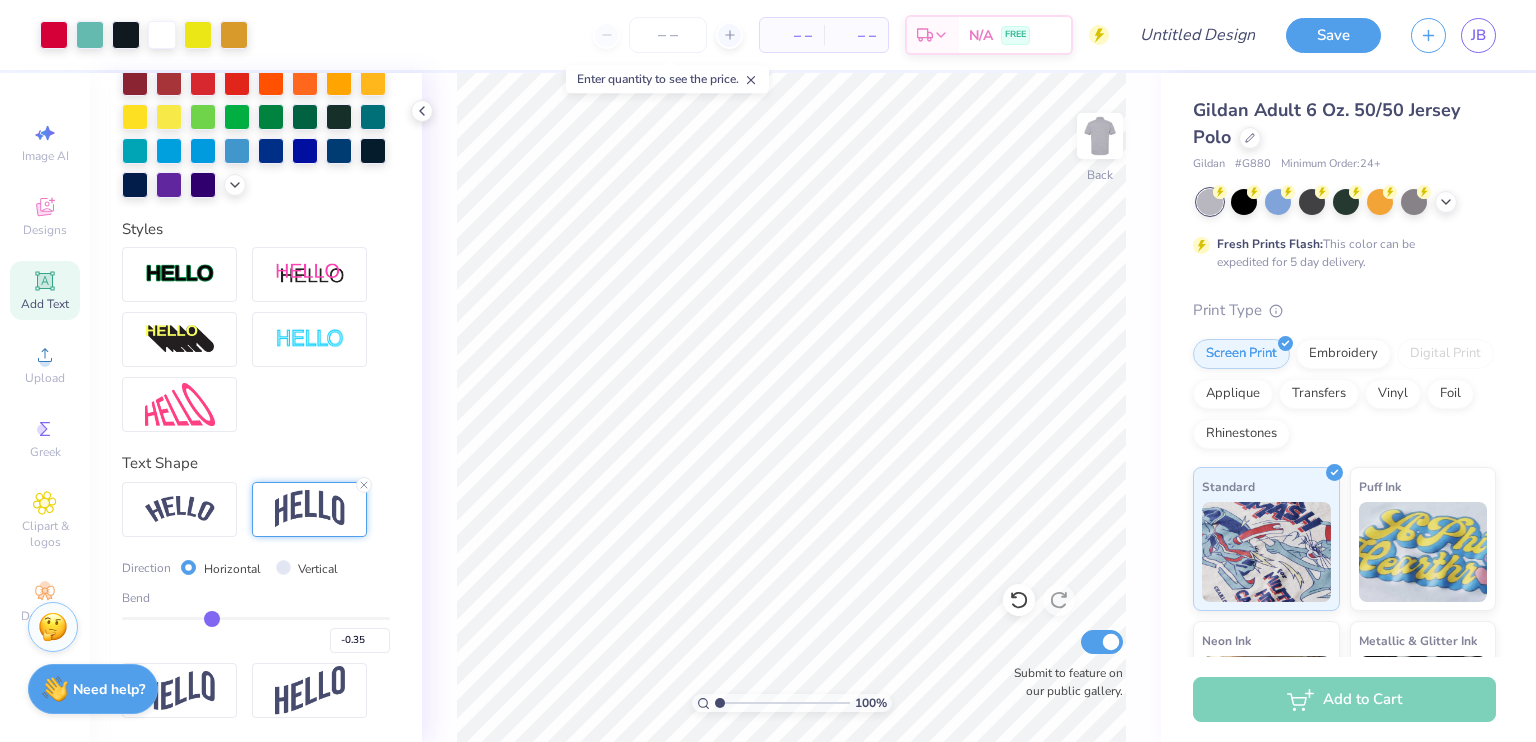type on "-0.4" 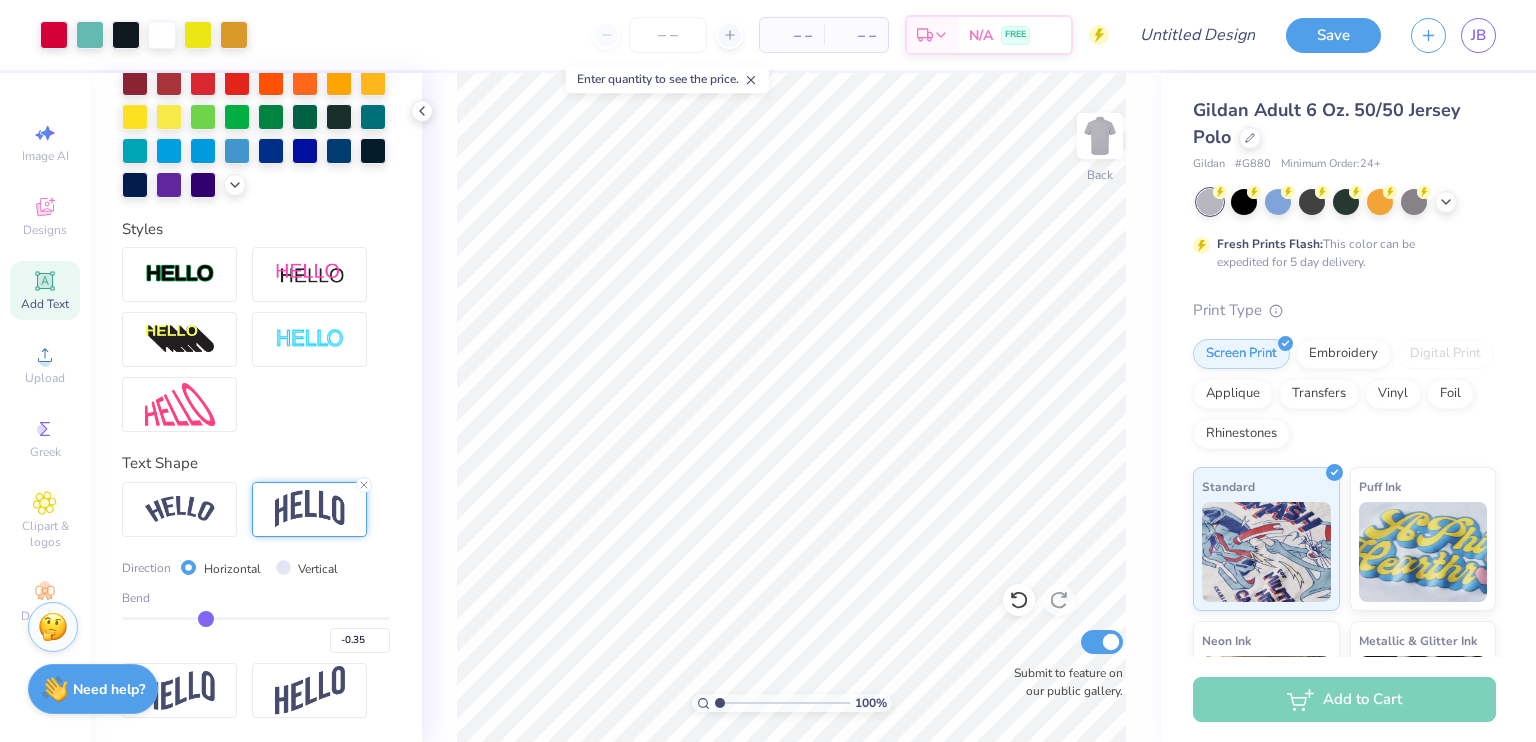 type on "-0.40" 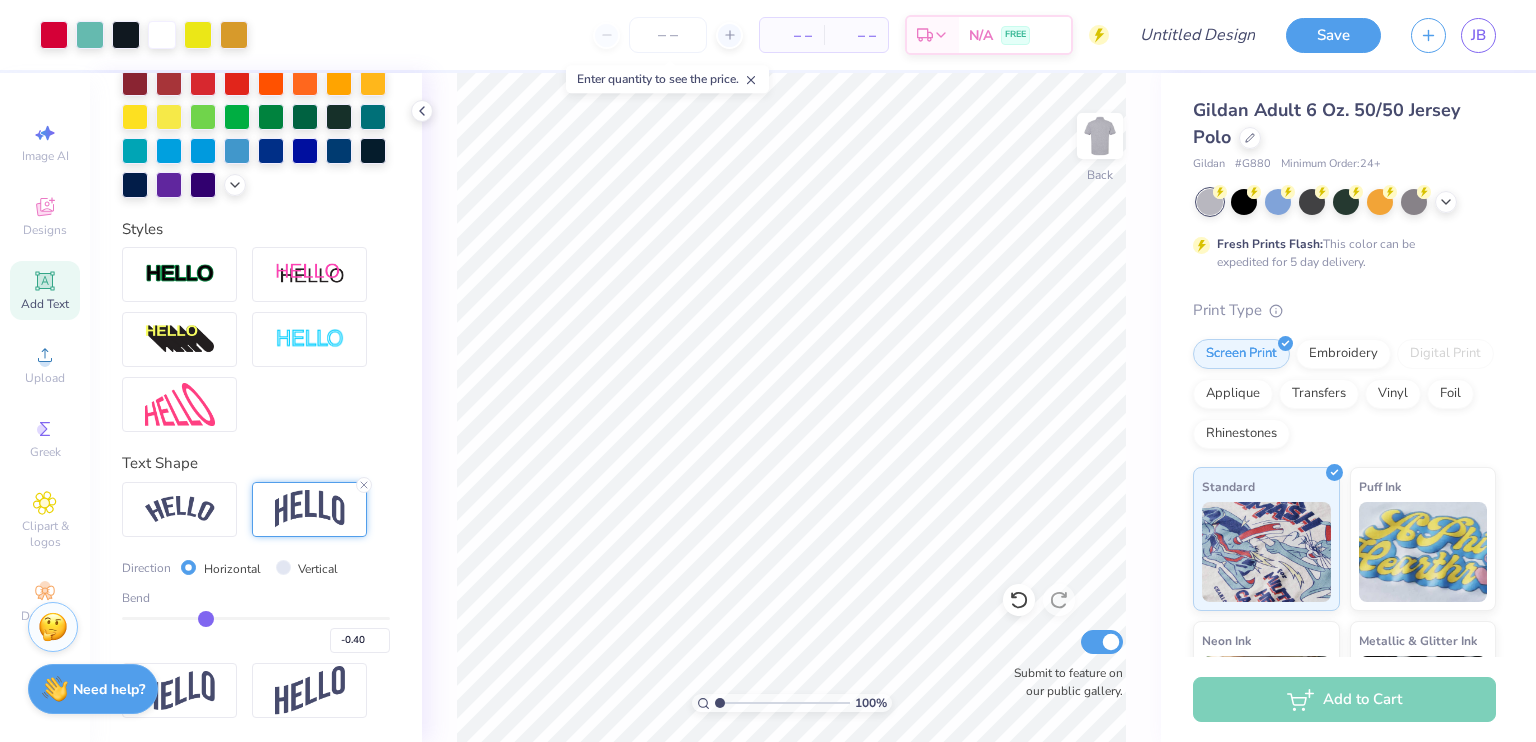 type on "-0.49" 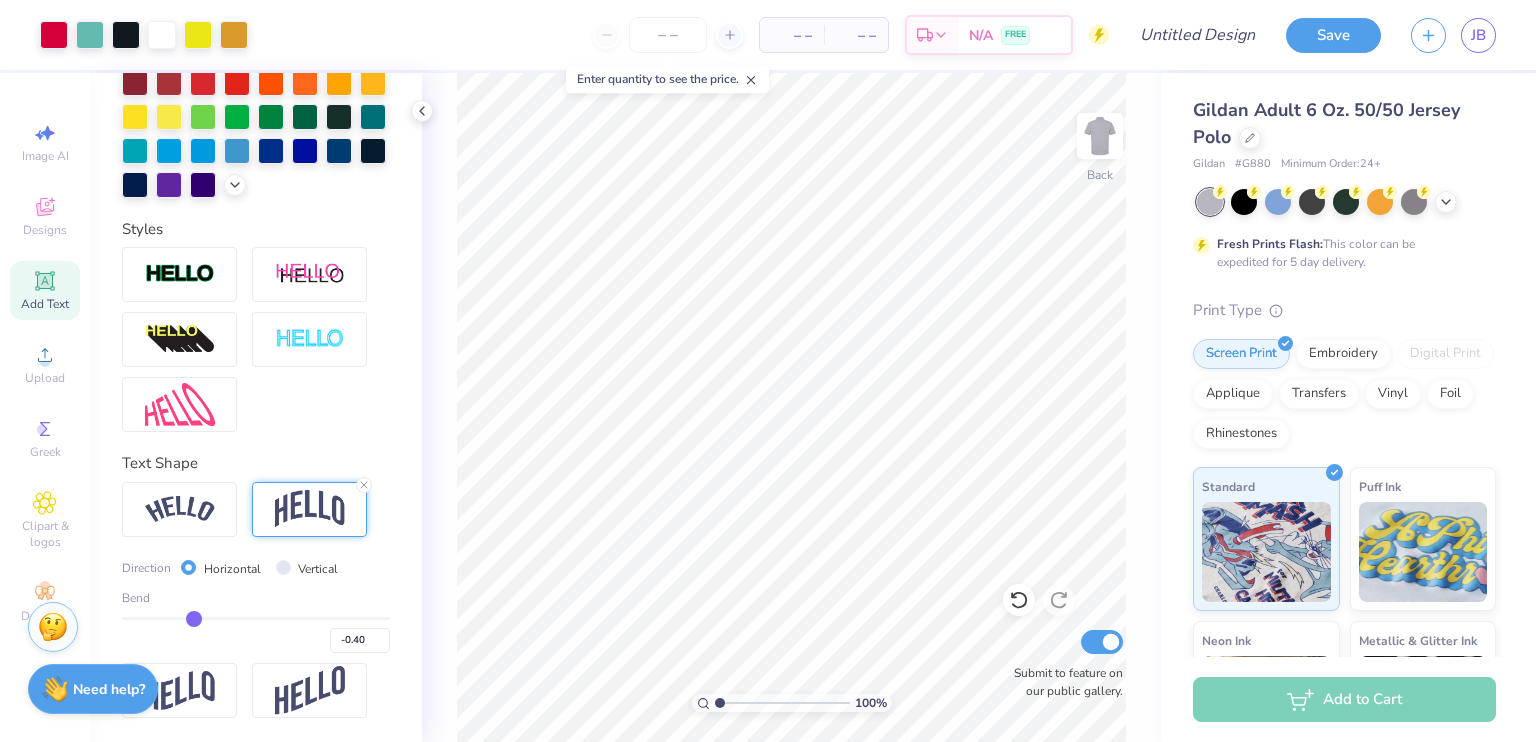 type on "-0.49" 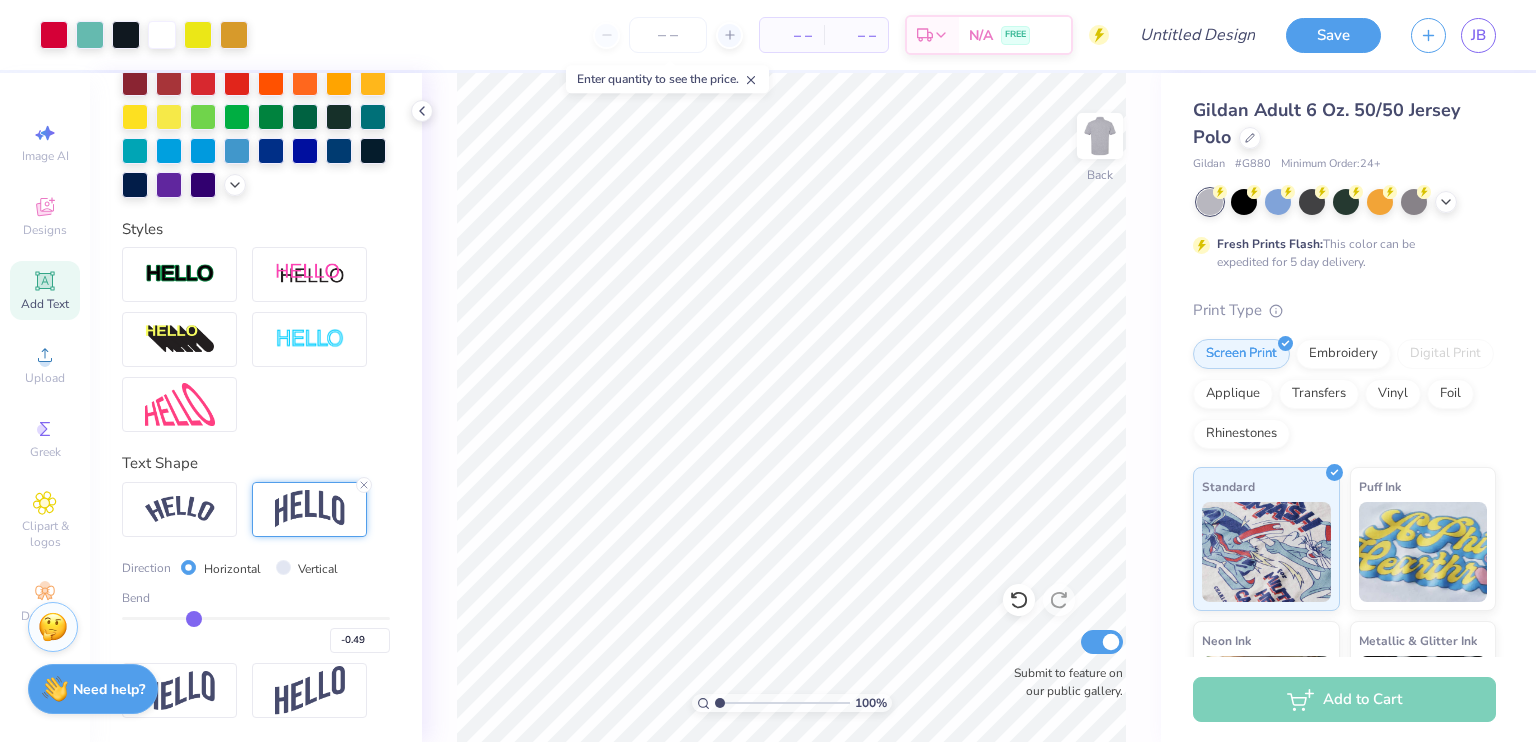 type on "-0.52" 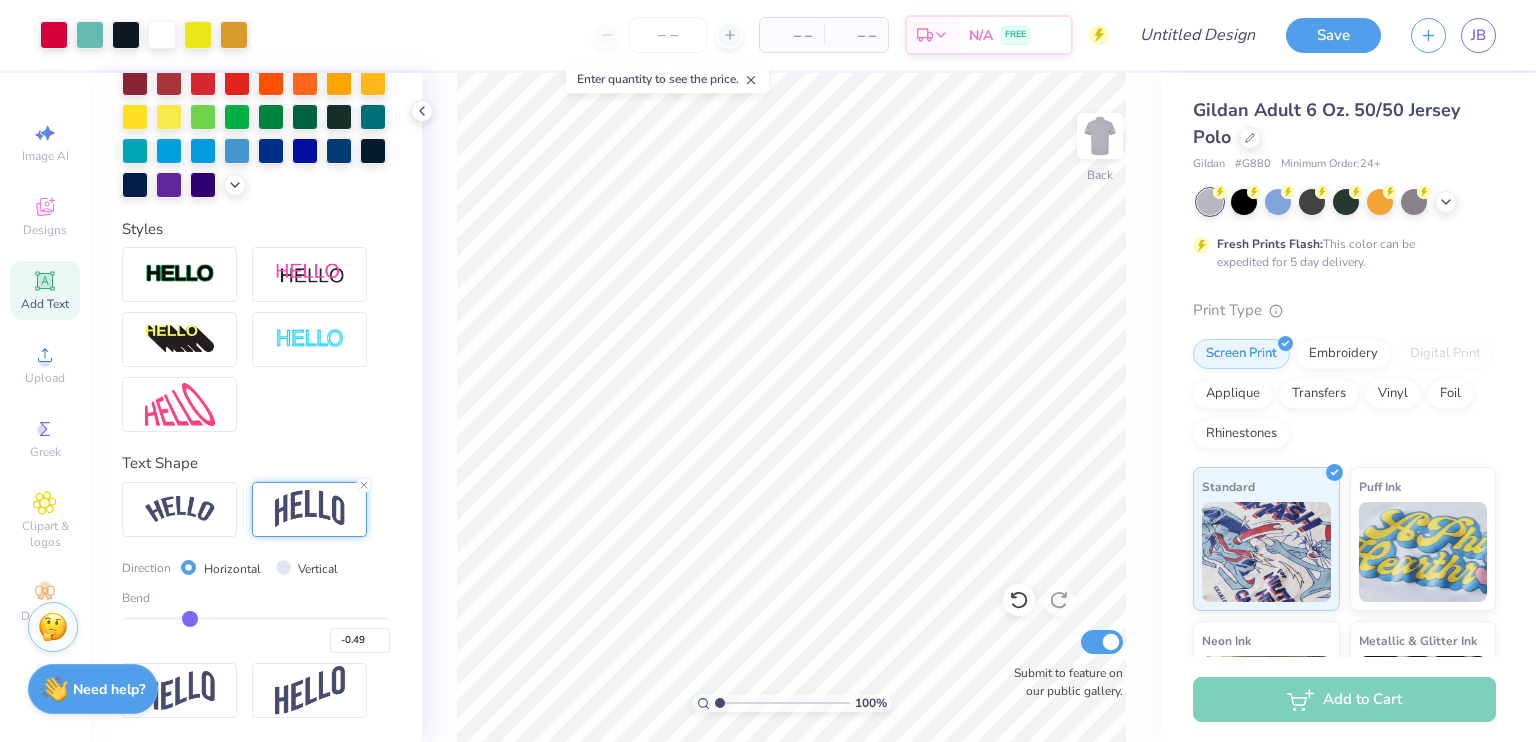 type on "-0.52" 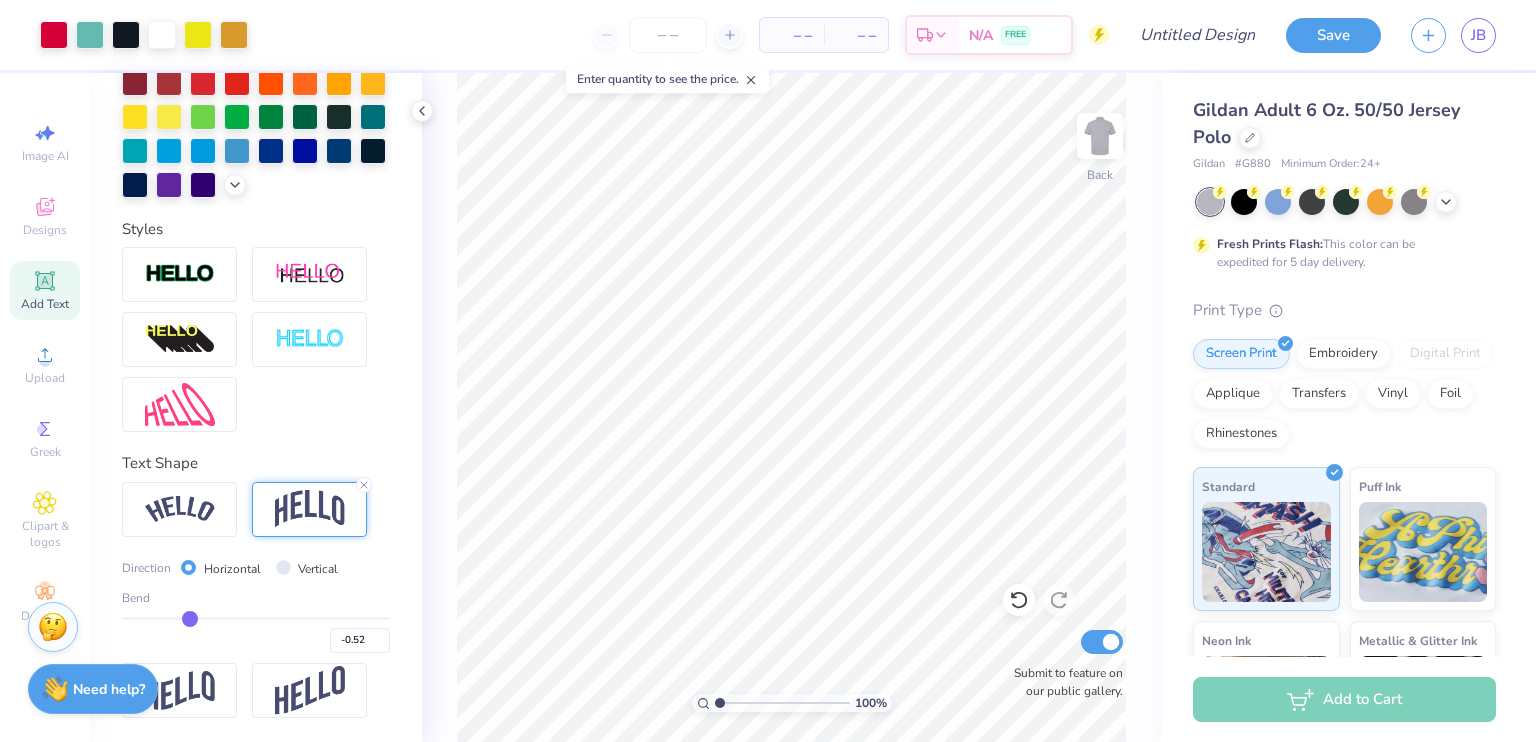 type on "-0.53" 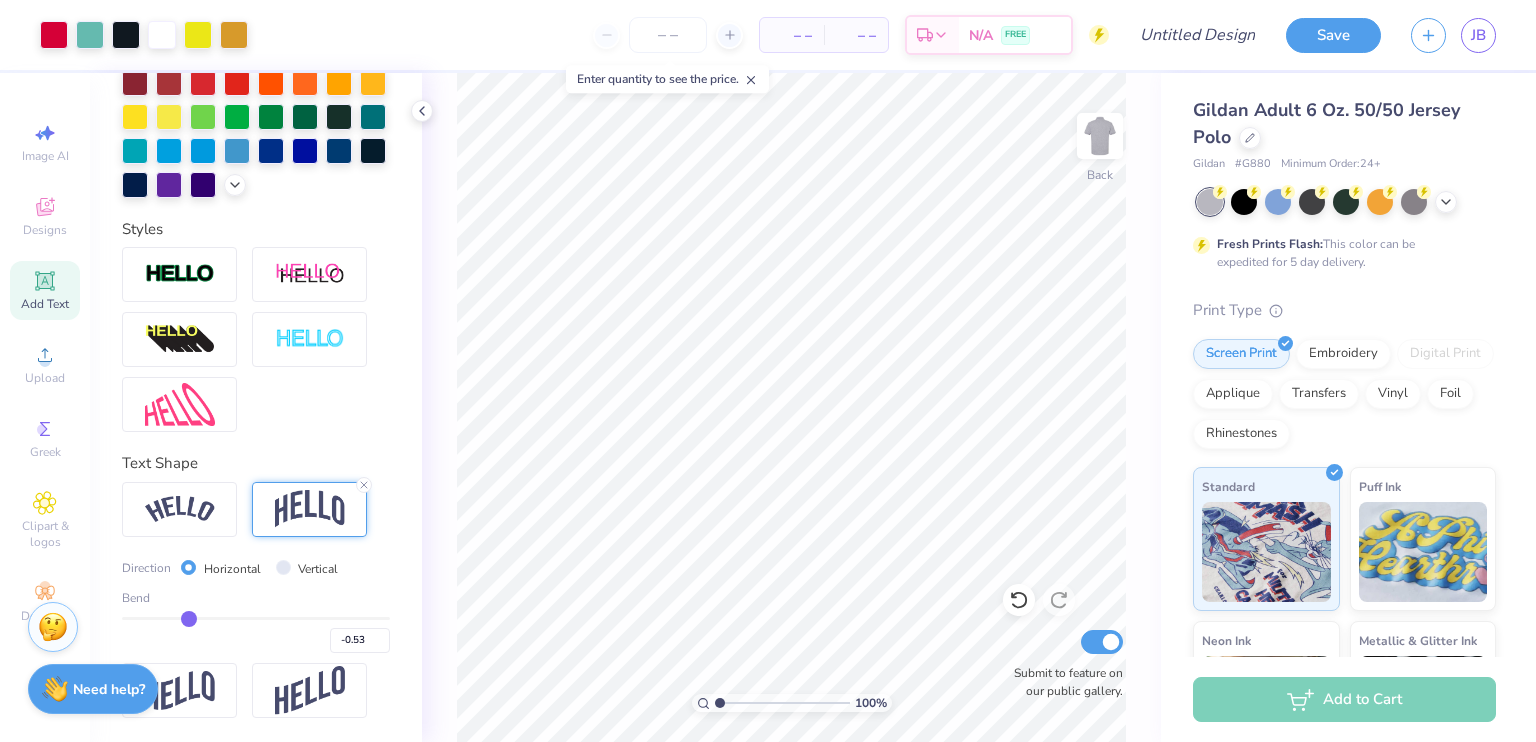 type on "-0.55" 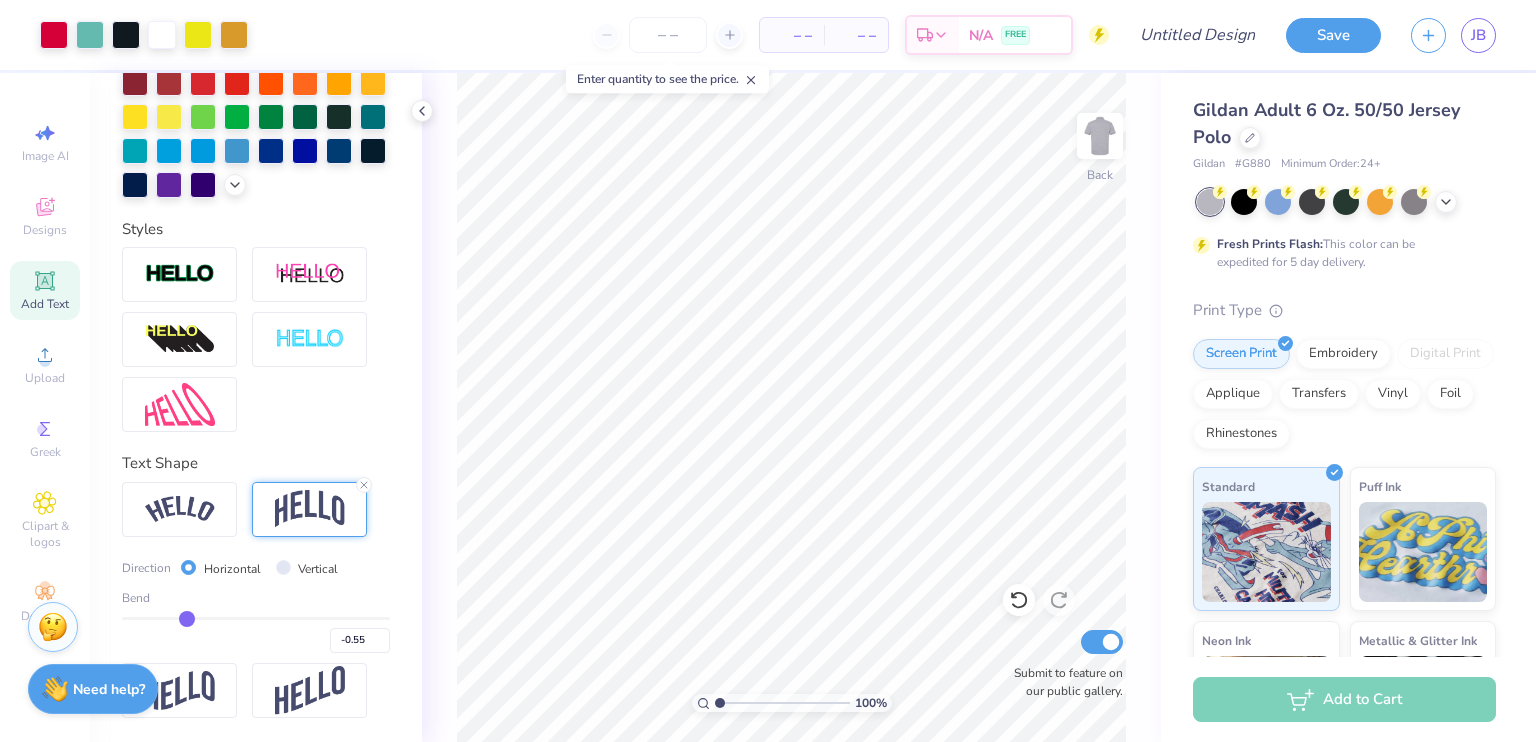 type on "-0.57" 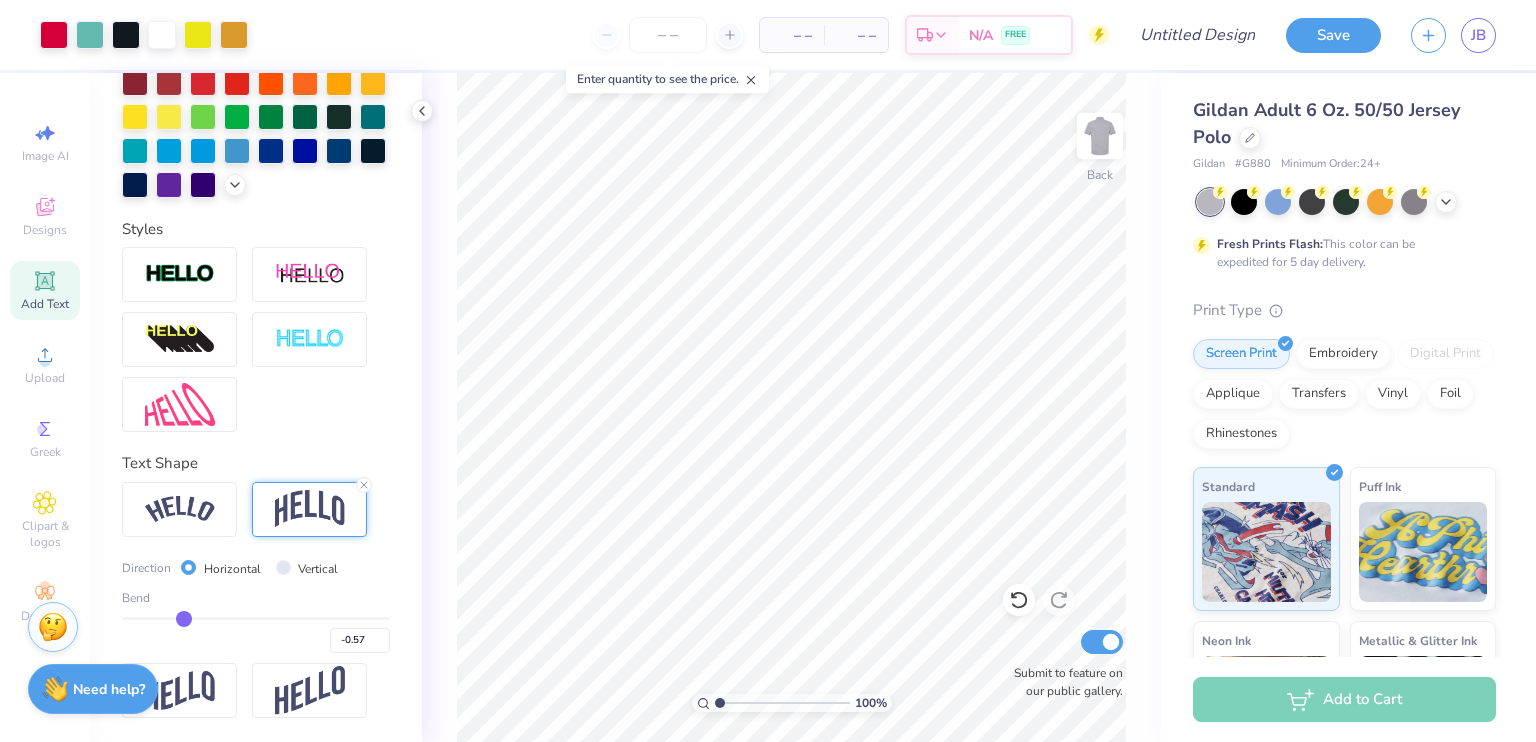 type on "-0.59" 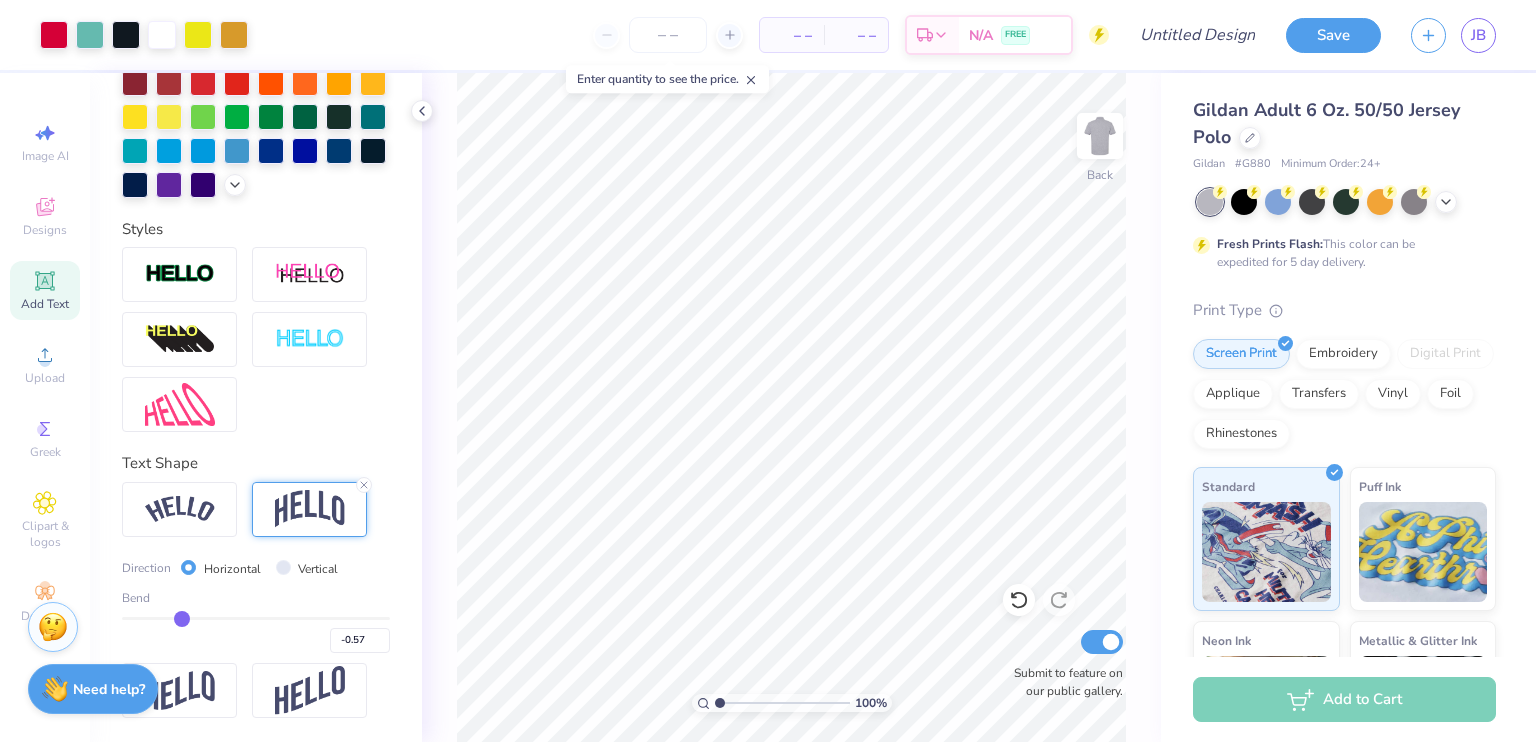 type on "-0.59" 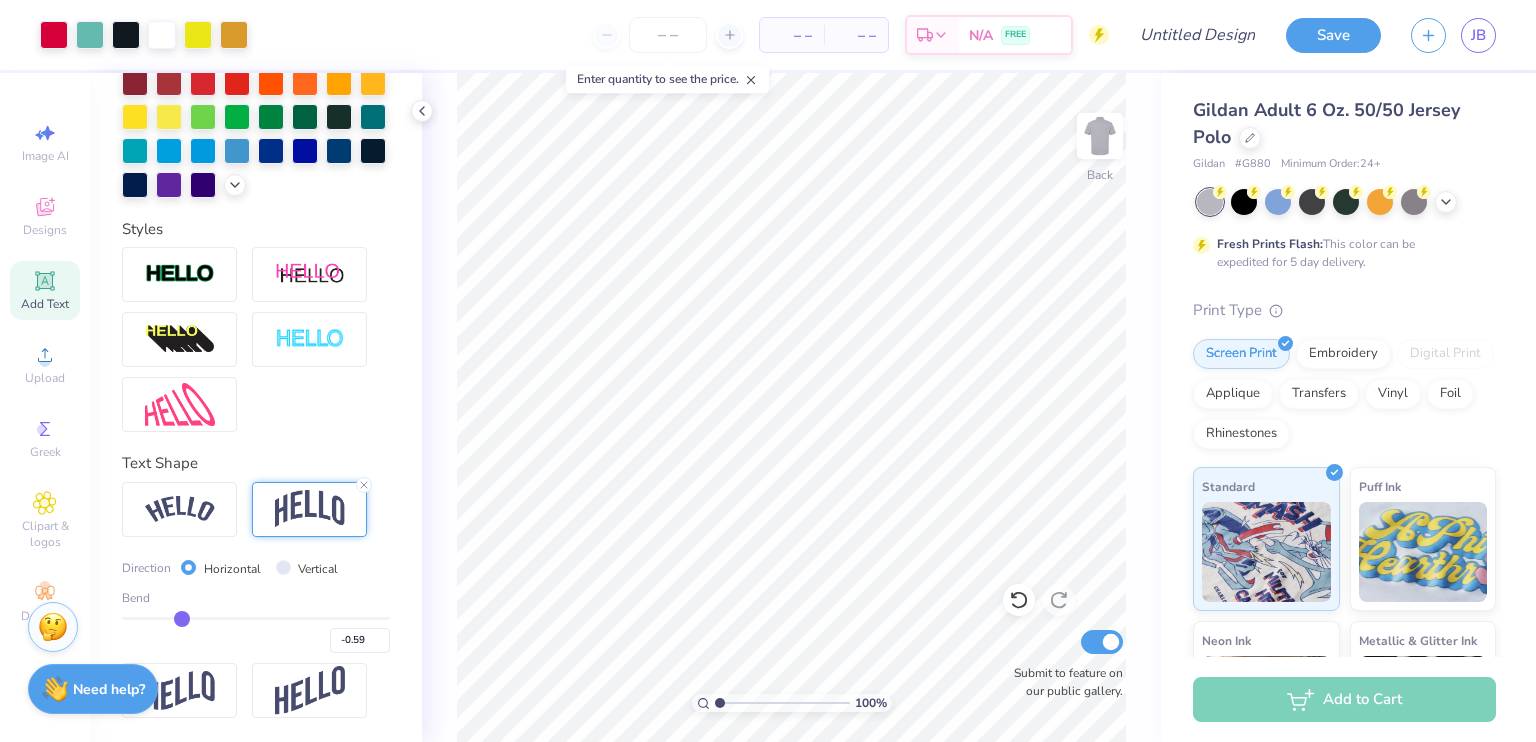 type on "-0.6" 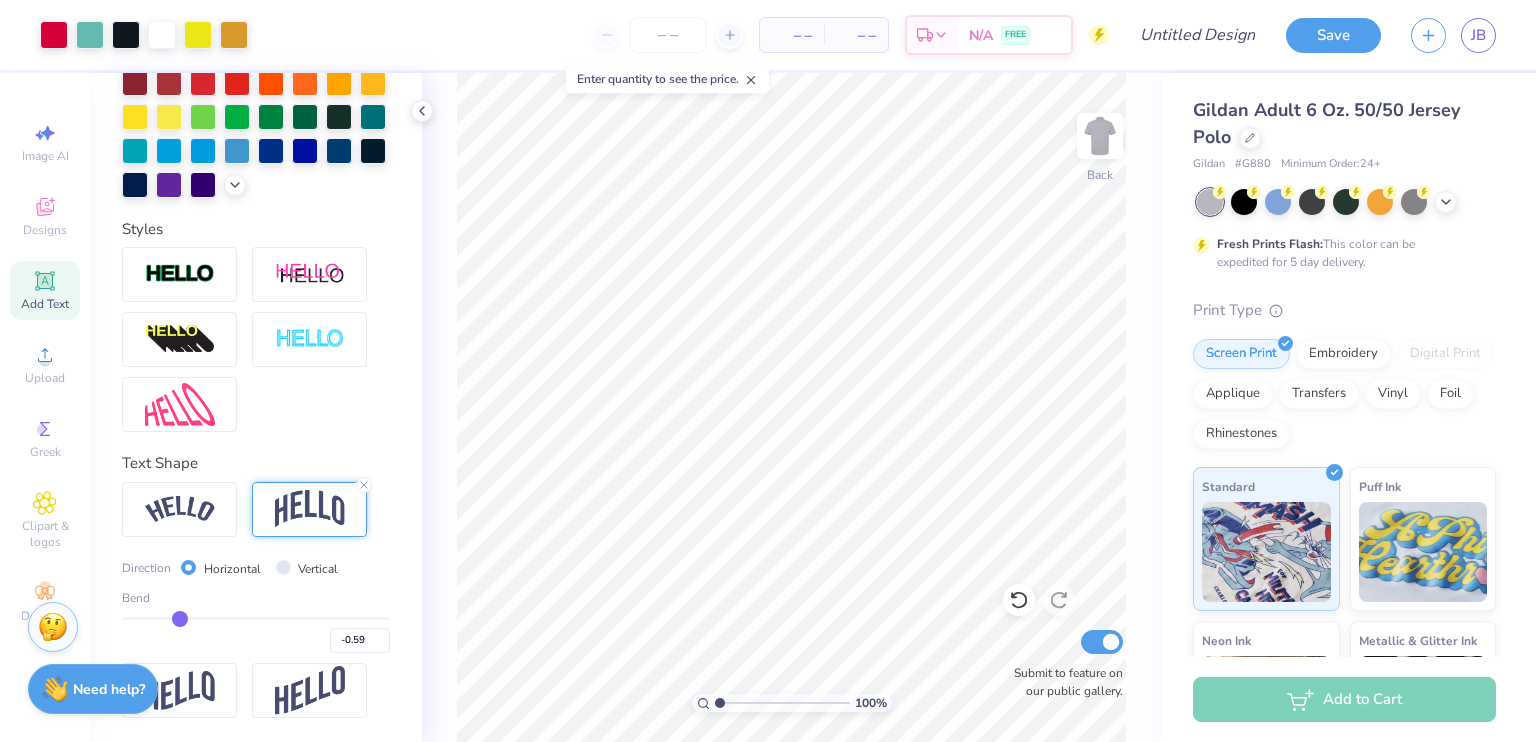 type on "-0.60" 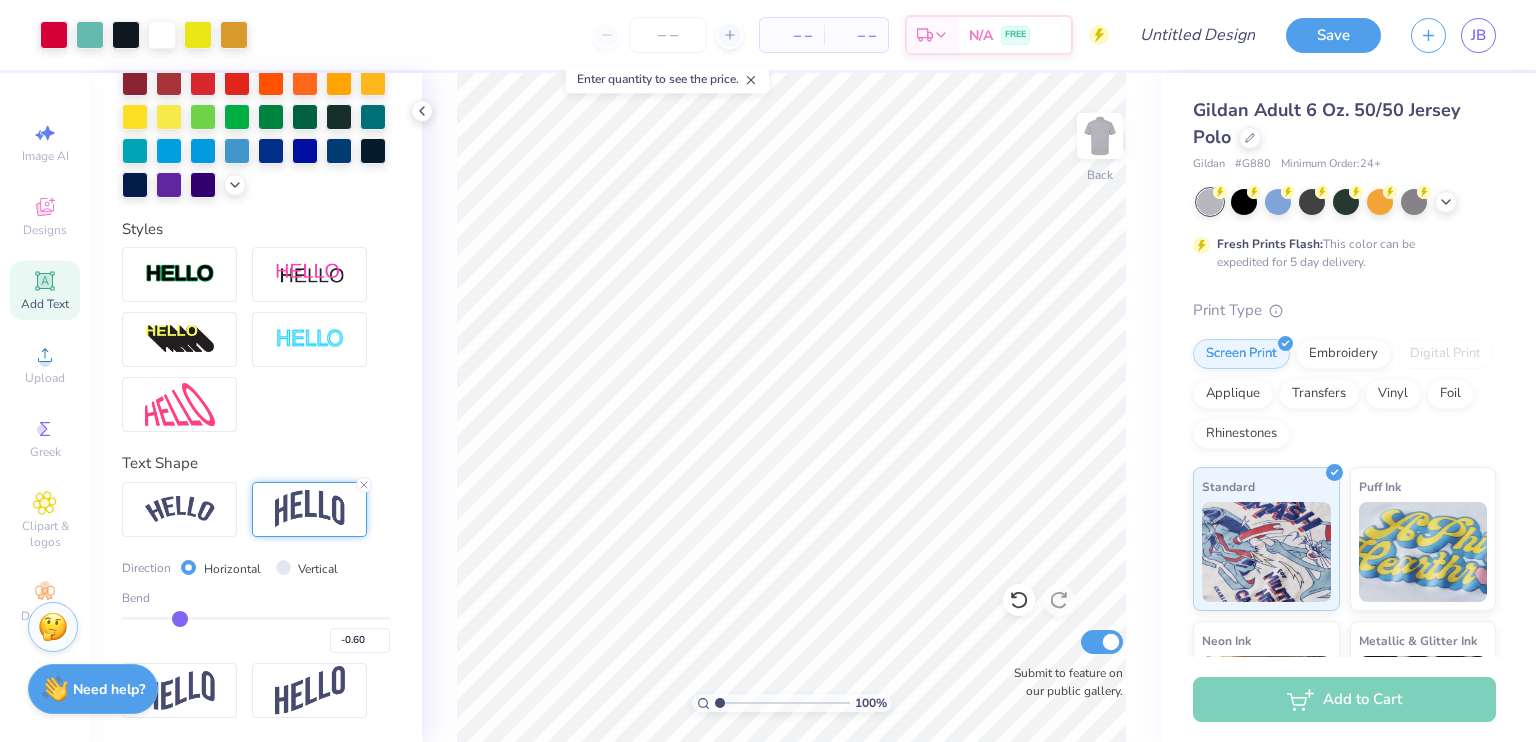 type on "-0.61" 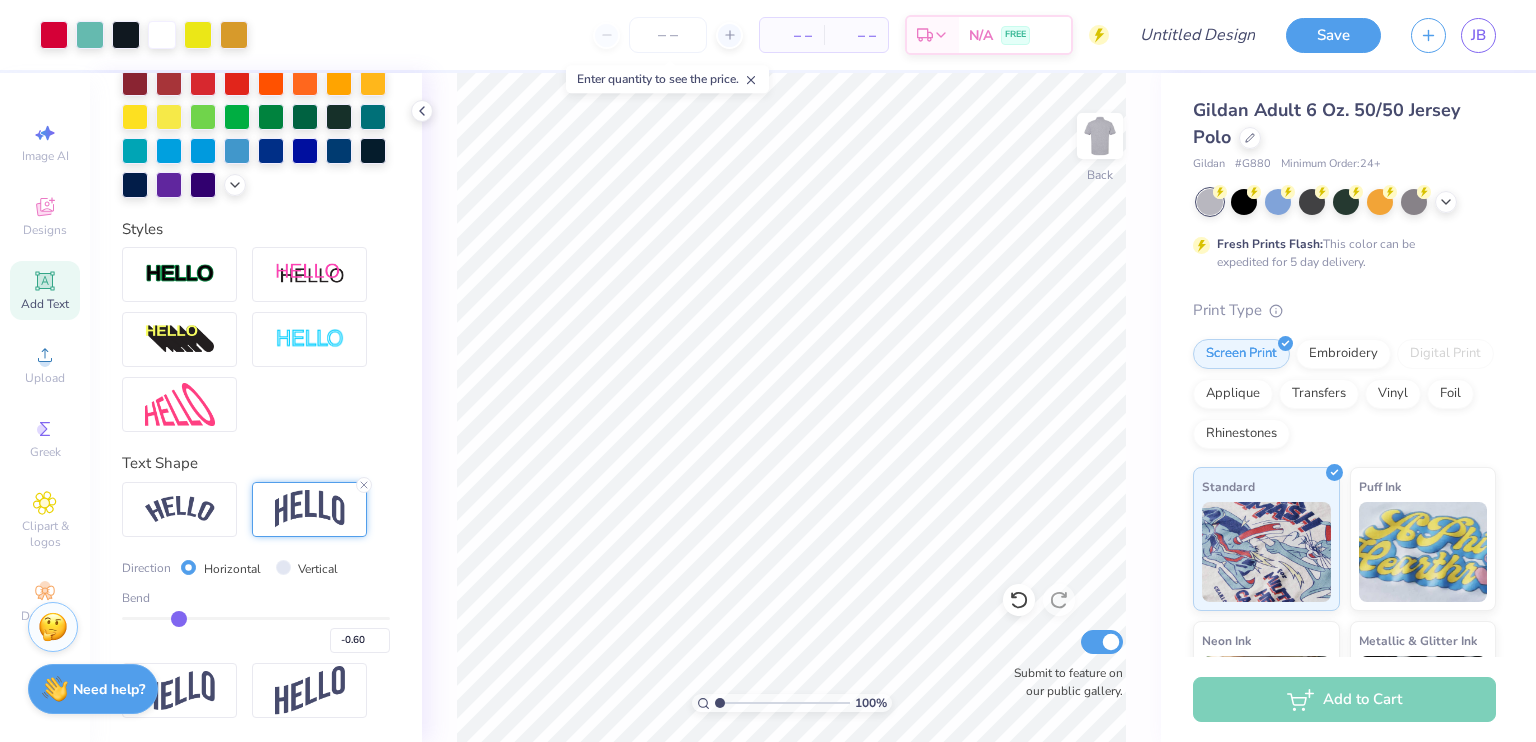 type on "-0.61" 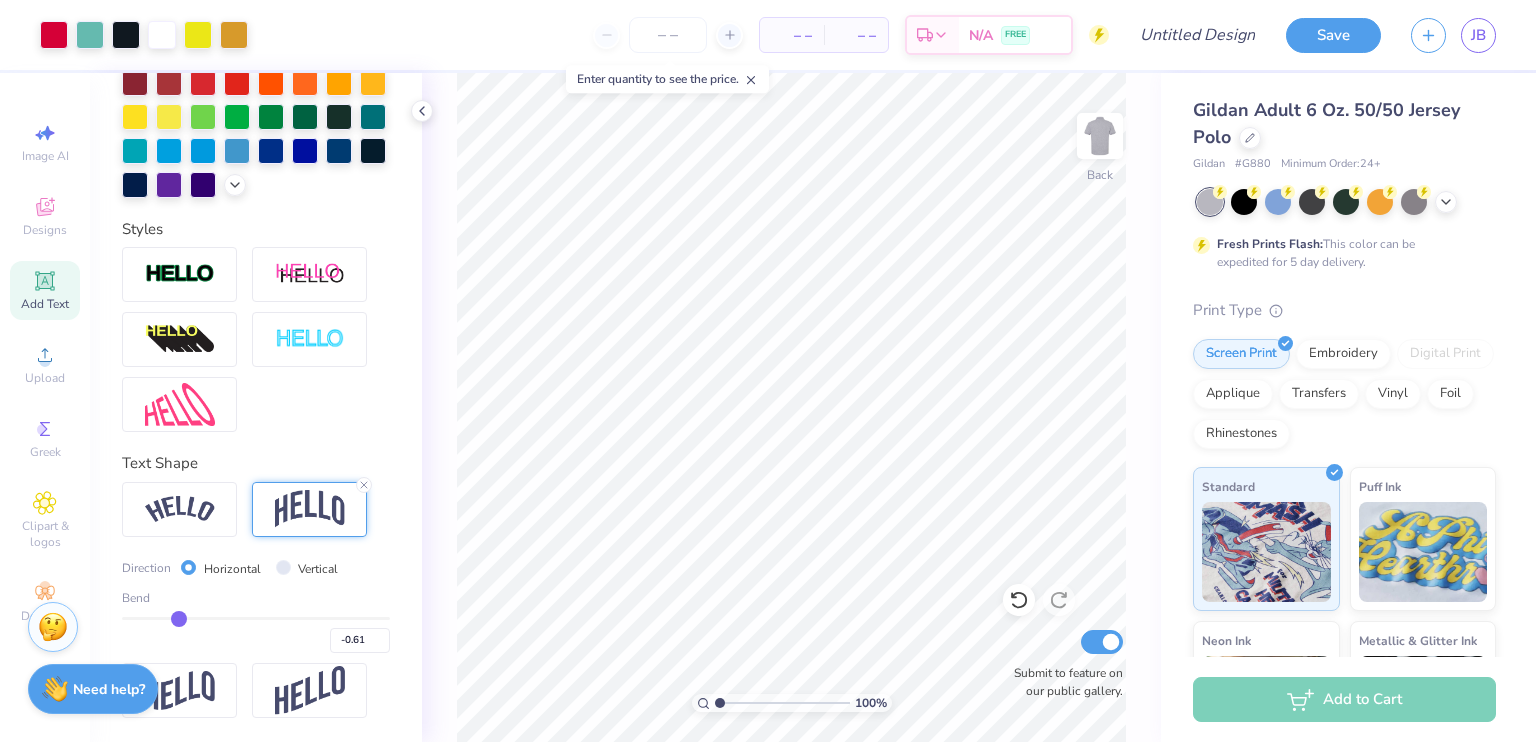 type on "-0.62" 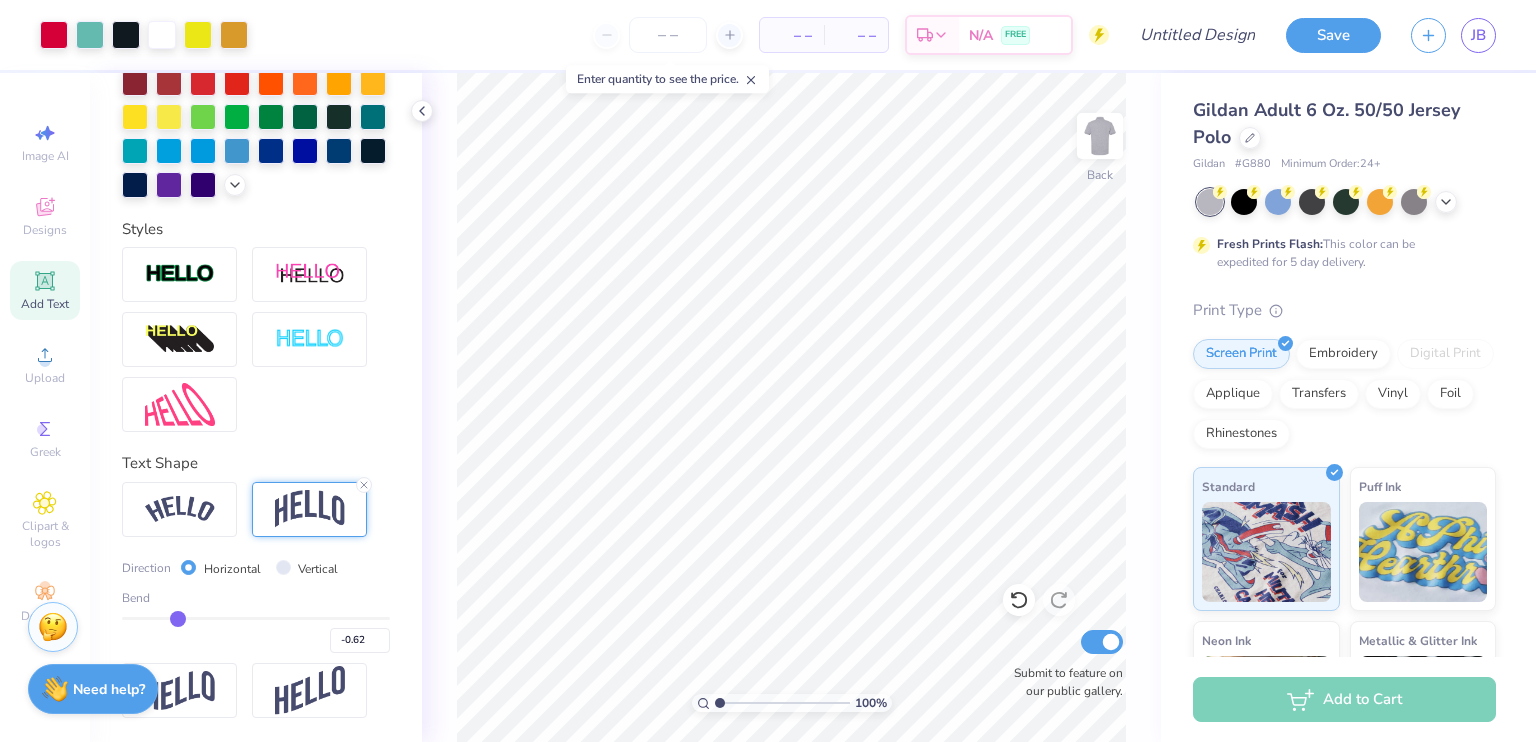 drag, startPoint x: 303, startPoint y: 619, endPoint x: 174, endPoint y: 619, distance: 129 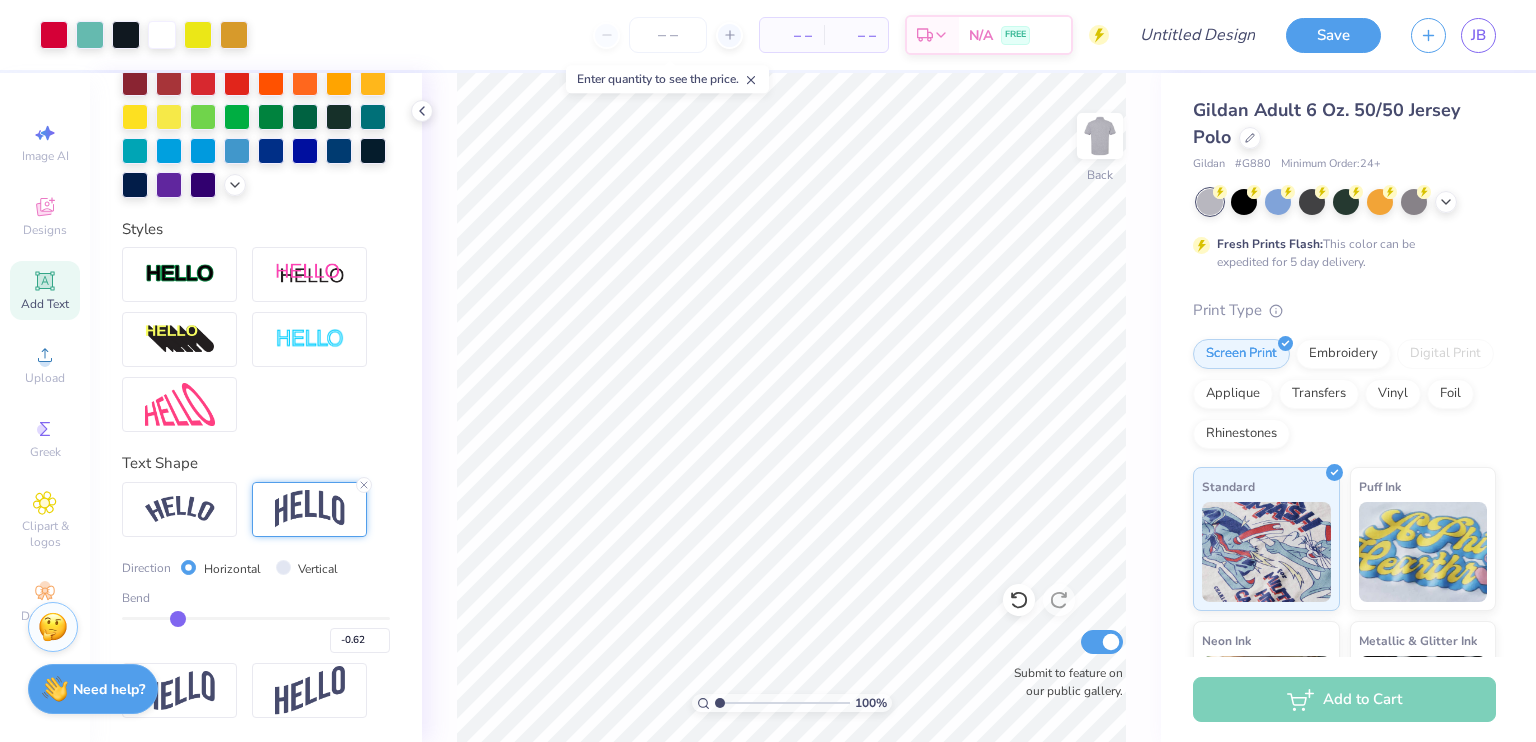 click on "Direction Horizontal Vertical" at bounding box center [256, 568] 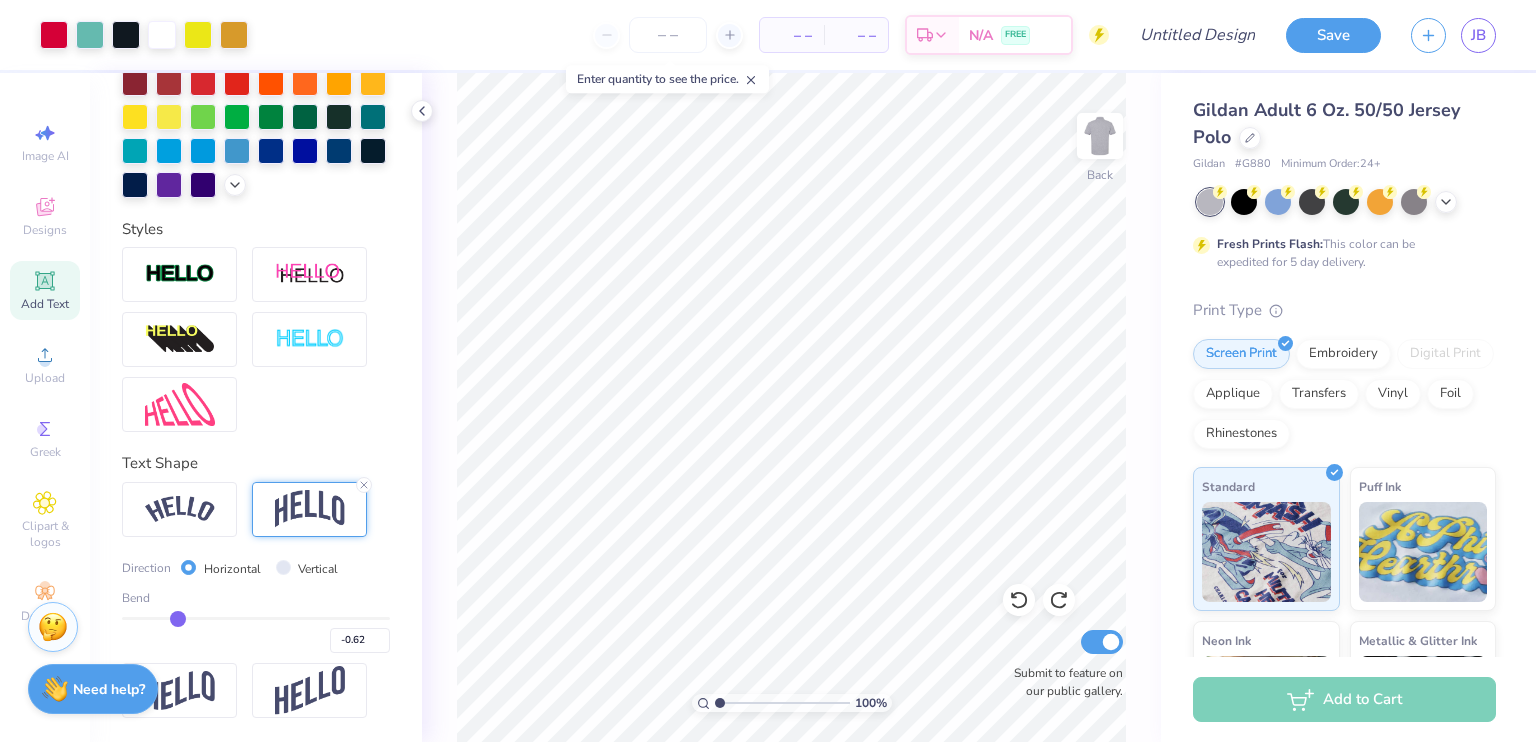 scroll, scrollTop: 0, scrollLeft: 0, axis: both 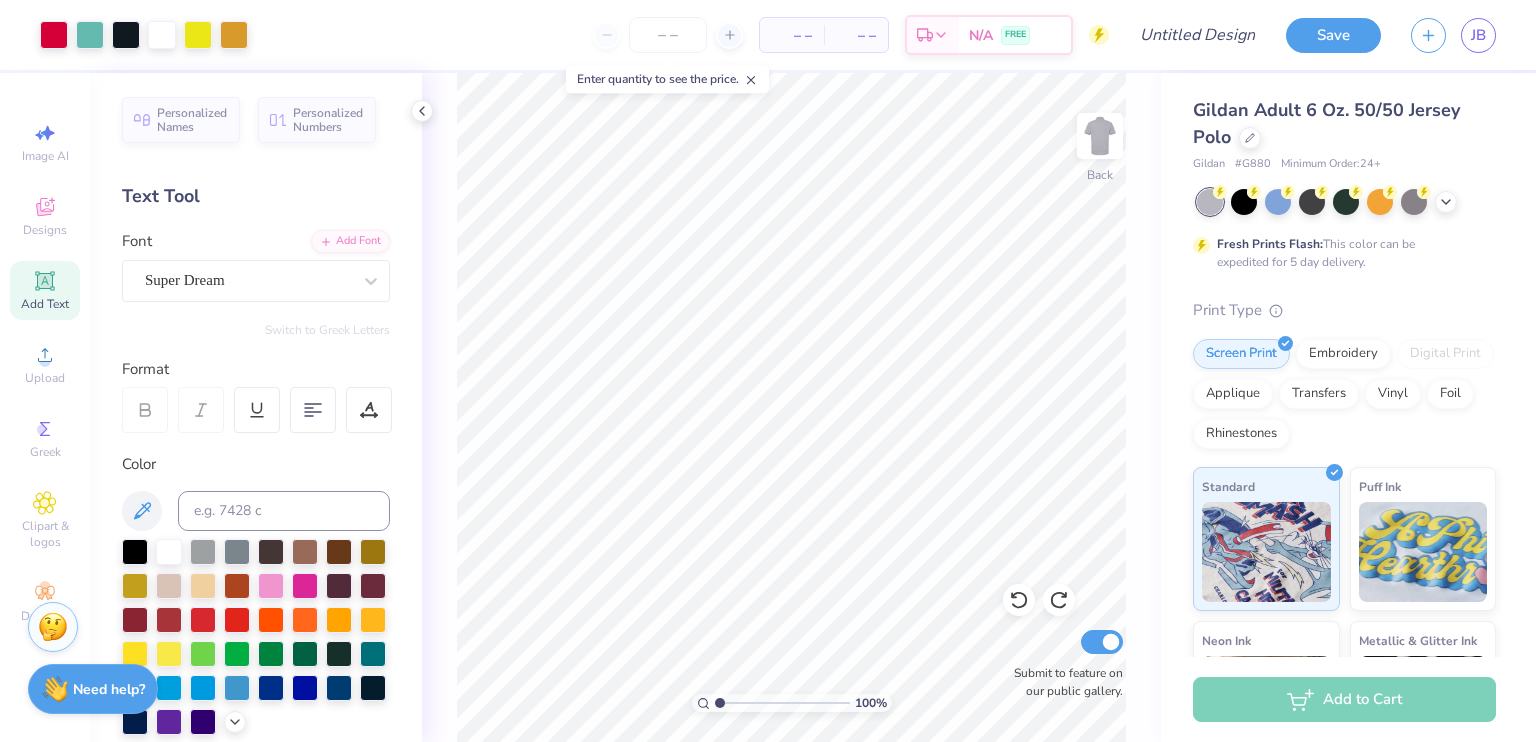 click 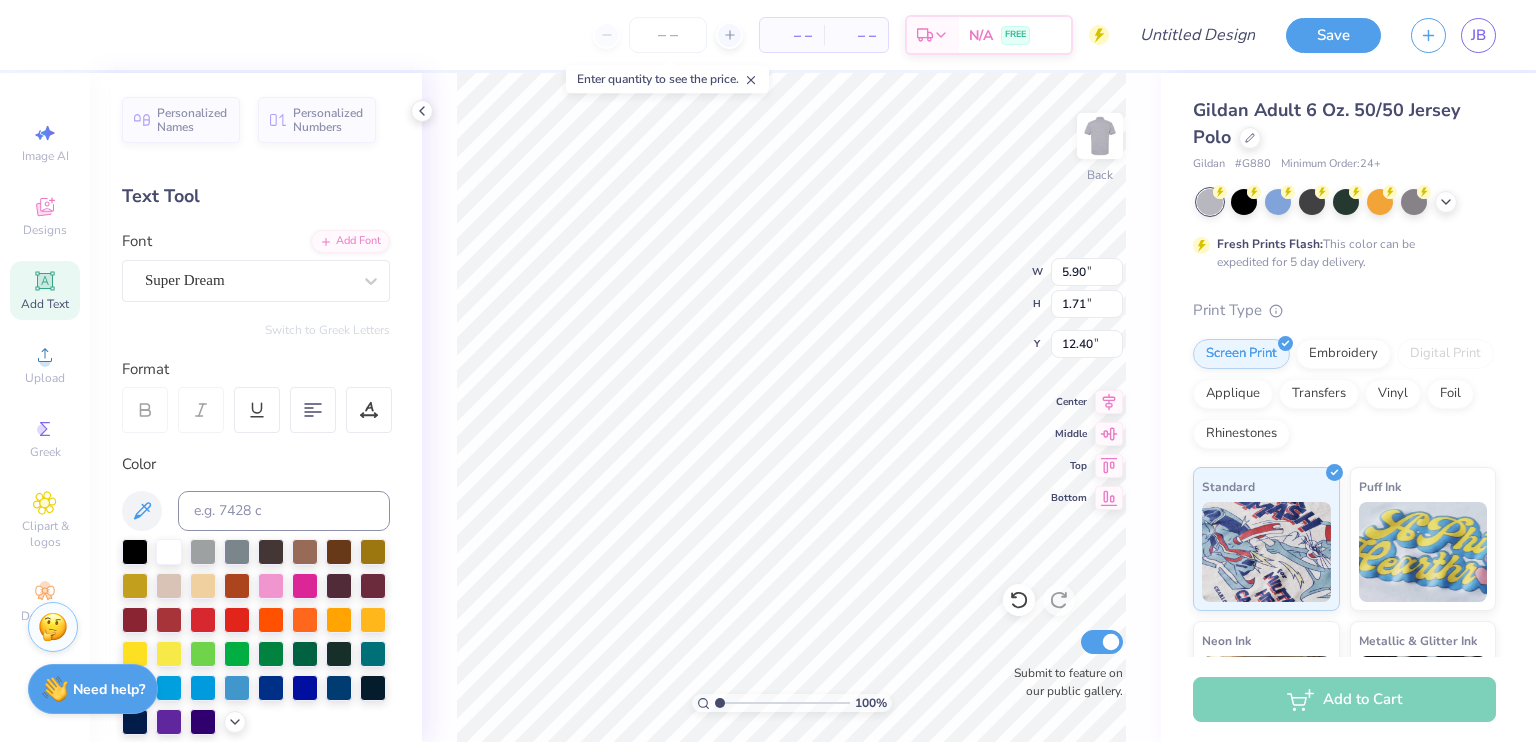 type on "8.37" 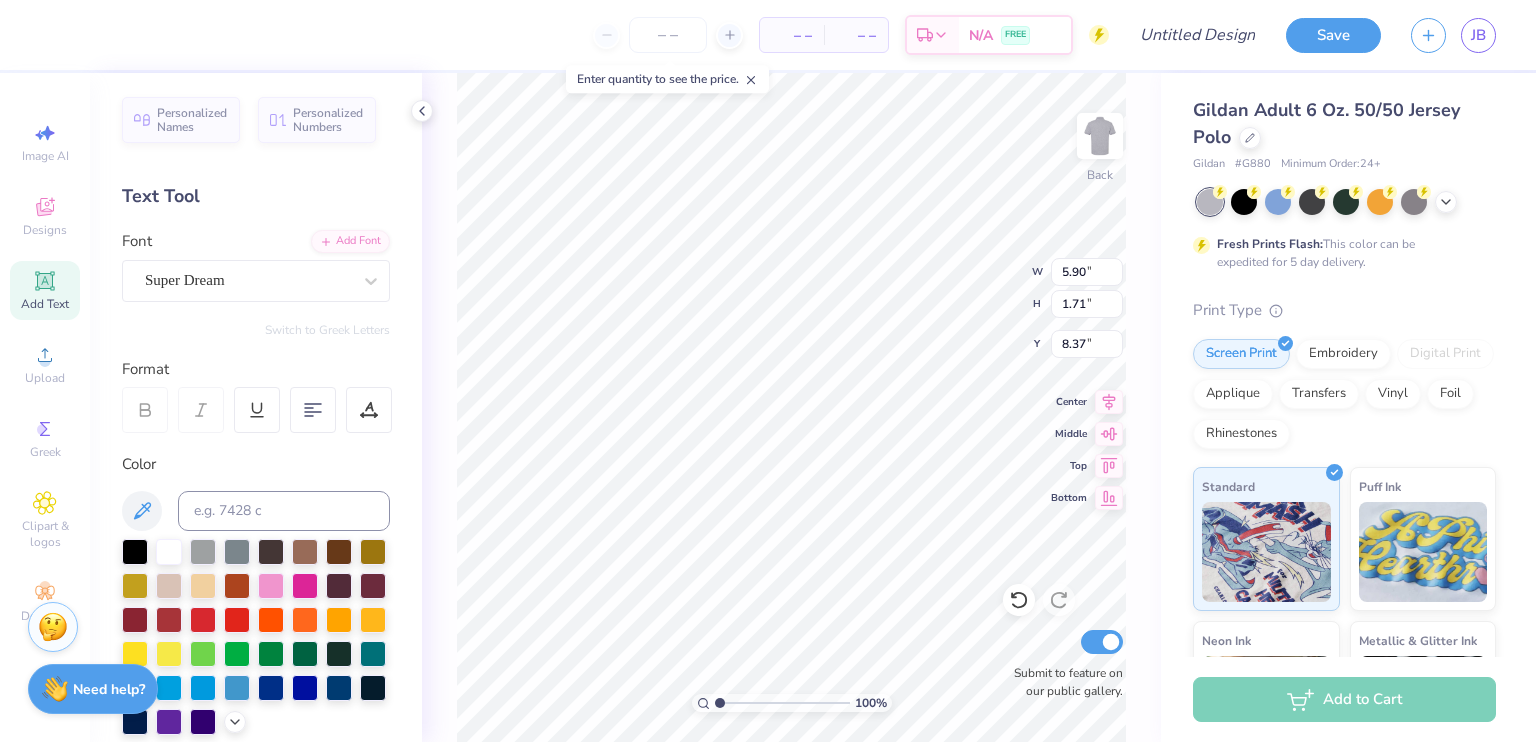scroll, scrollTop: 17, scrollLeft: 3, axis: both 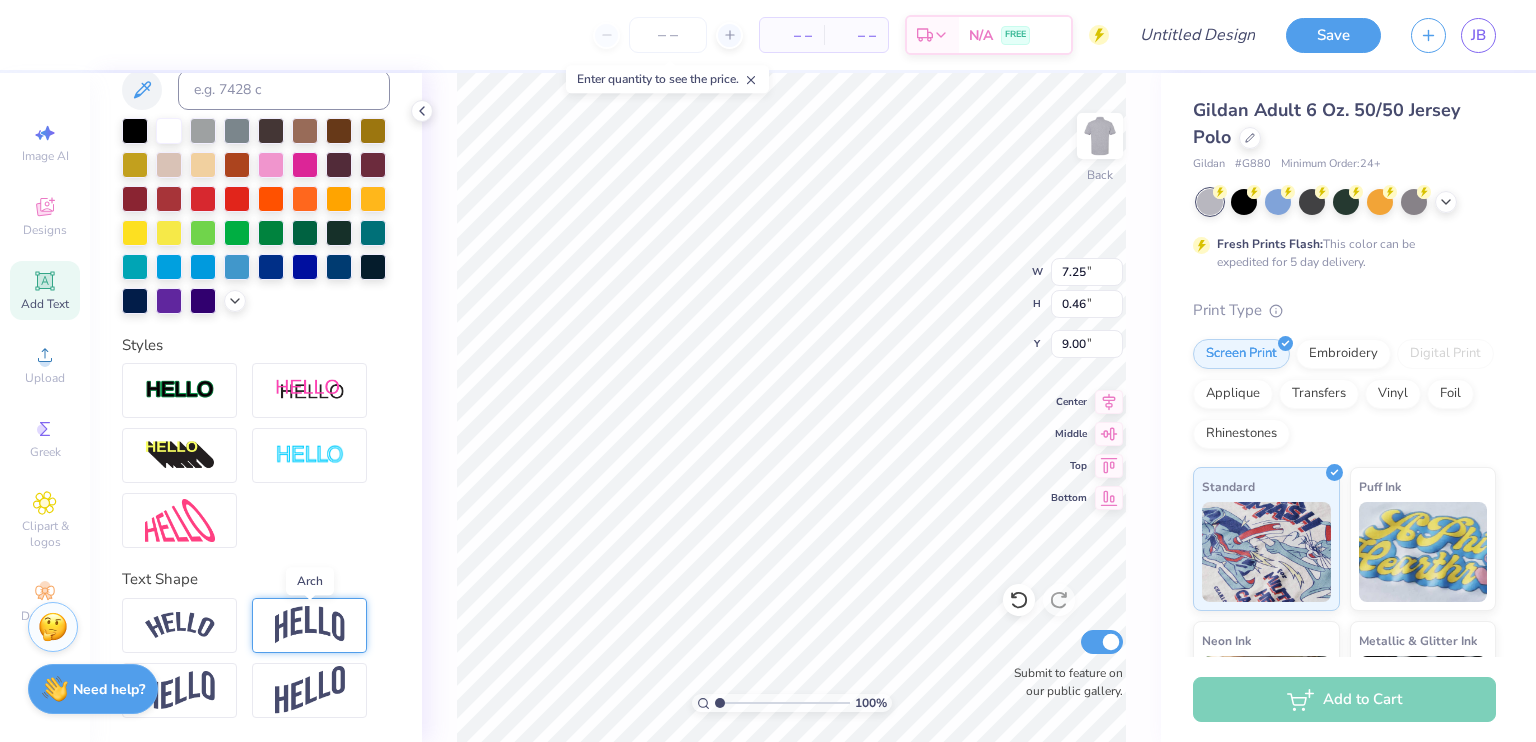 click at bounding box center [310, 625] 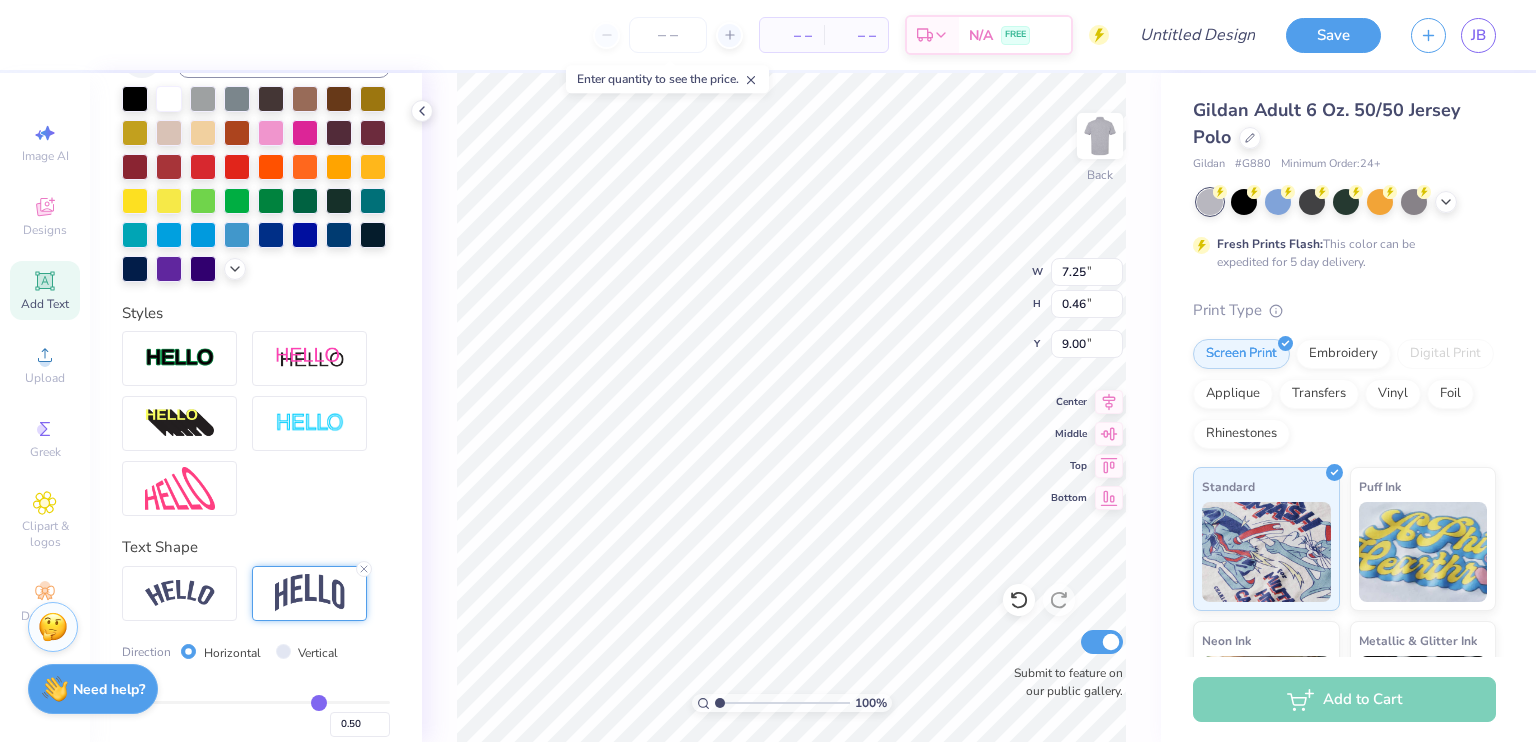 scroll, scrollTop: 569, scrollLeft: 0, axis: vertical 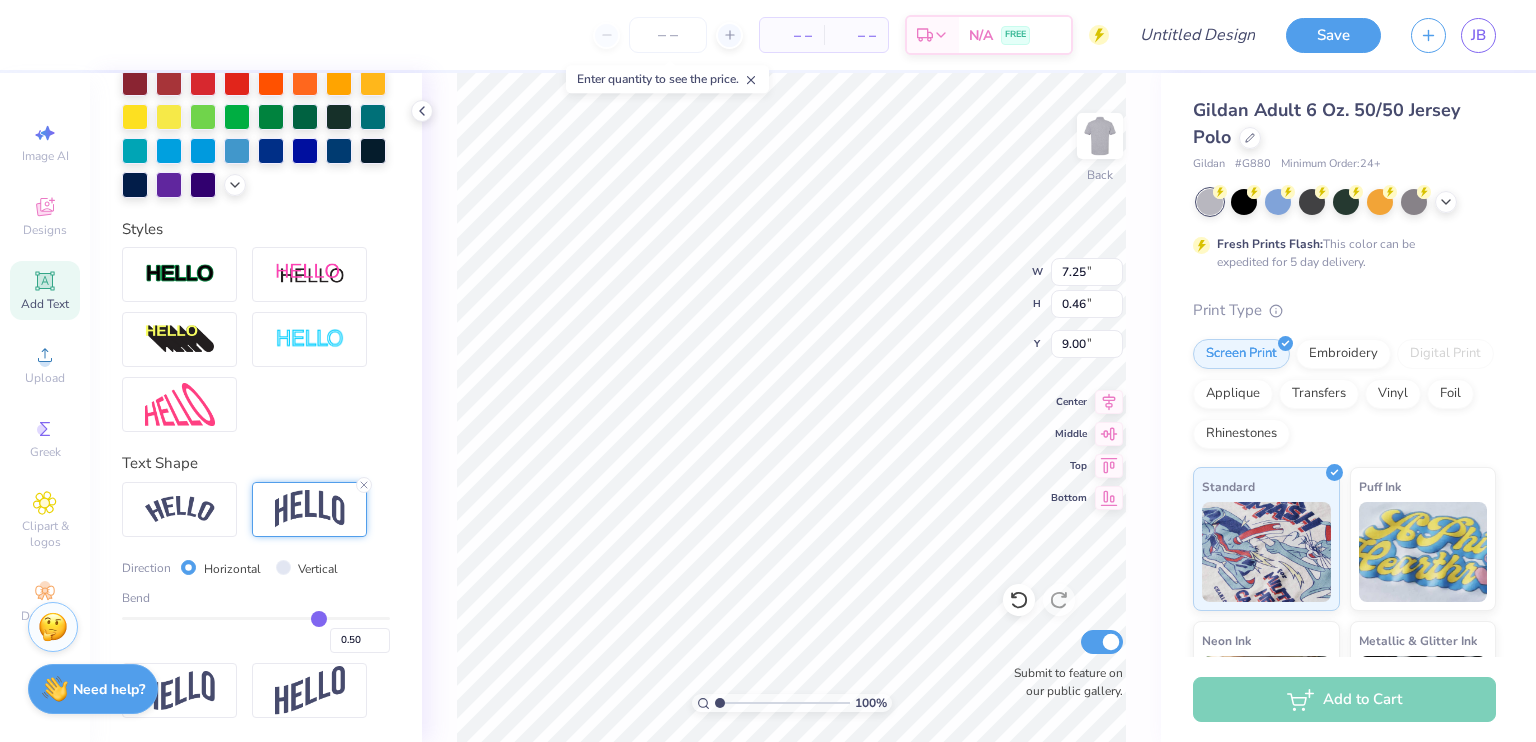 type on "0.49" 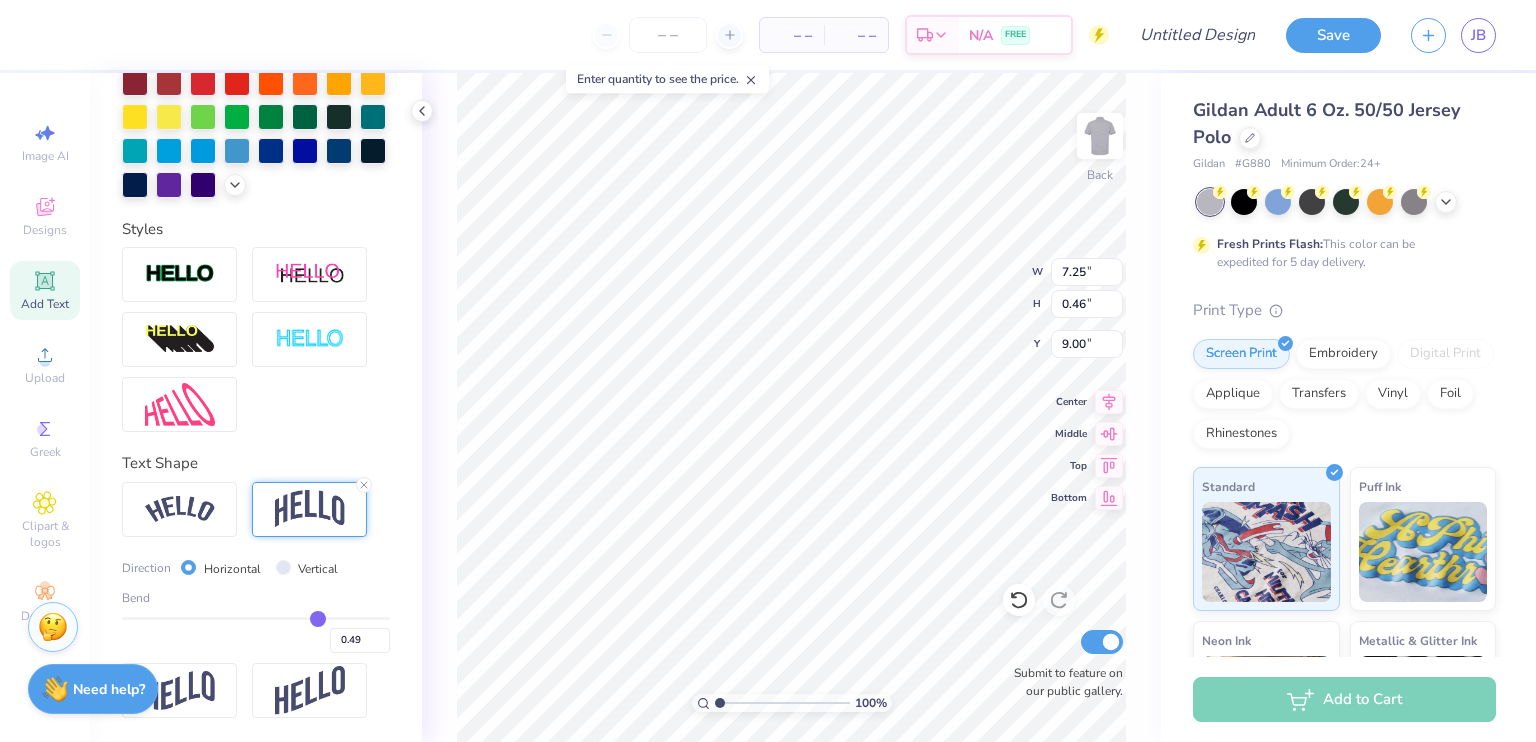 type on "0.42" 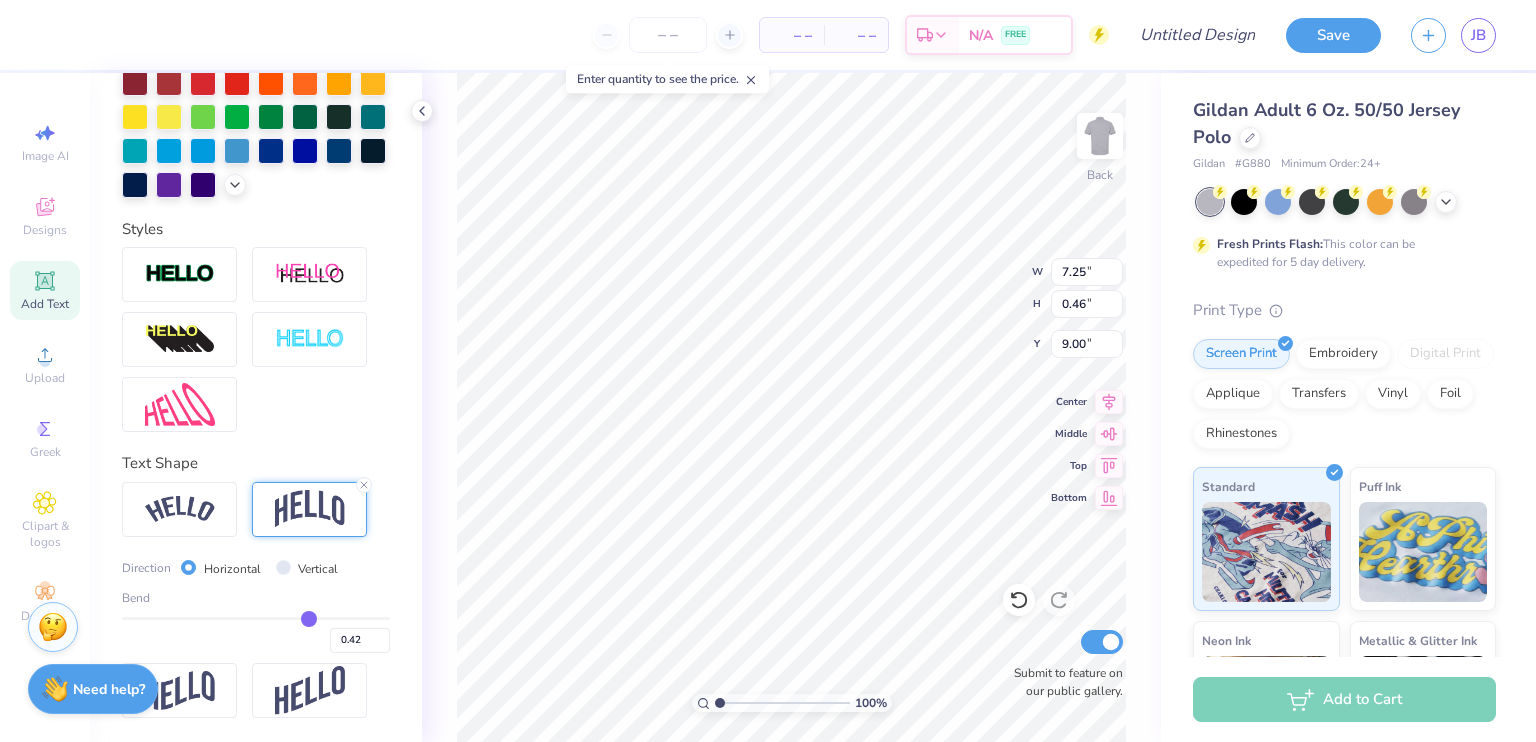 type on "0.34" 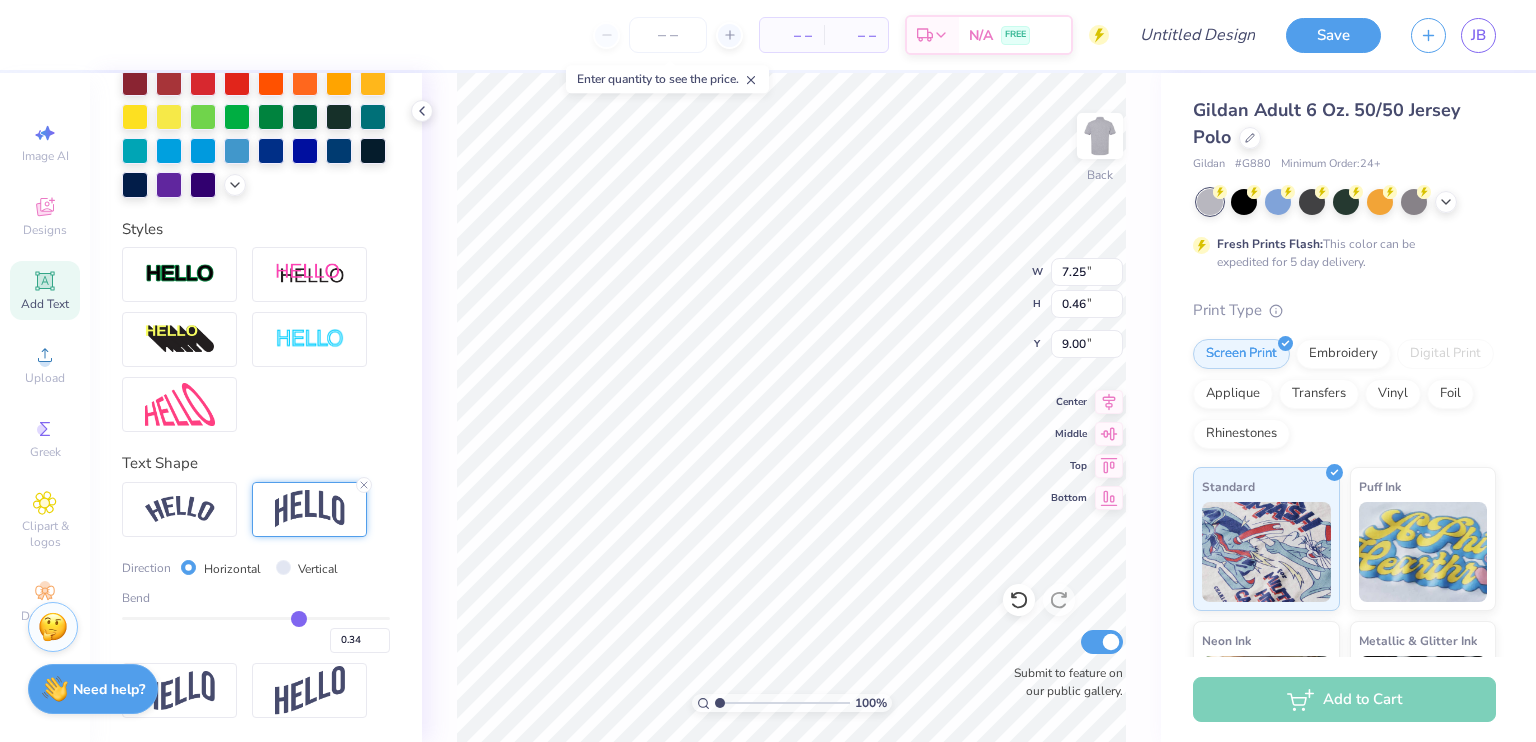 type on "0.27" 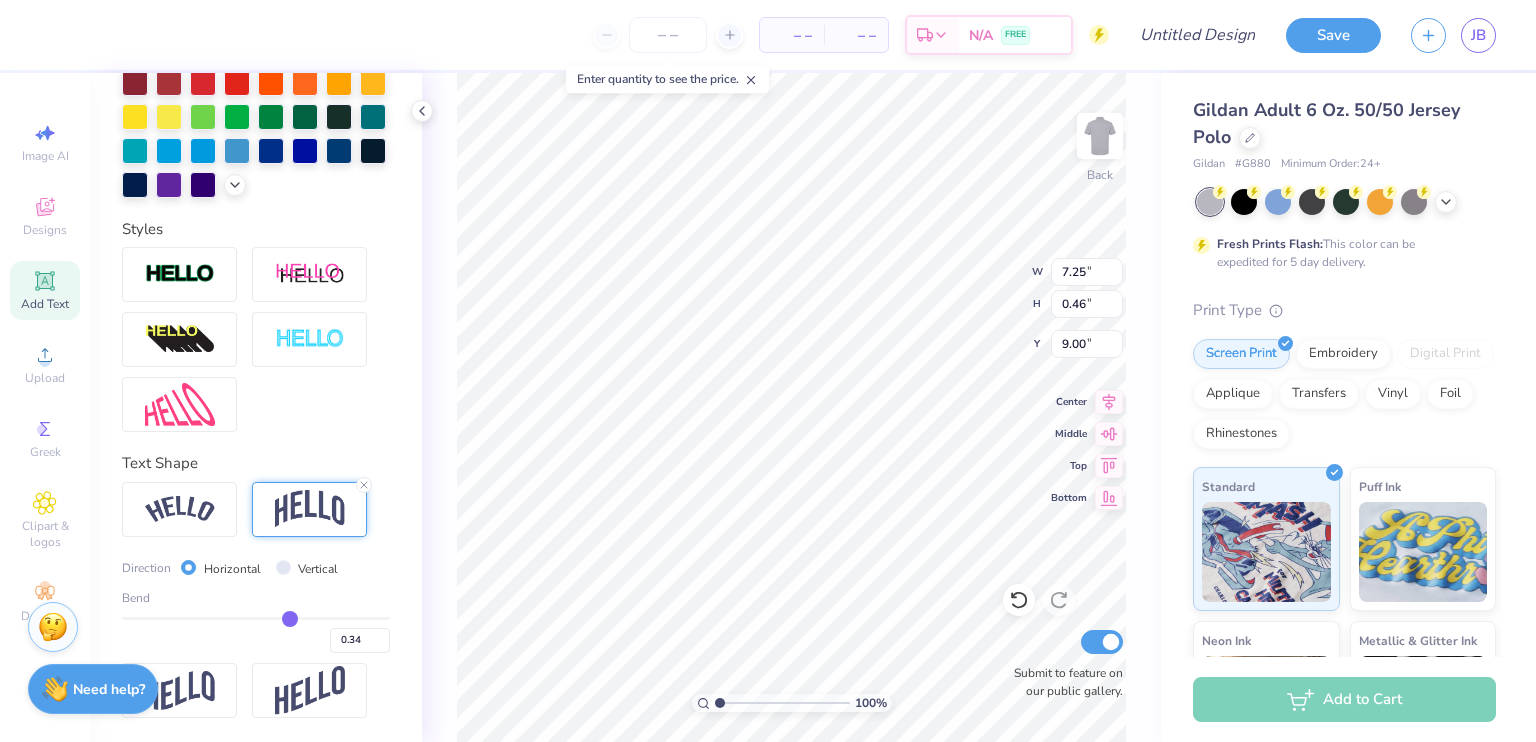 type on "0.27" 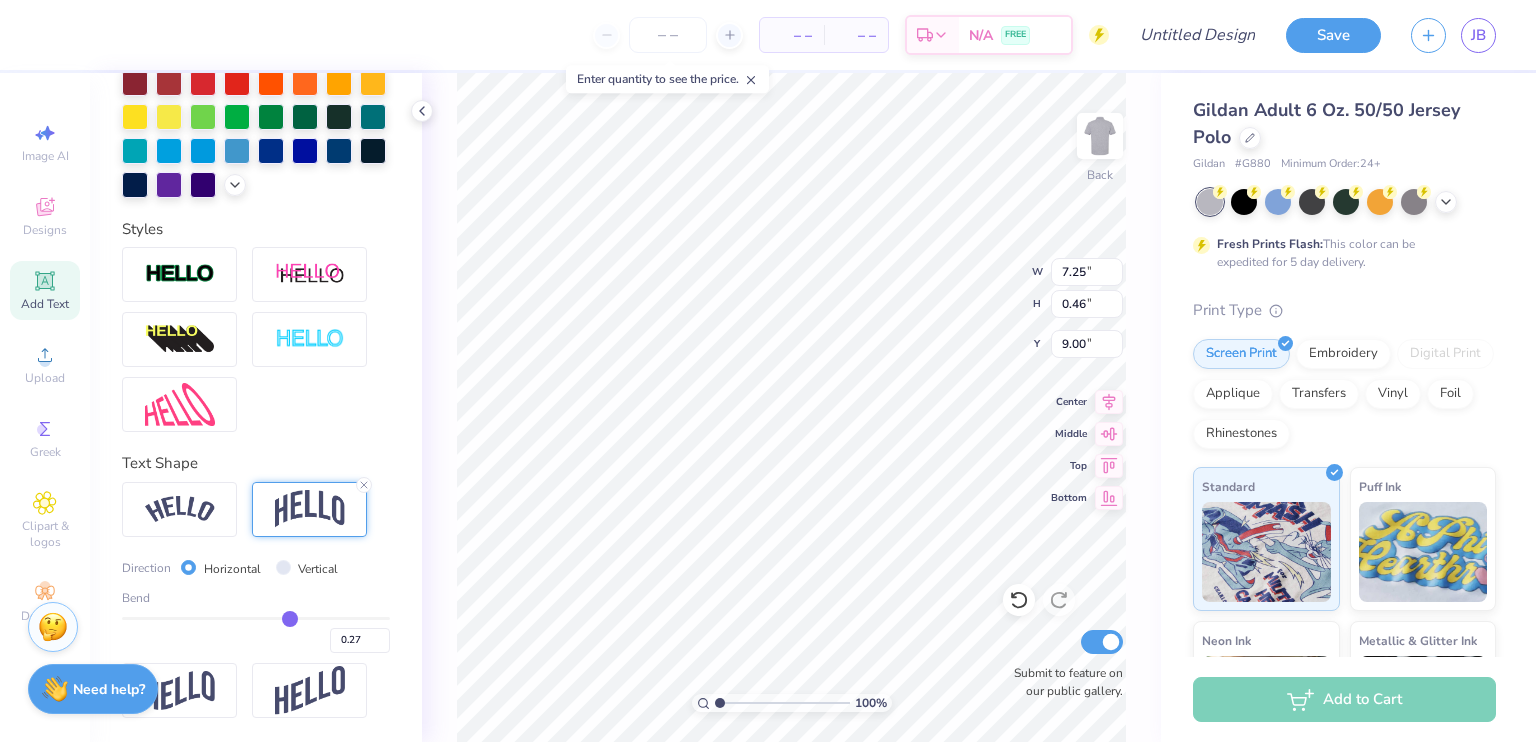 type on "0.17" 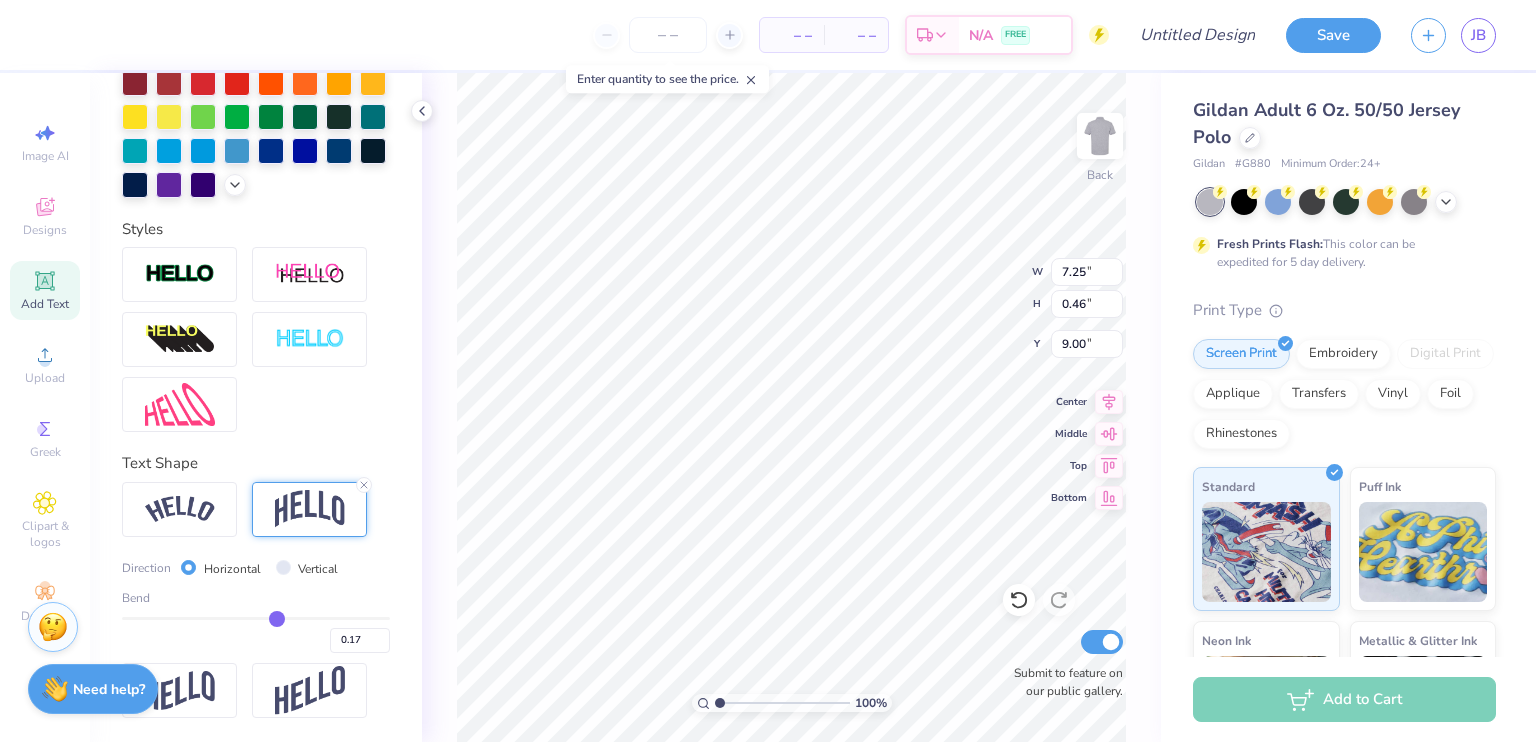 type on "0.11" 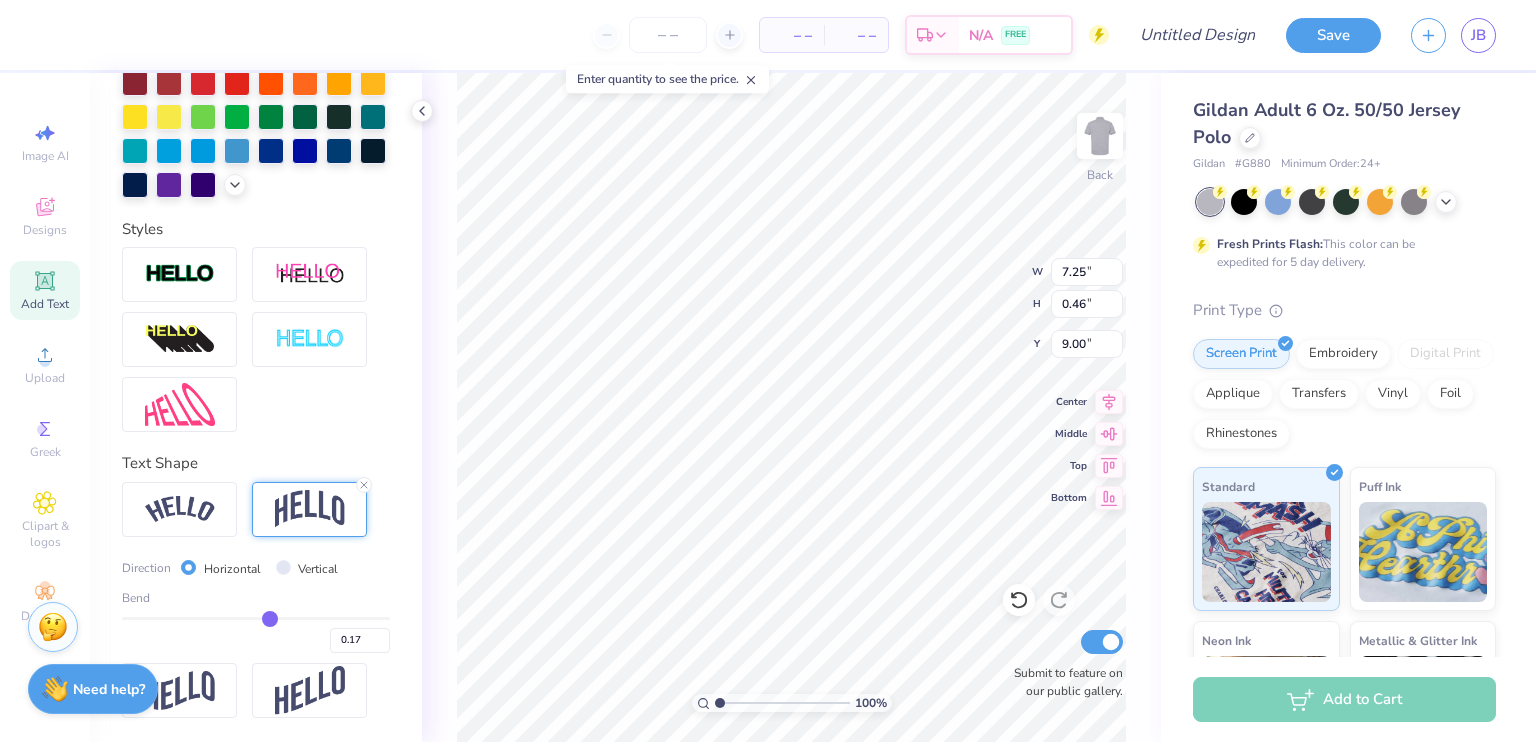 type on "0.11" 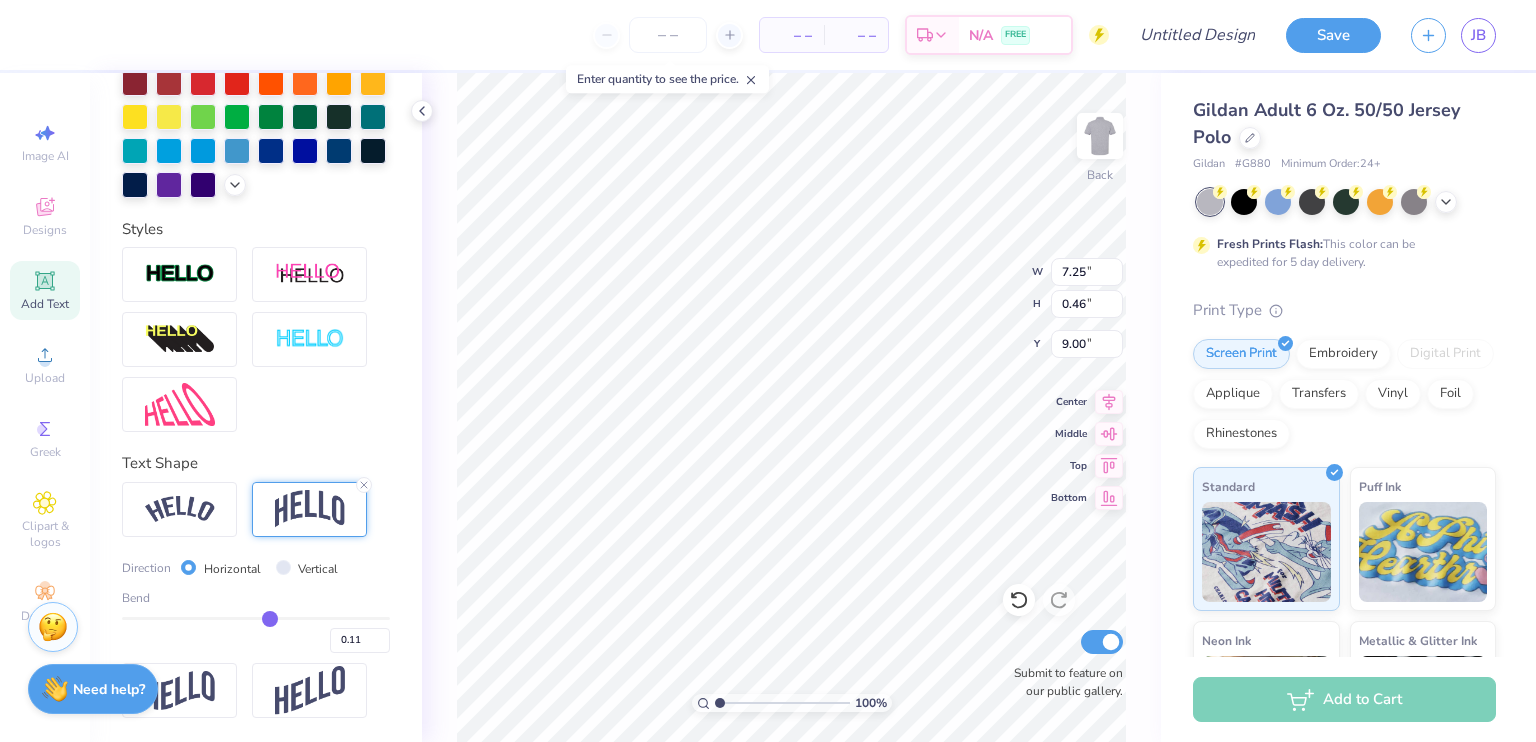 type on "0.06" 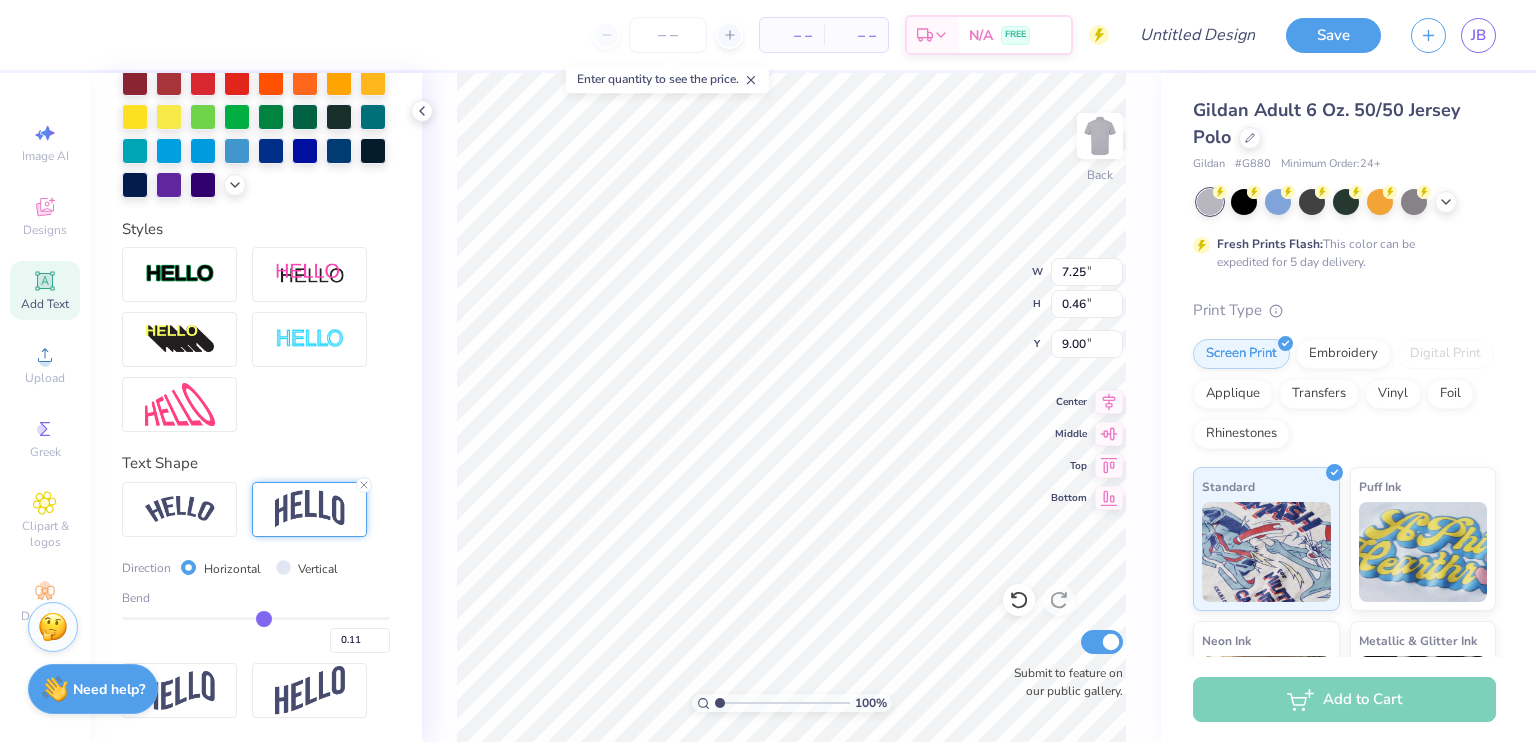 type on "0.06" 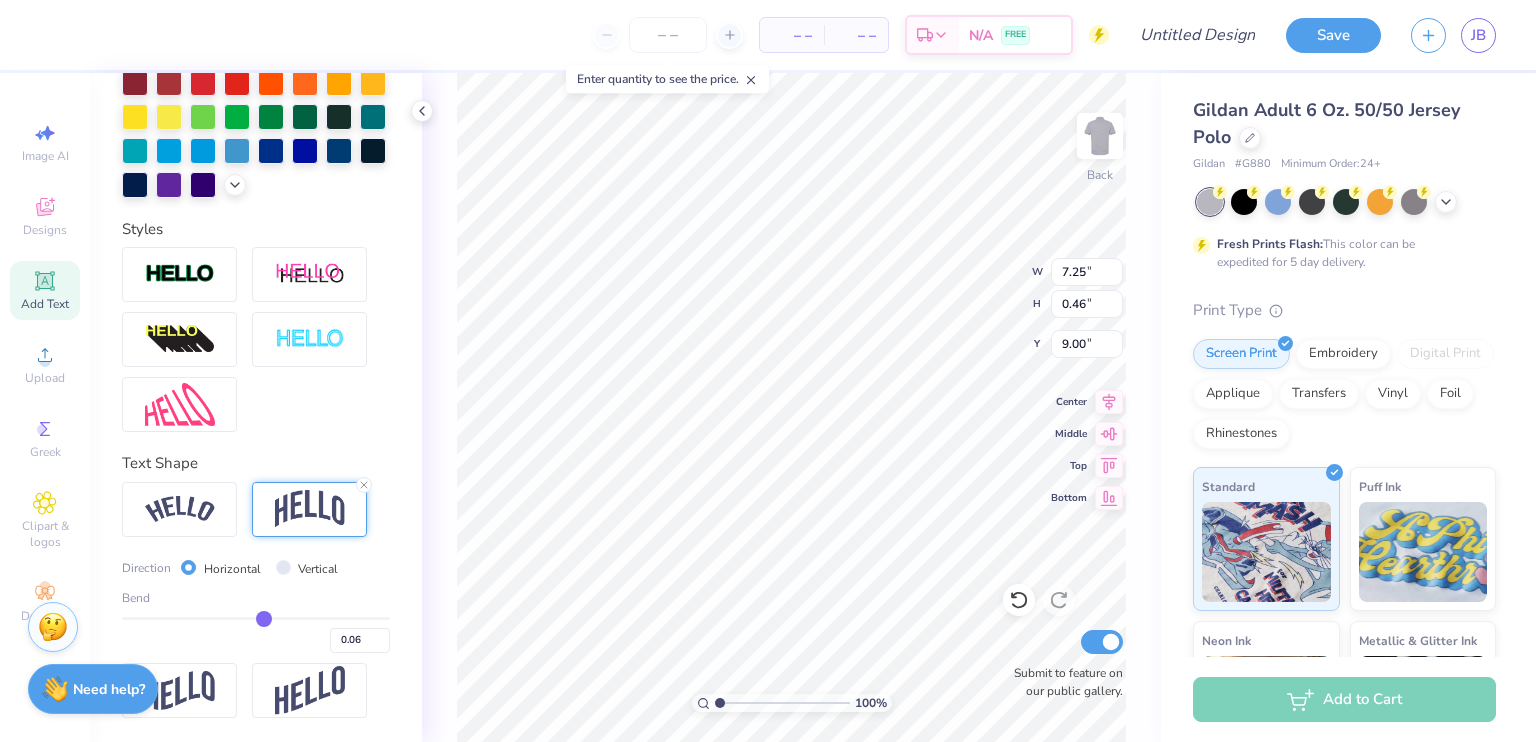 type on "-0.02" 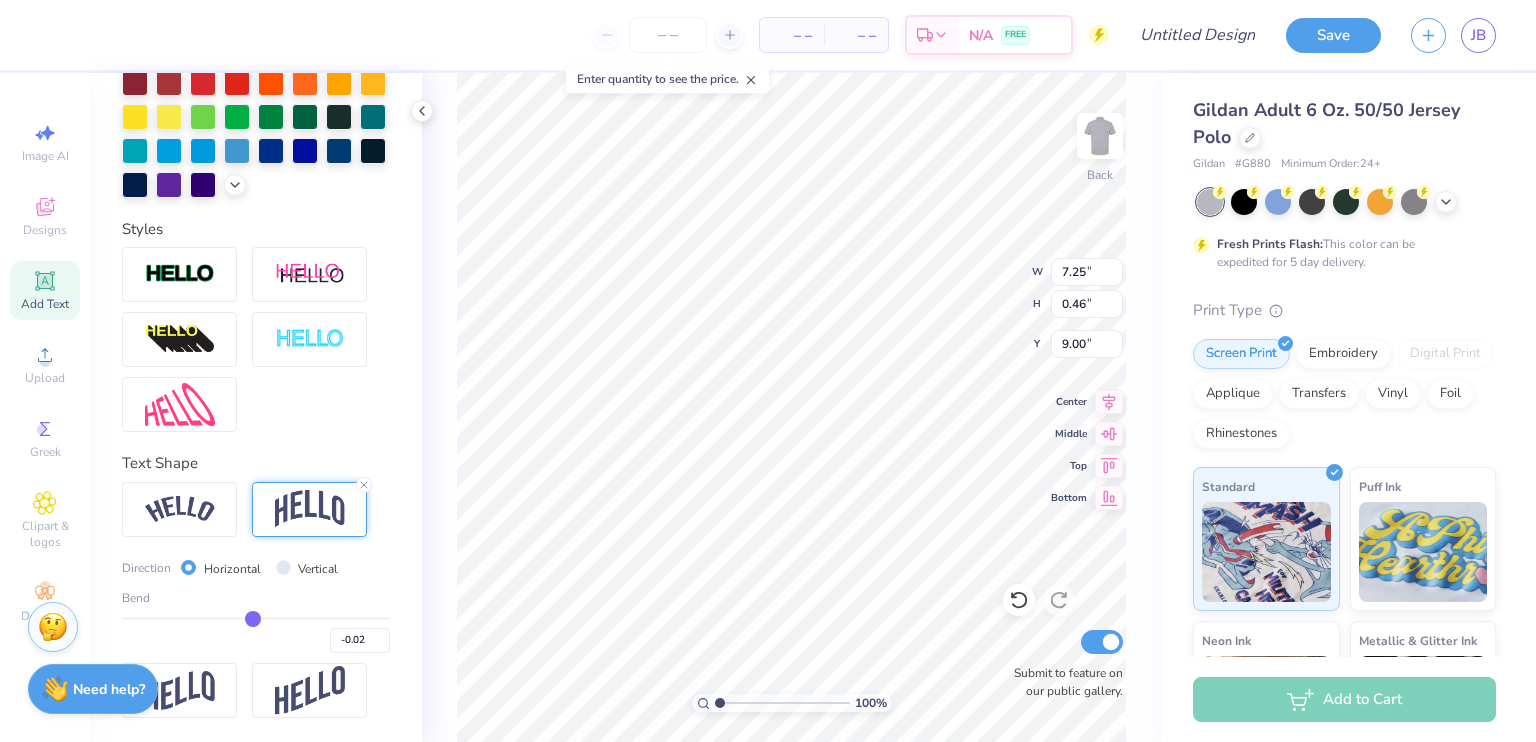 type on "-0.09" 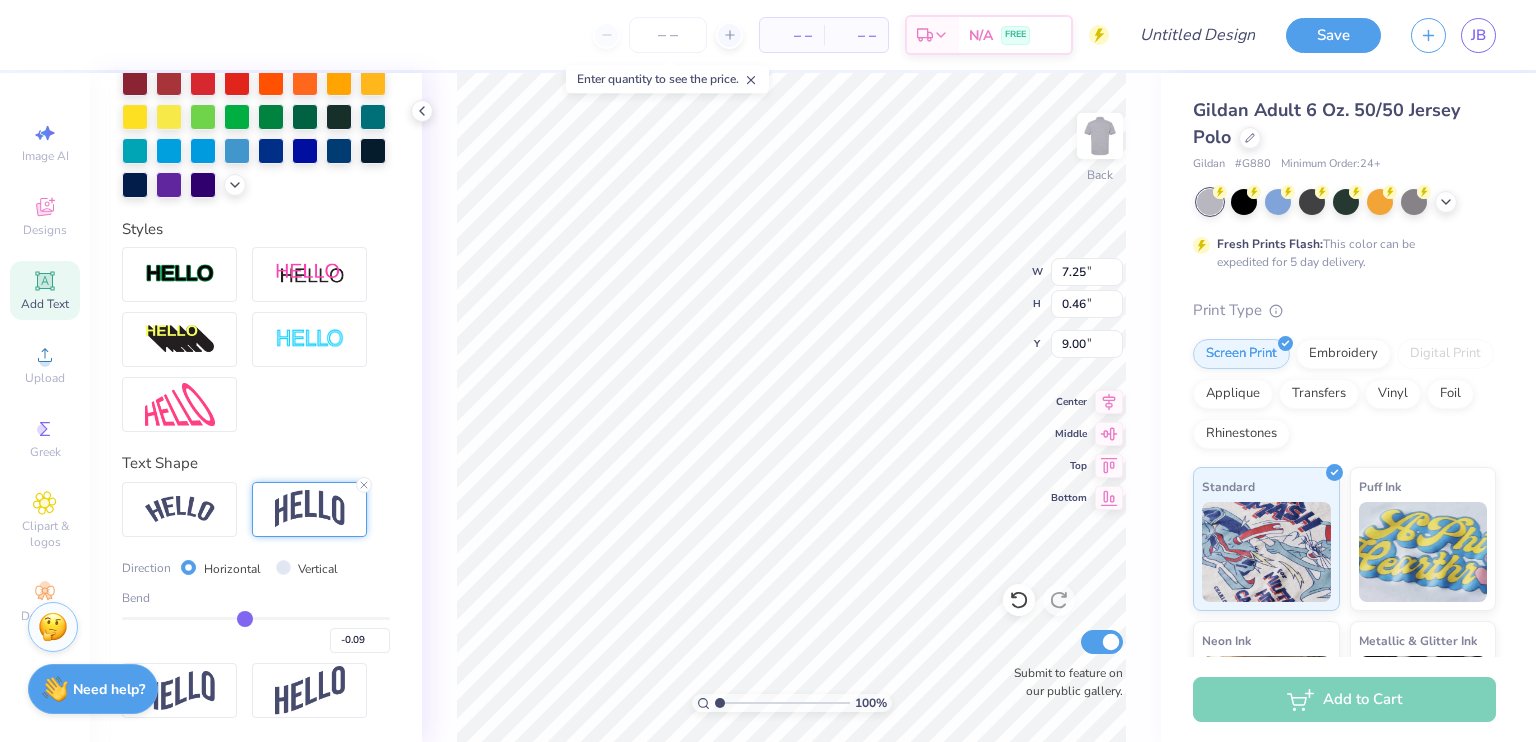 type on "-0.15" 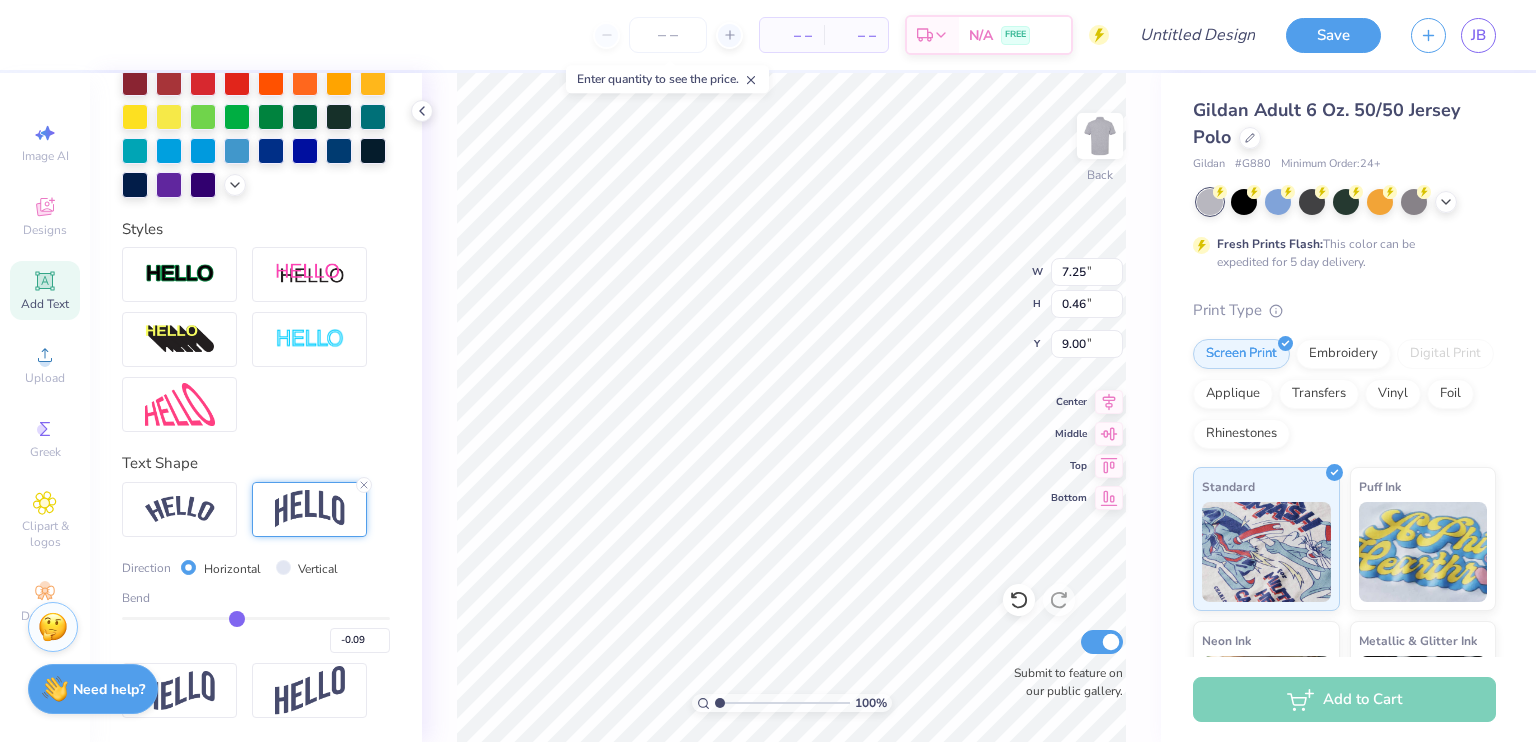 type on "-0.15" 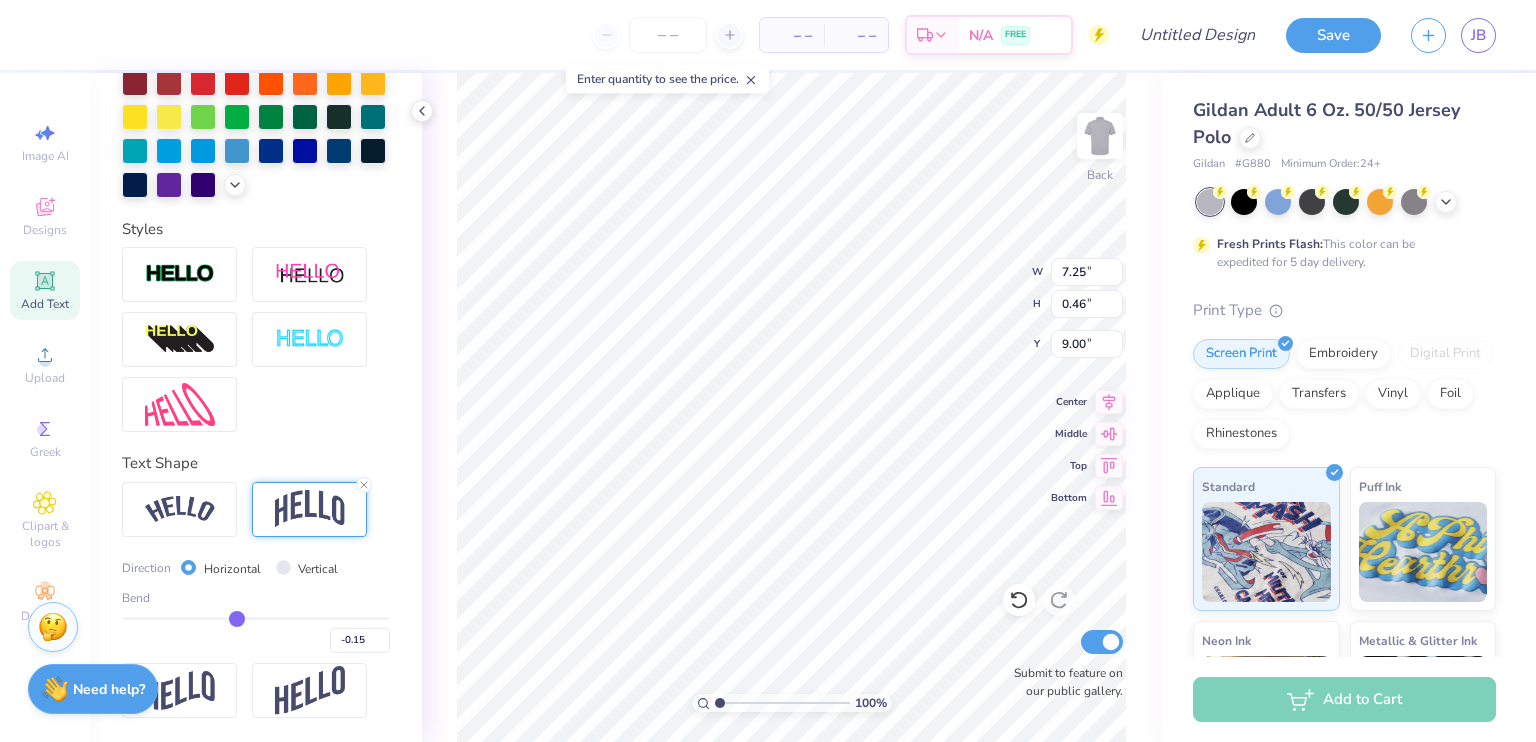type on "-0.18" 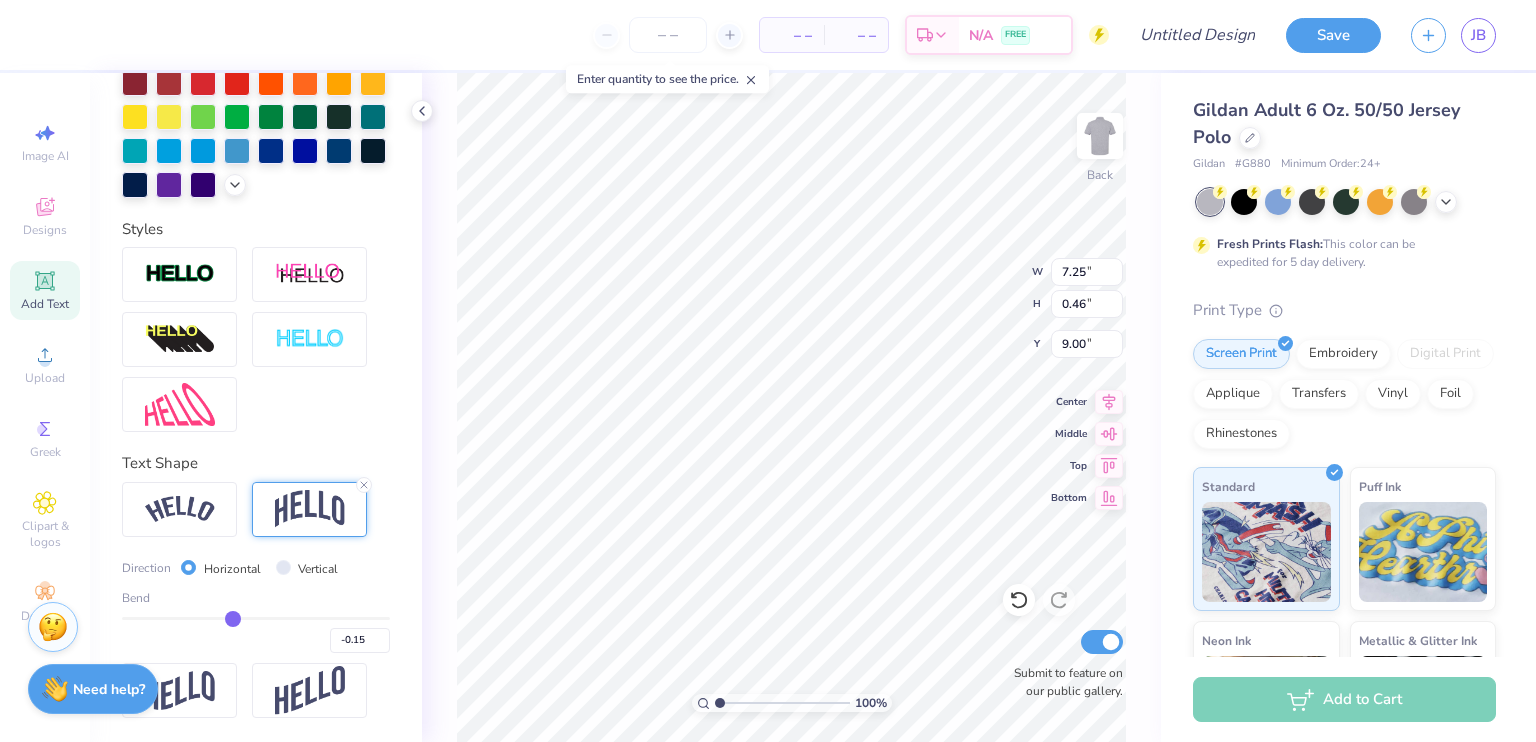 type on "-0.18" 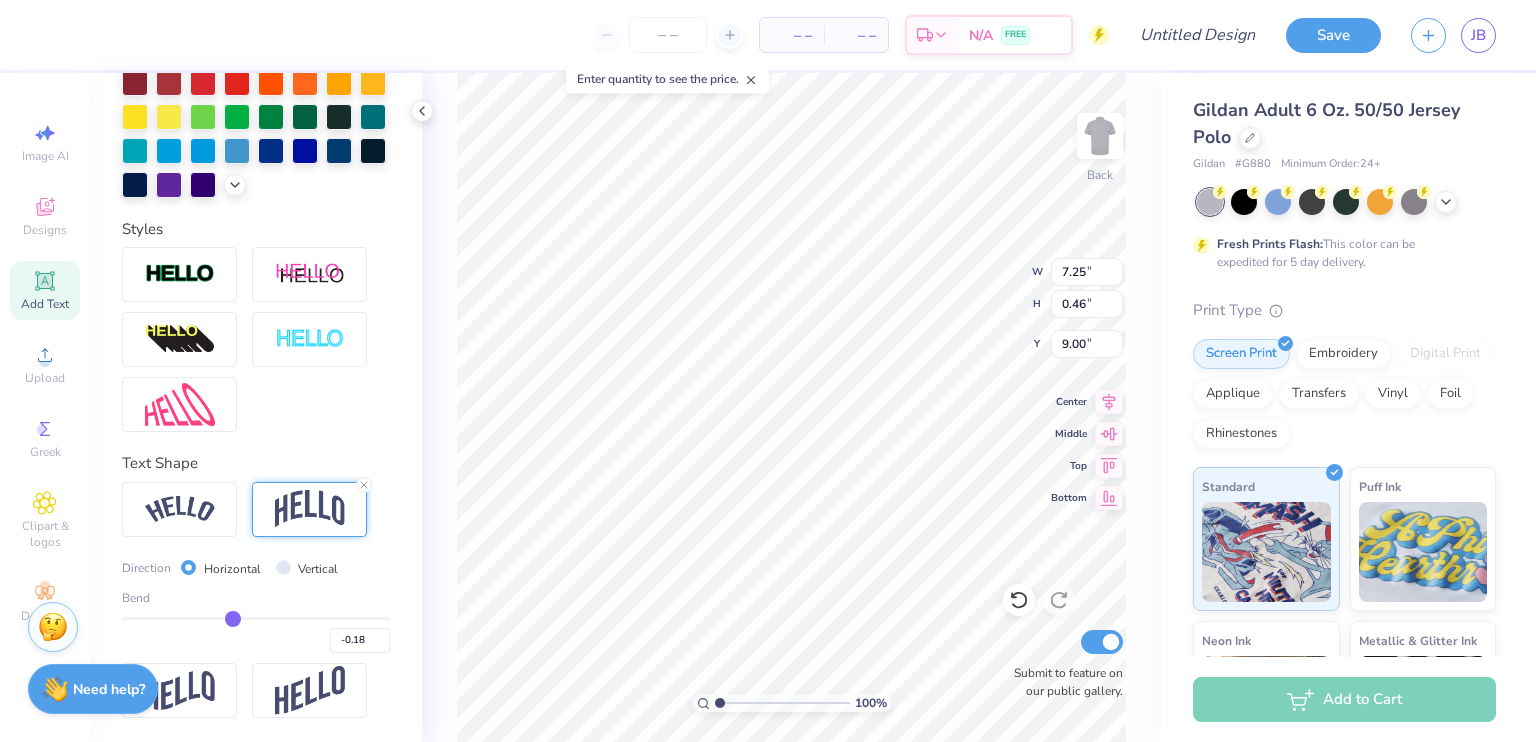 type on "-0.22" 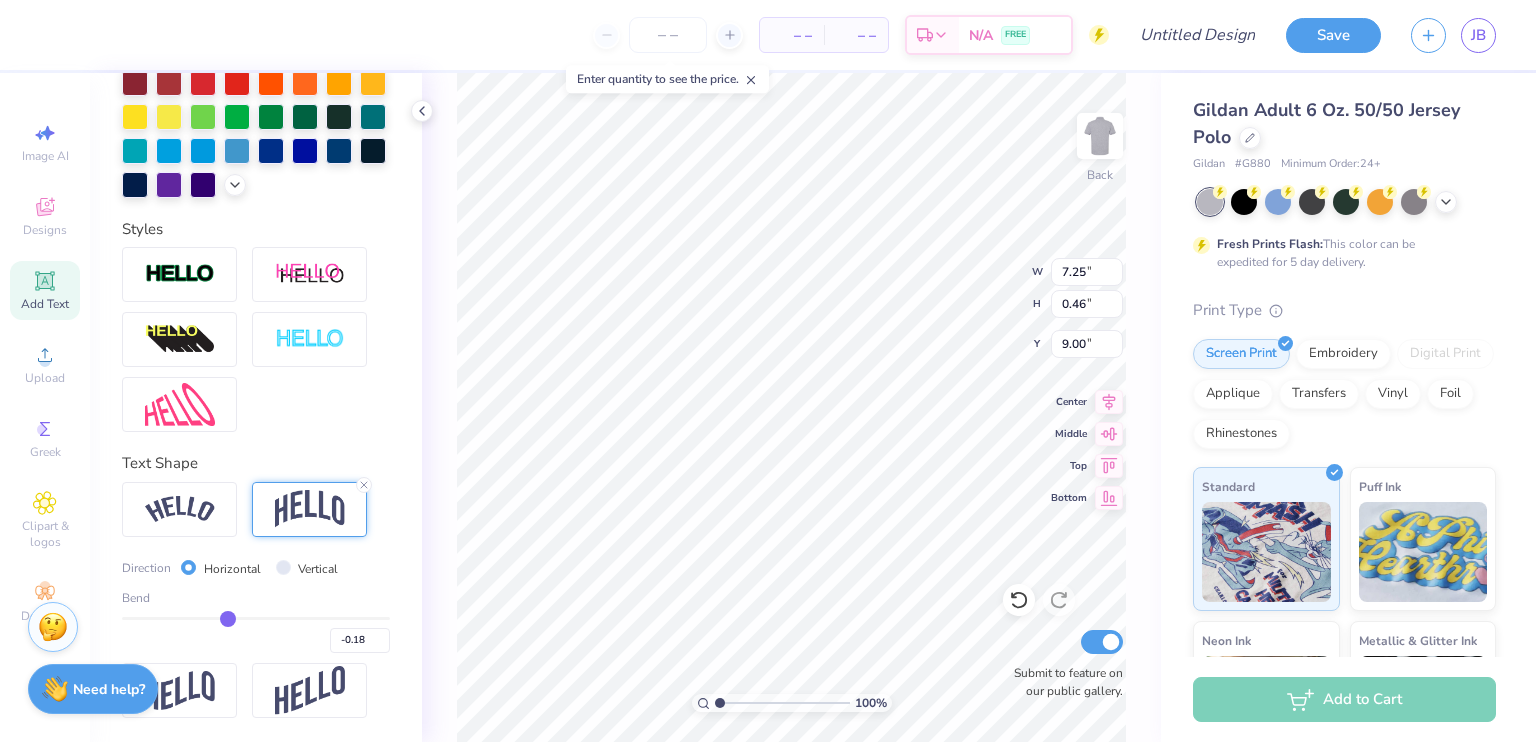 type on "-0.22" 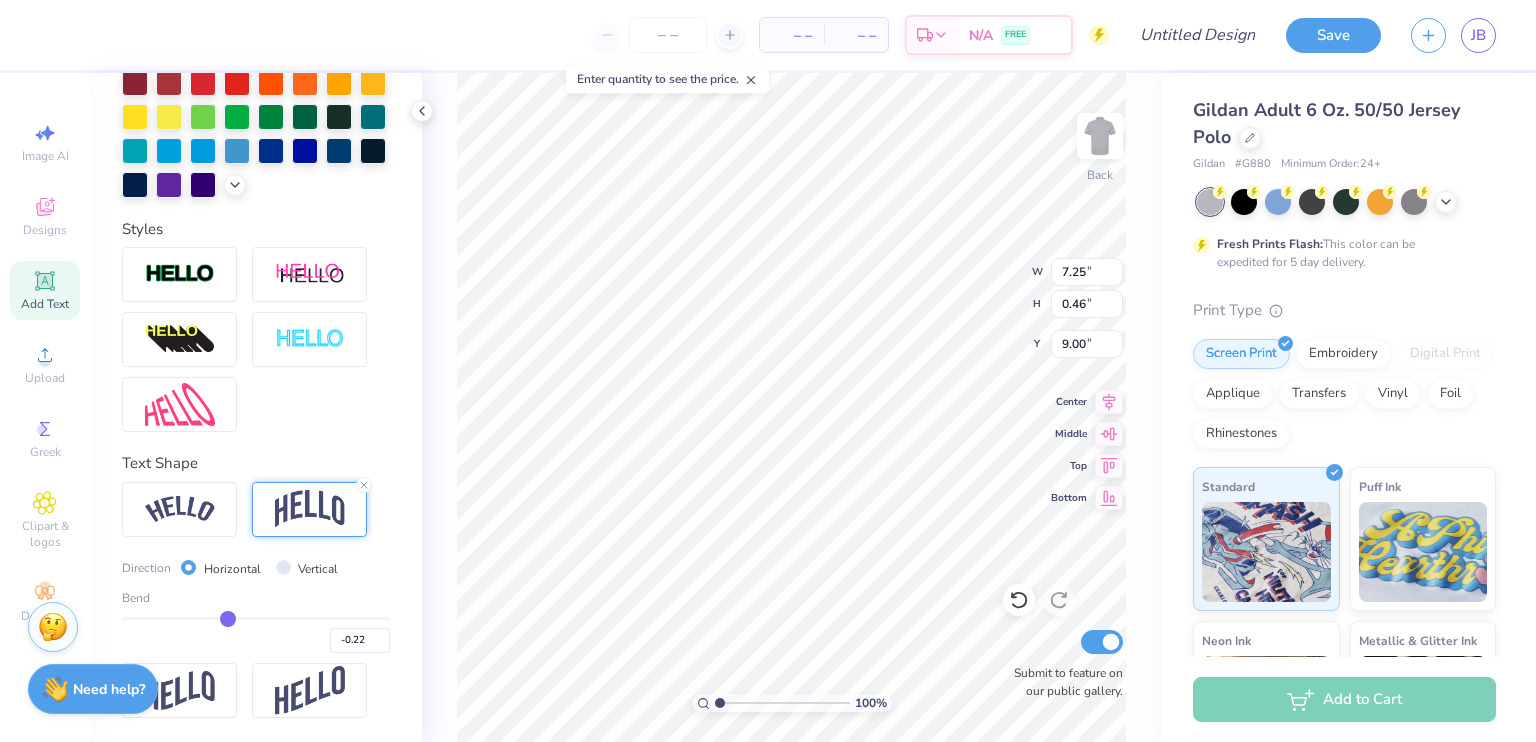type on "-0.25" 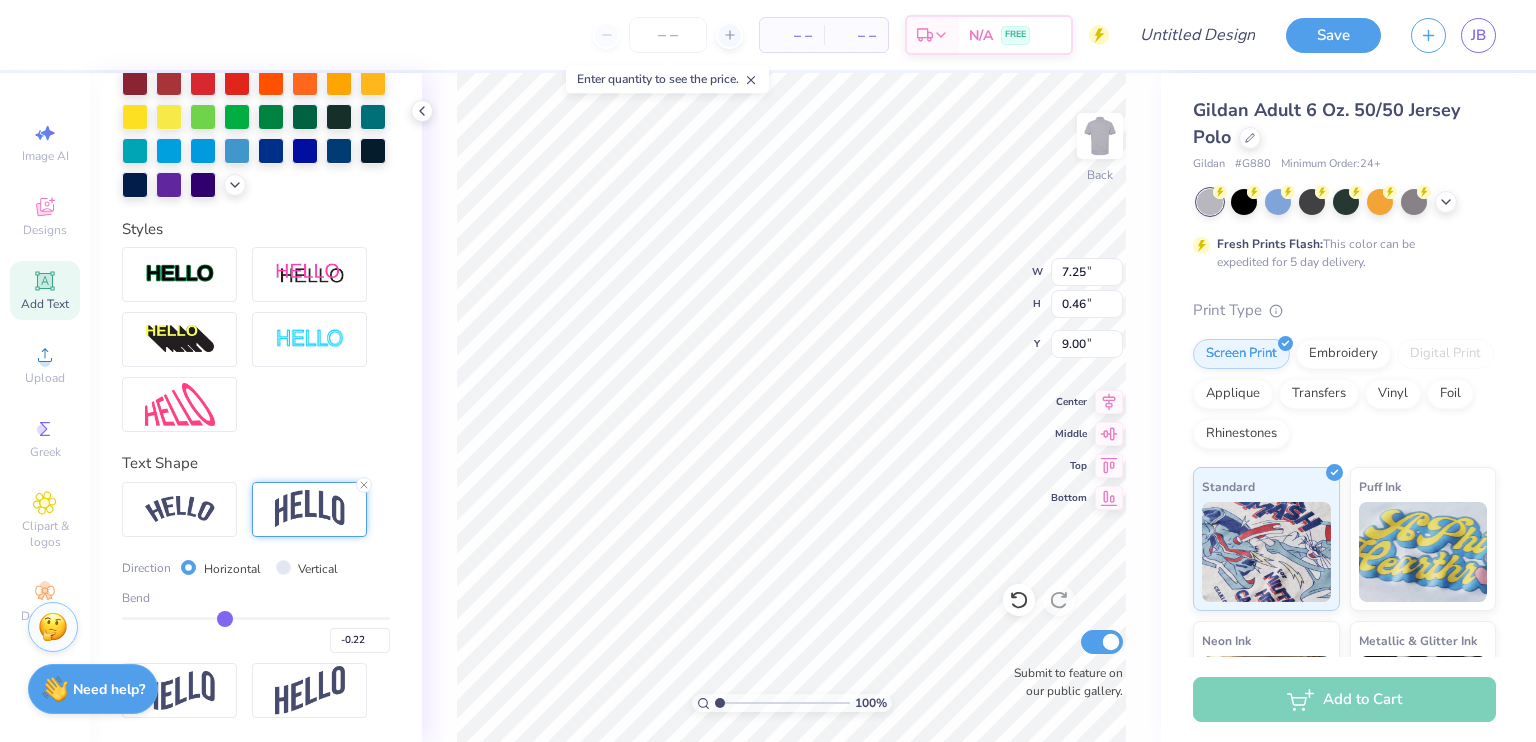 type on "-0.25" 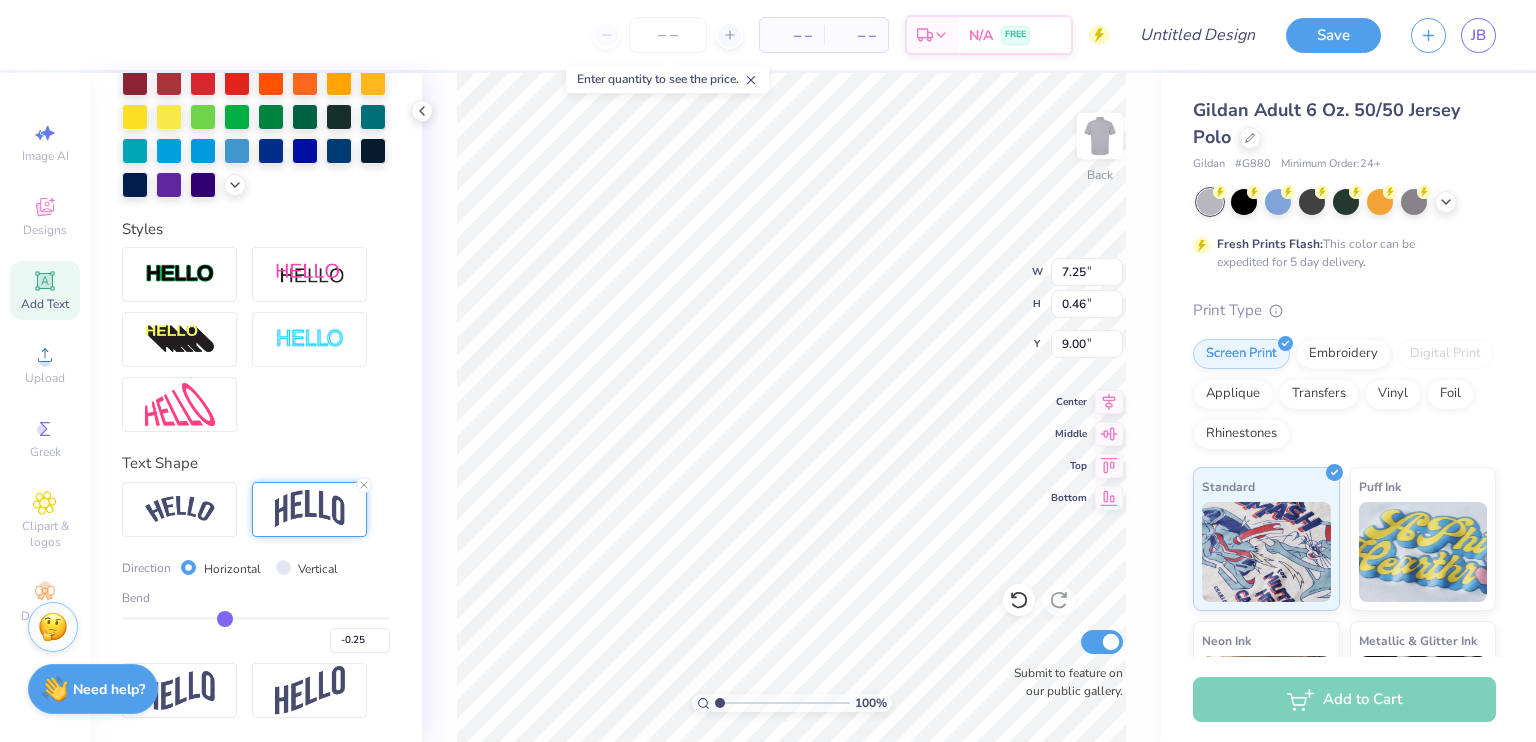 type on "-0.27" 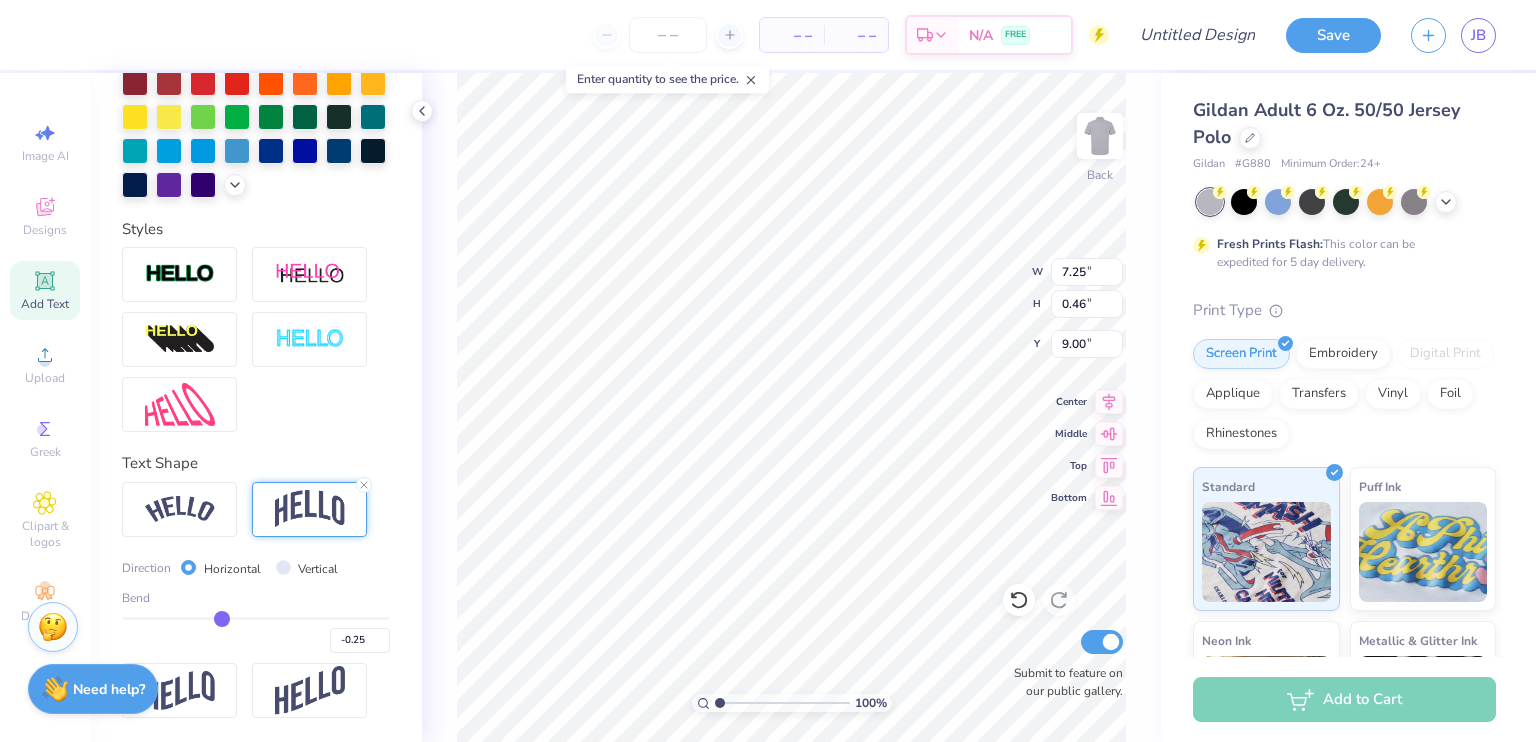 type on "-0.27" 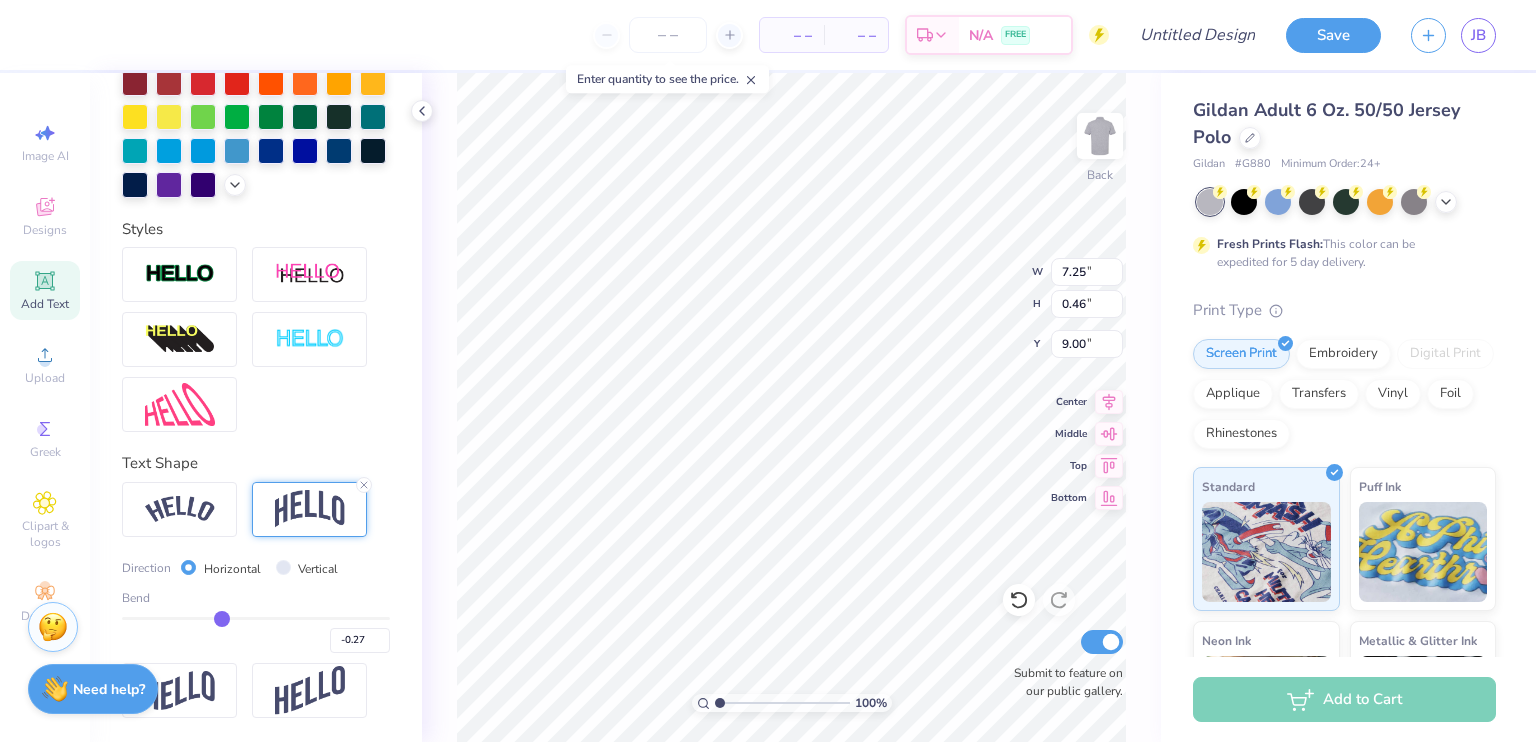 type on "-0.28" 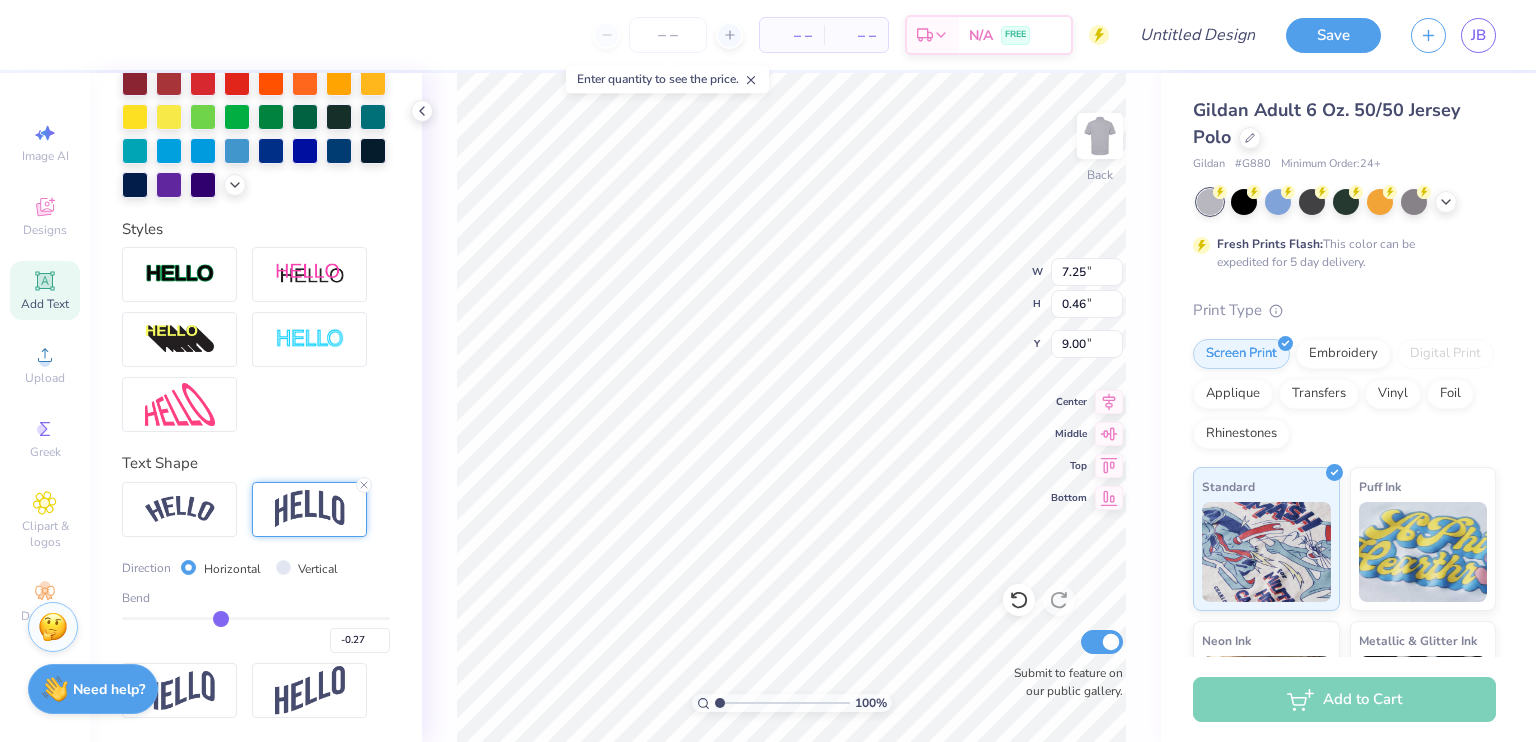 type on "-0.28" 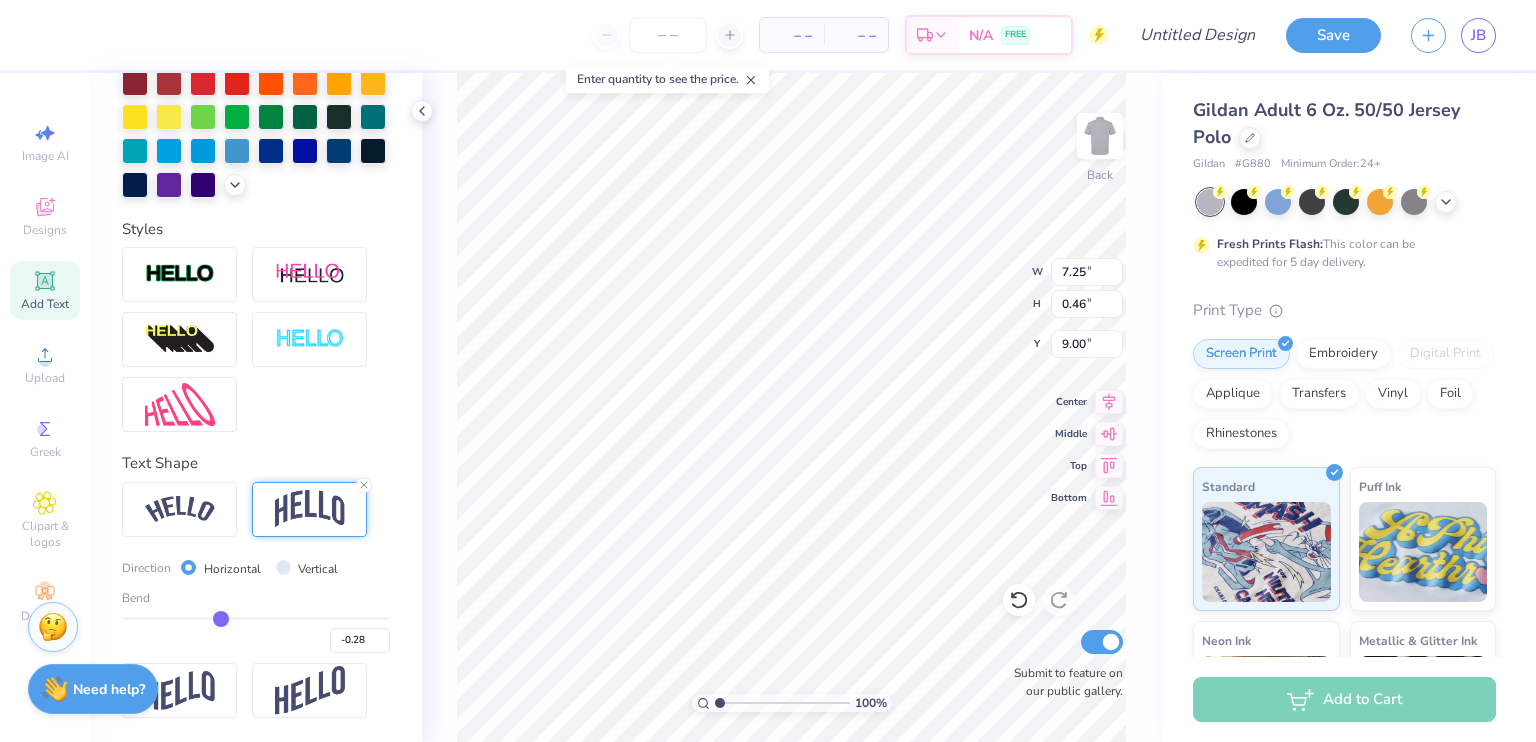 type on "-0.29" 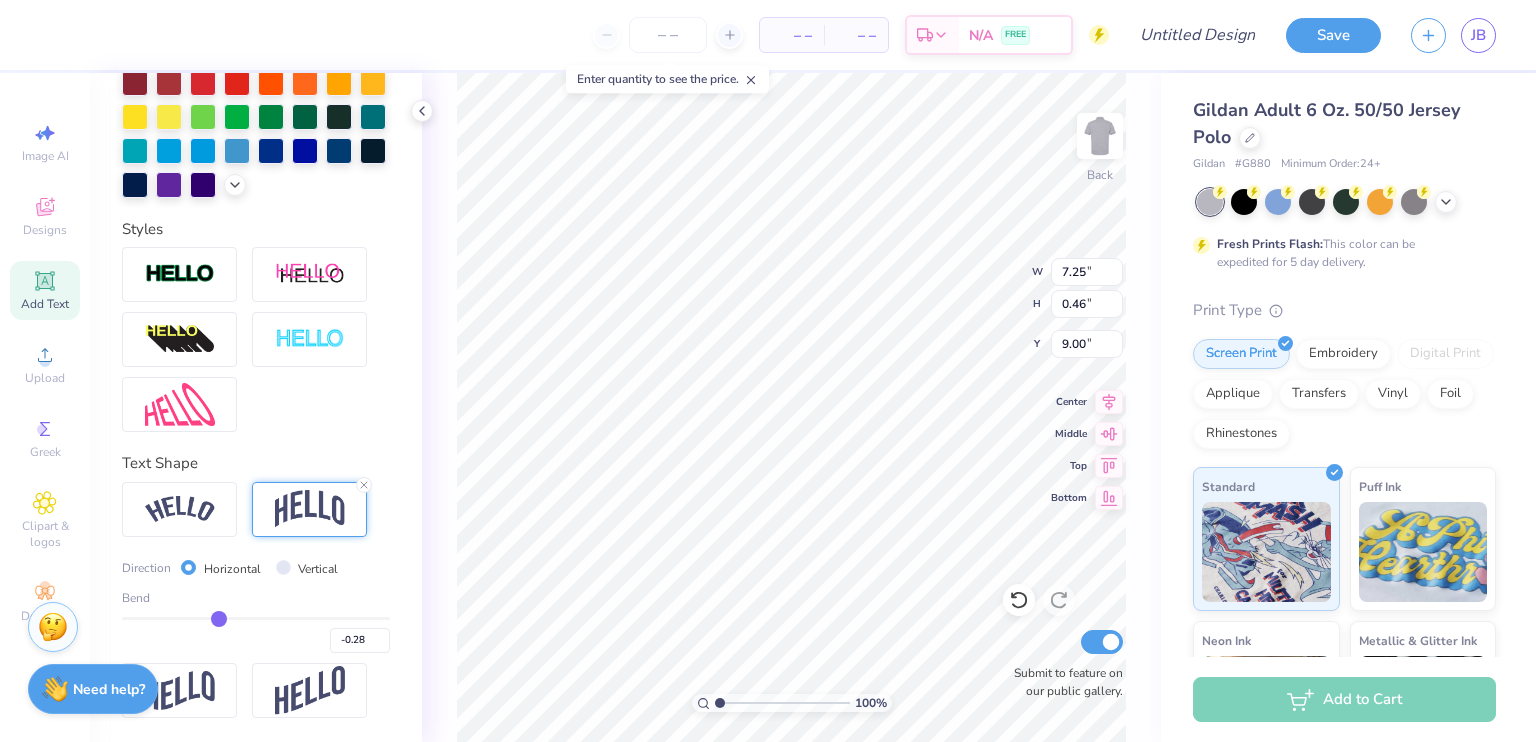 type on "-0.29" 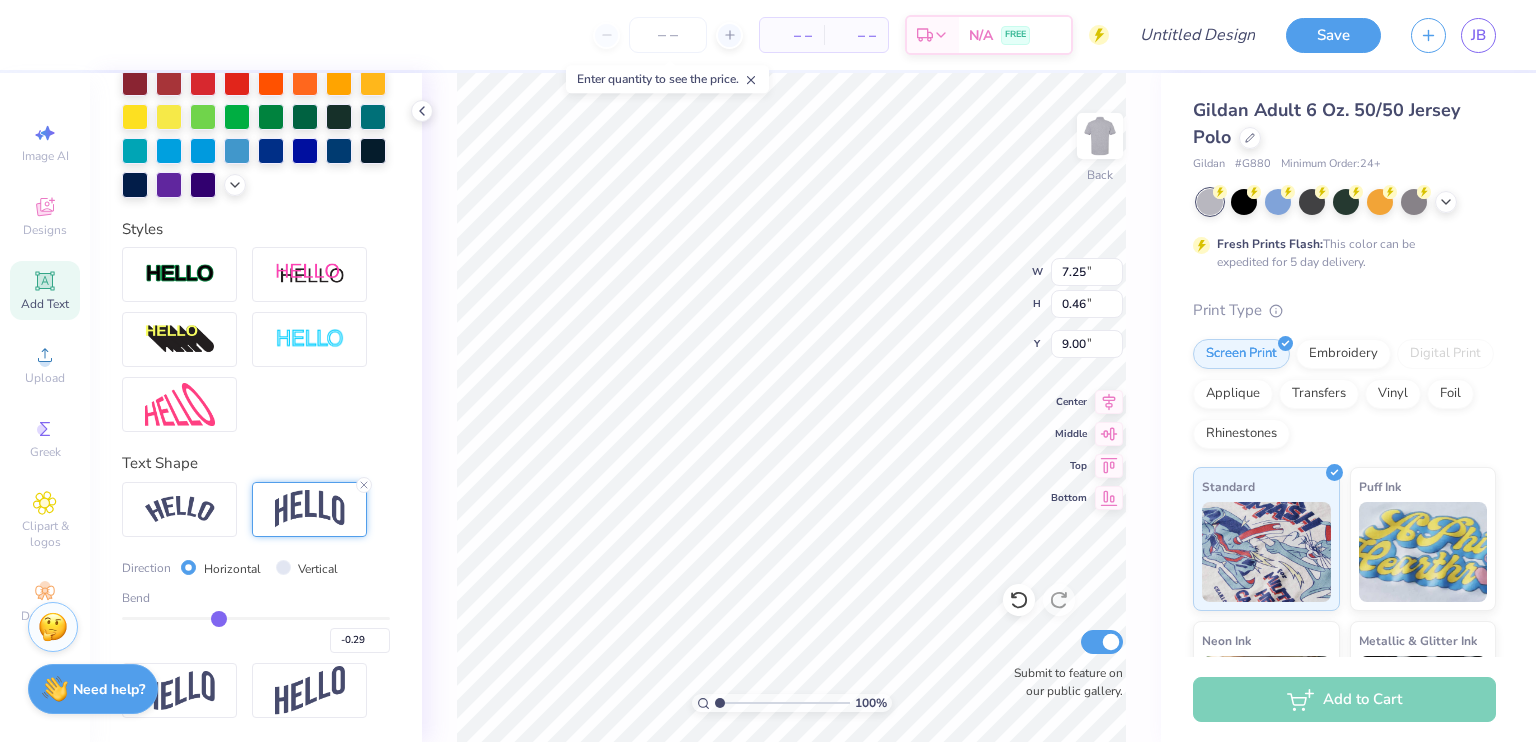 type on "-0.3" 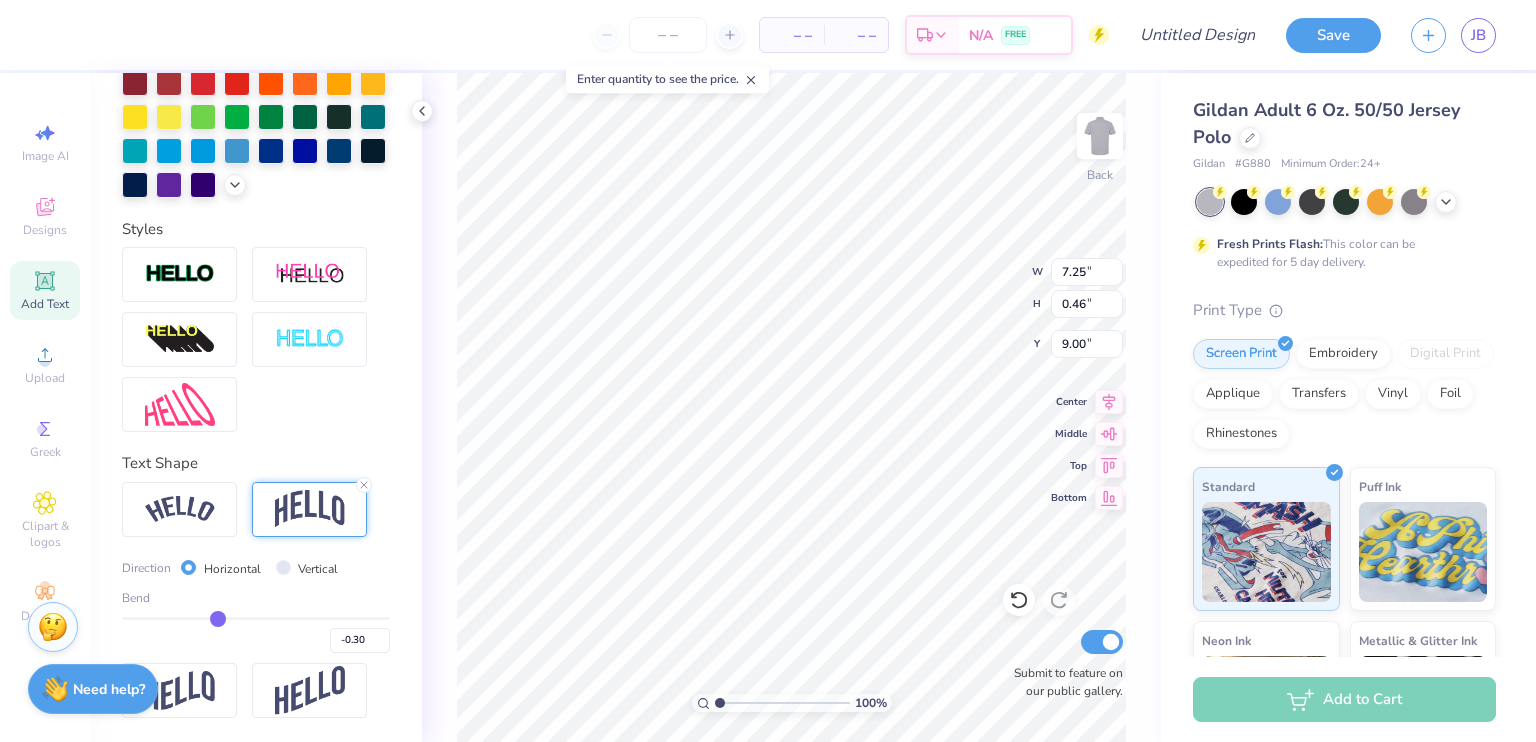 type on "-0.31" 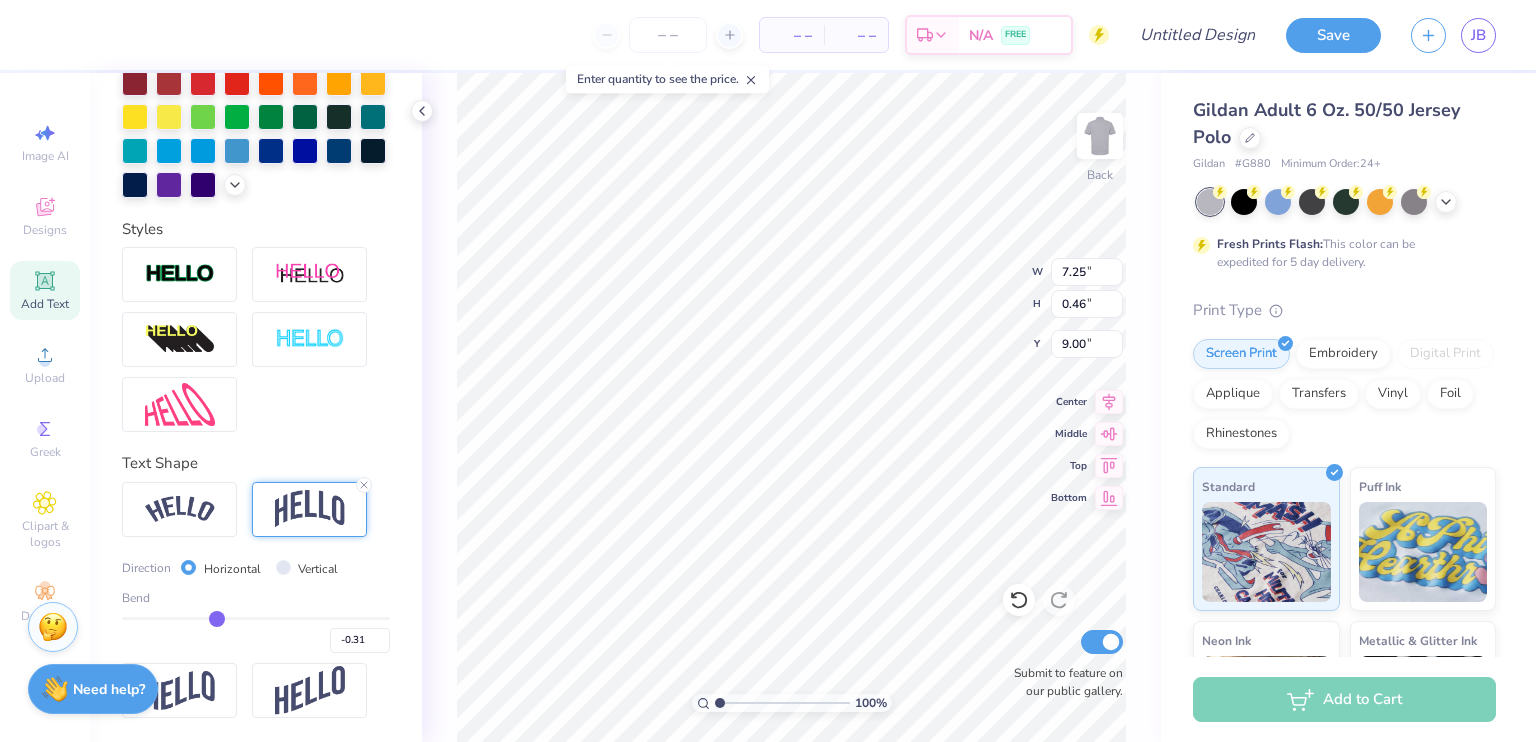 type on "-0.32" 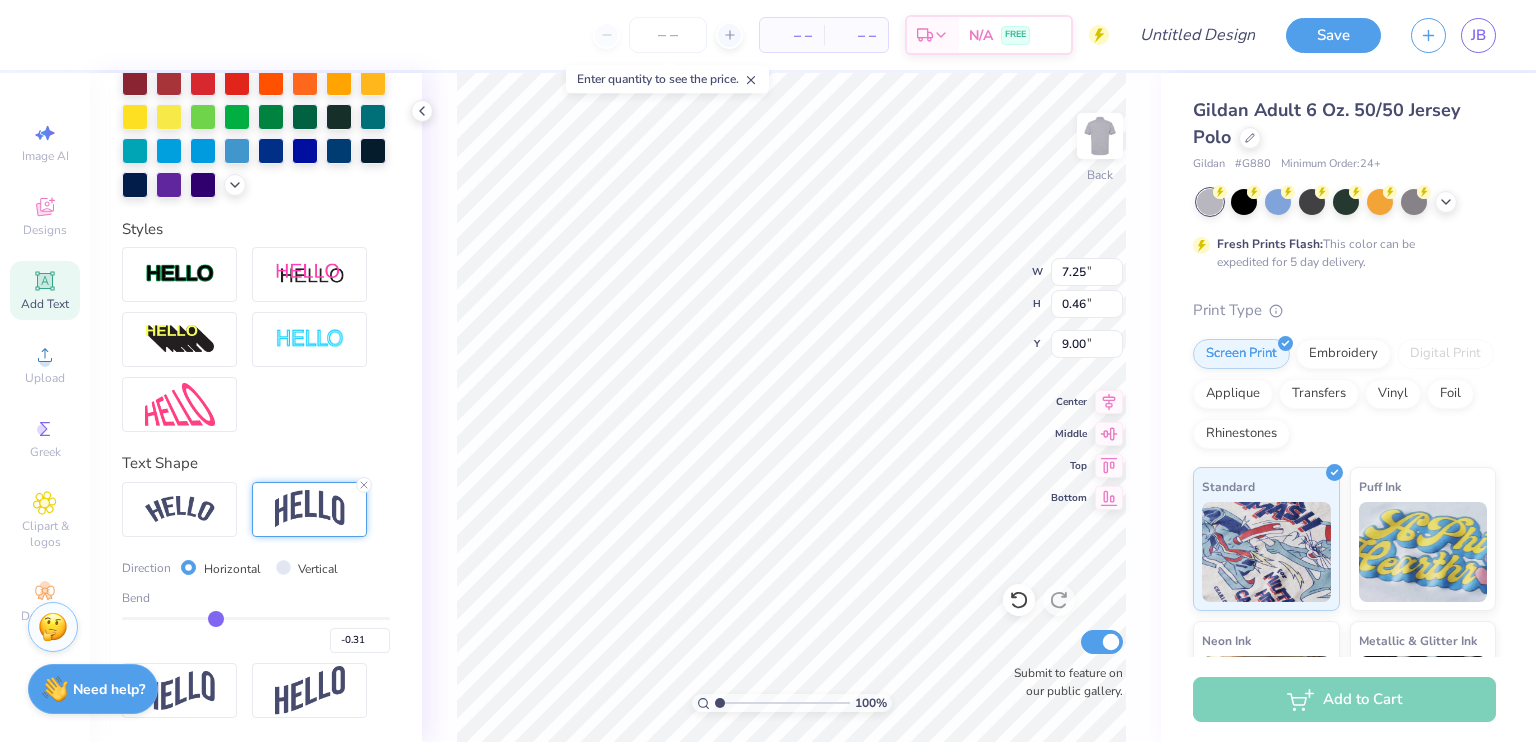 type on "-0.32" 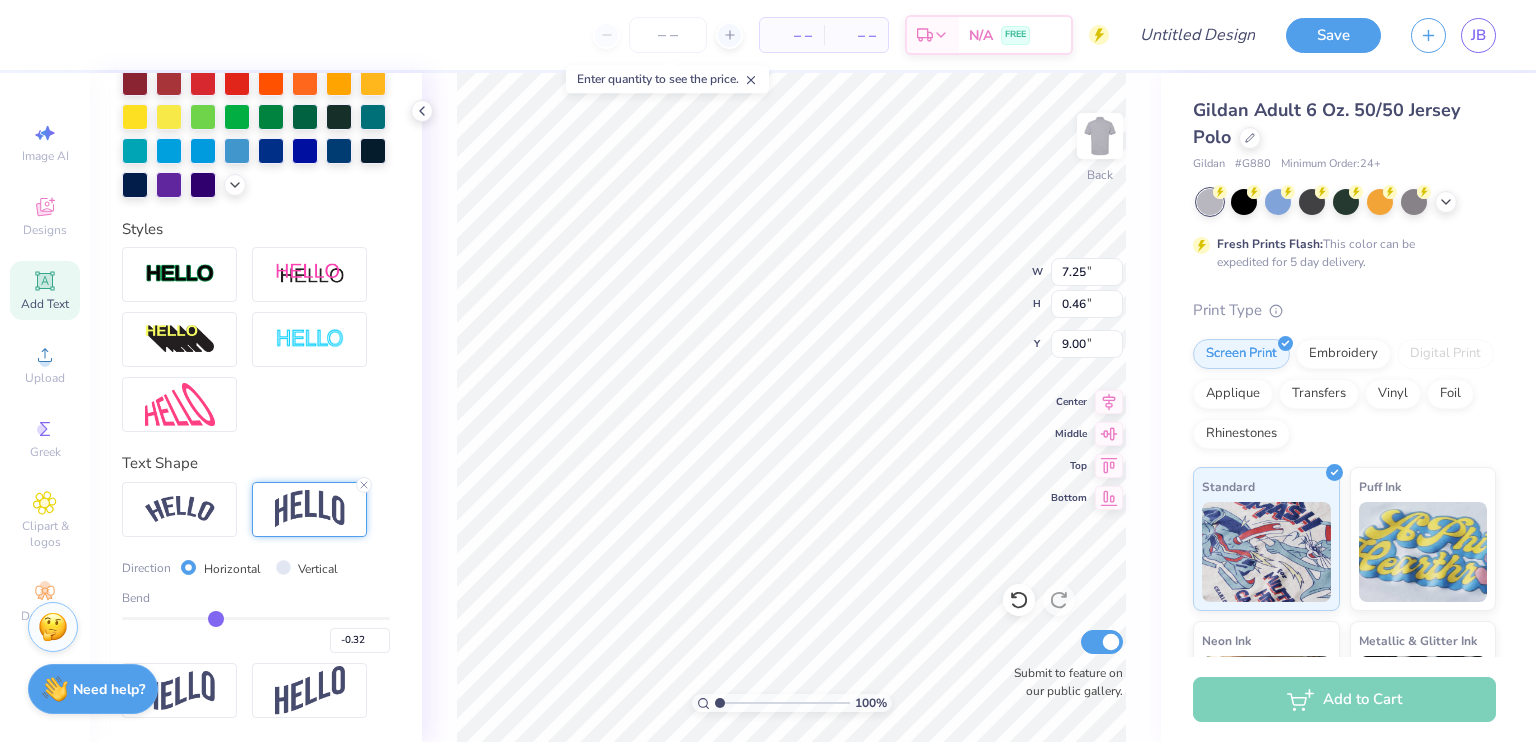 type on "-0.34" 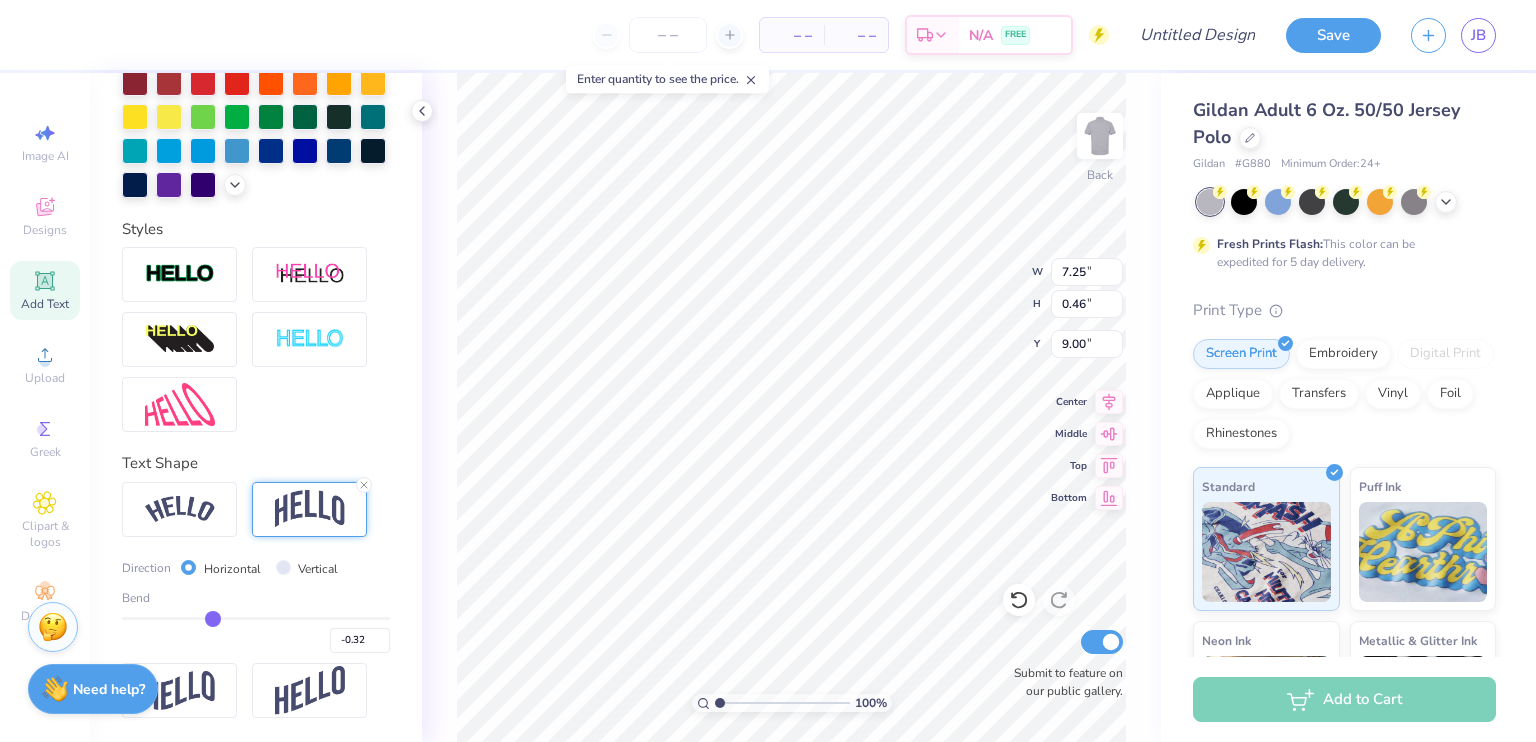 type on "-0.34" 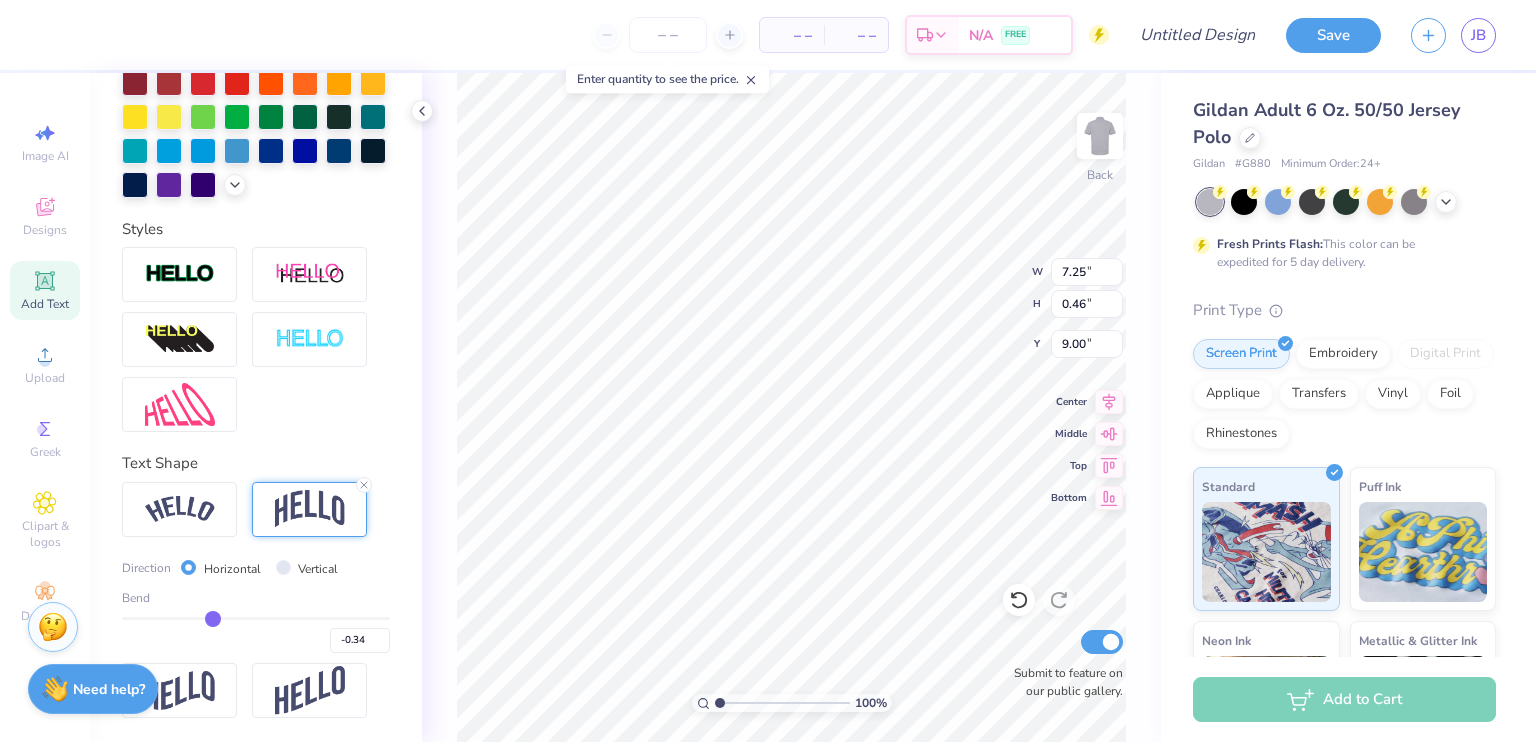 type on "-0.36" 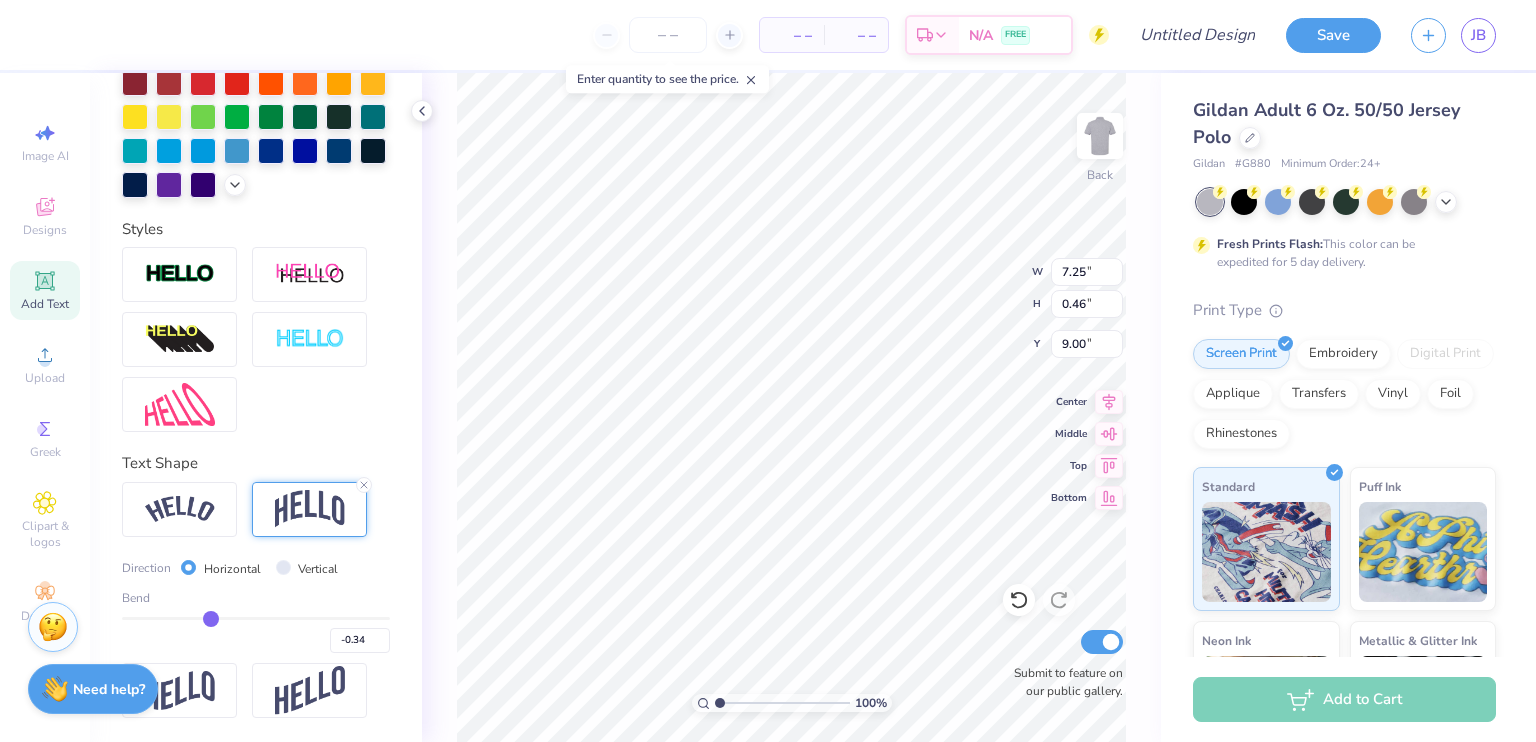 type on "-0.36" 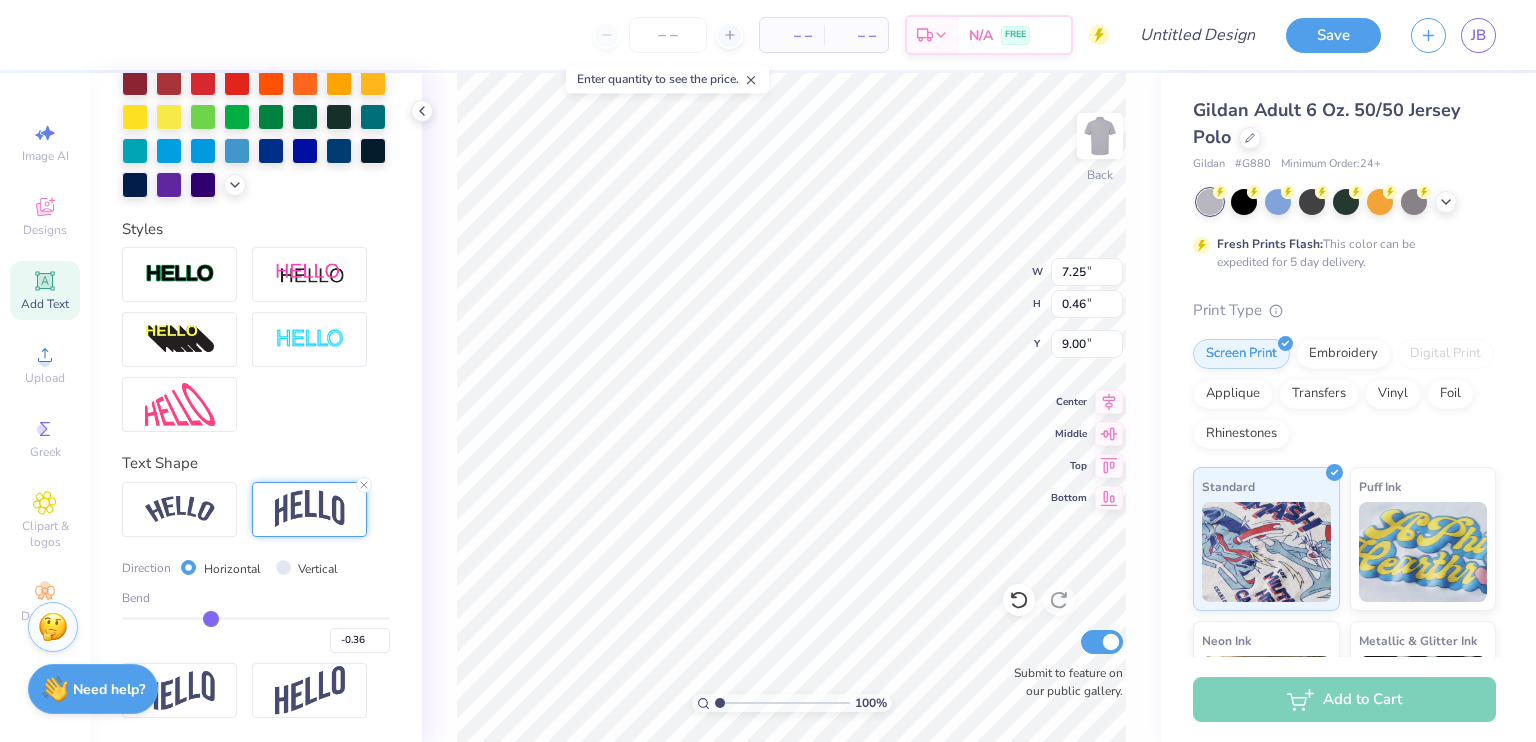 type on "-0.38" 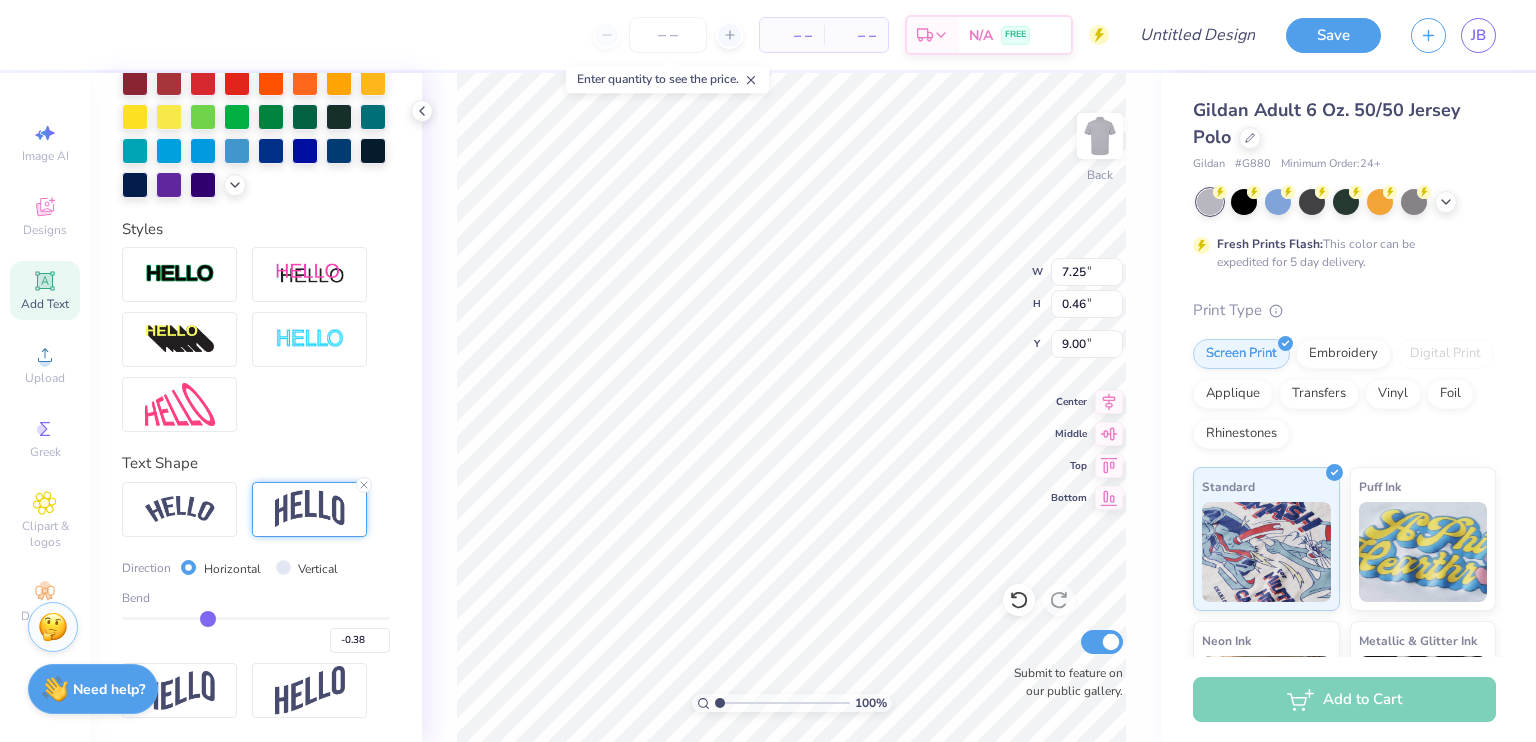 type on "-0.39" 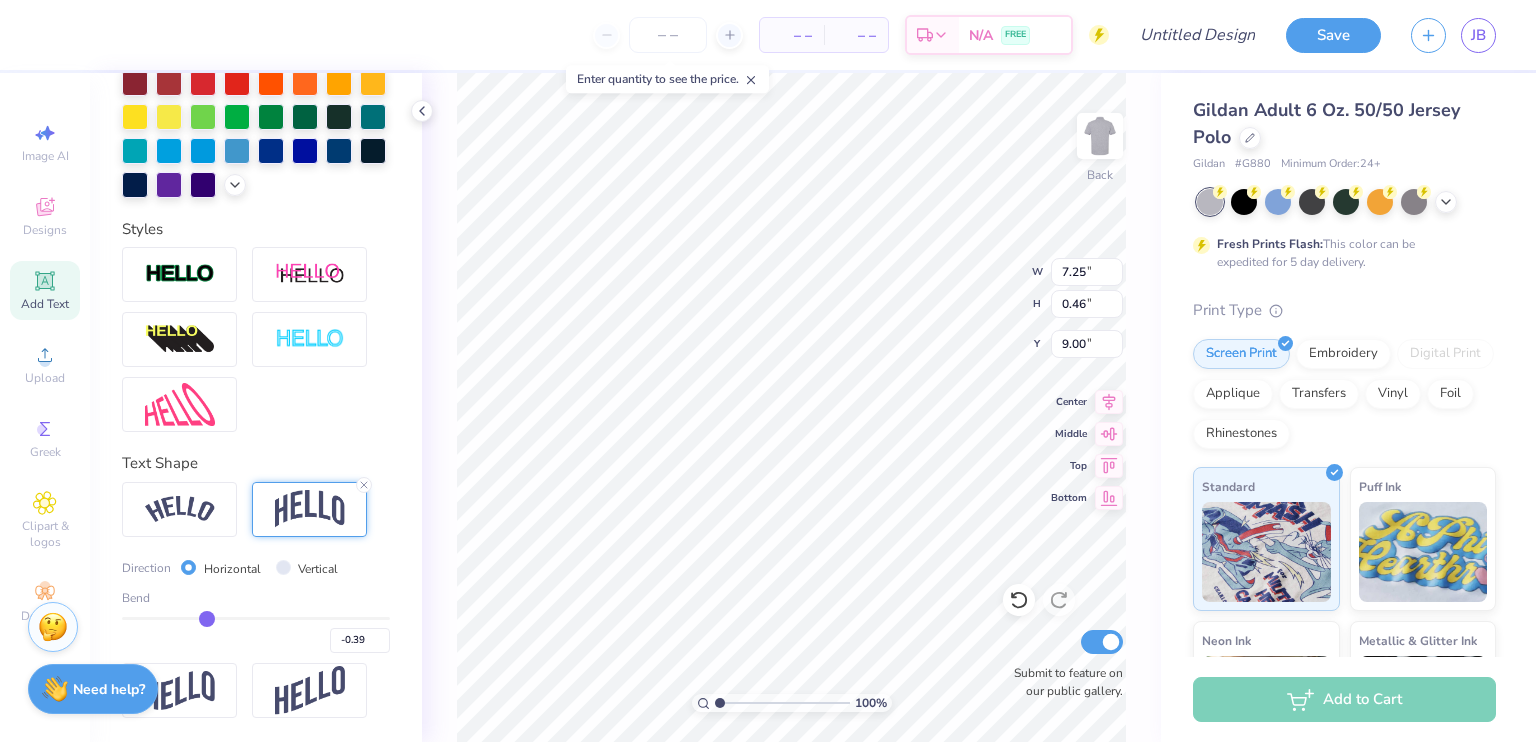 type on "-0.4" 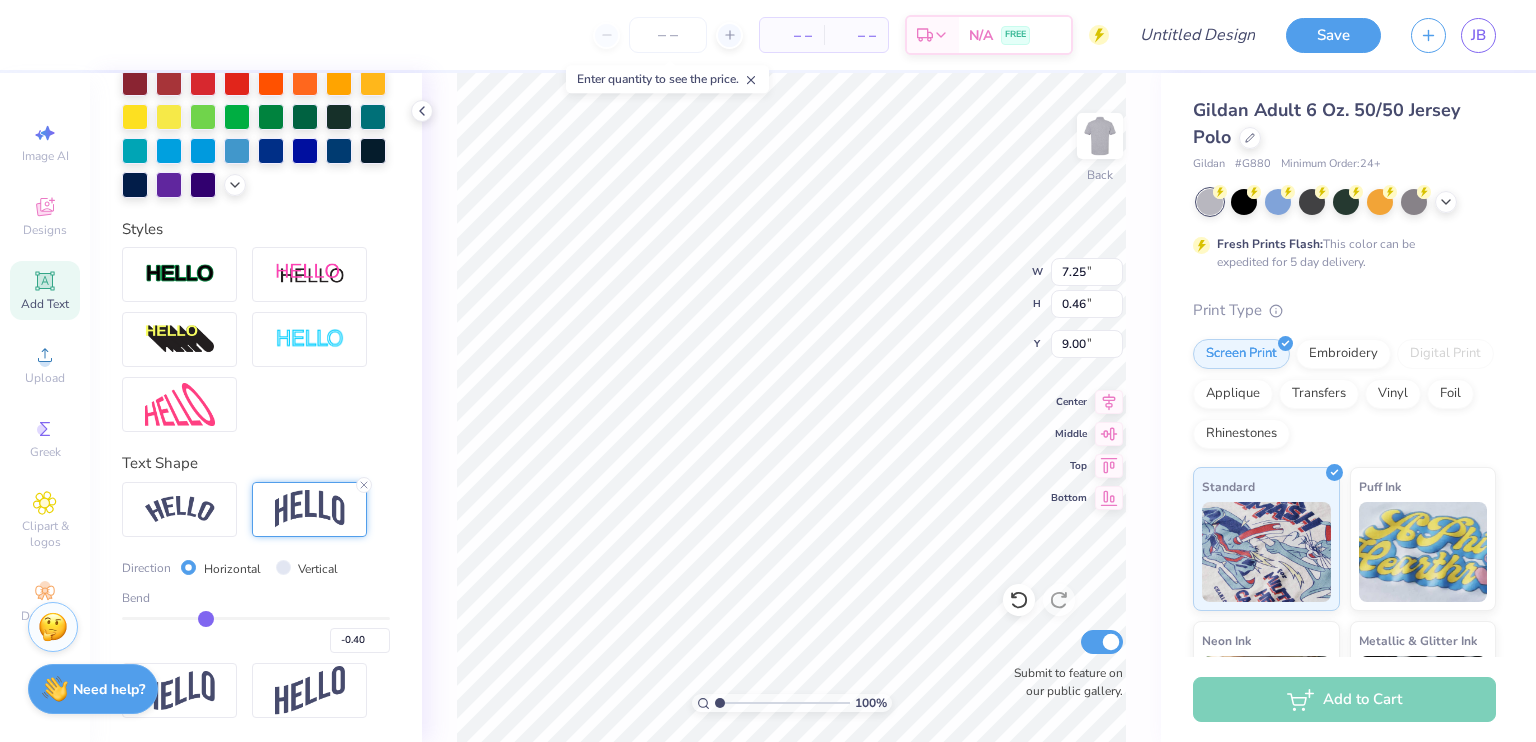 type on "-0.41" 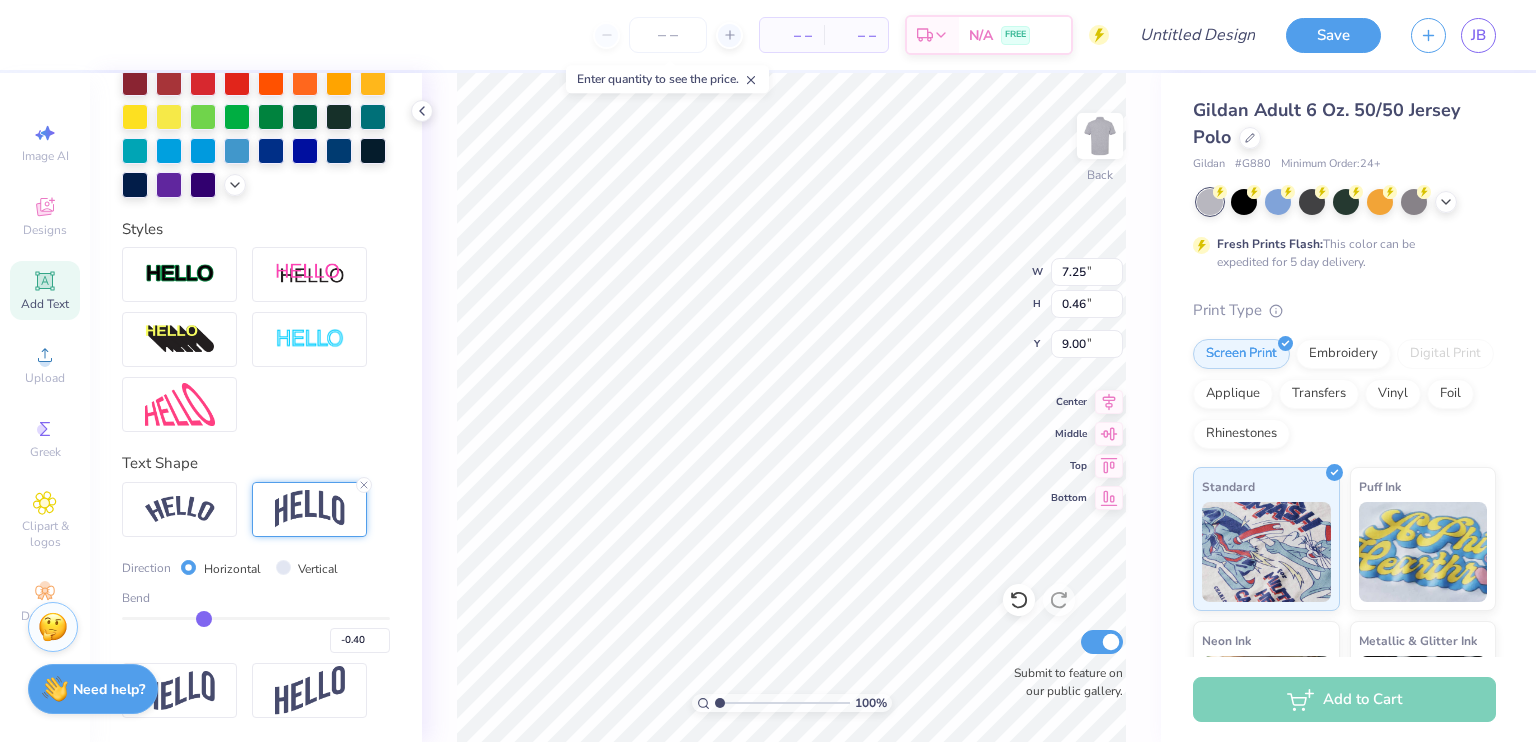 type on "-0.41" 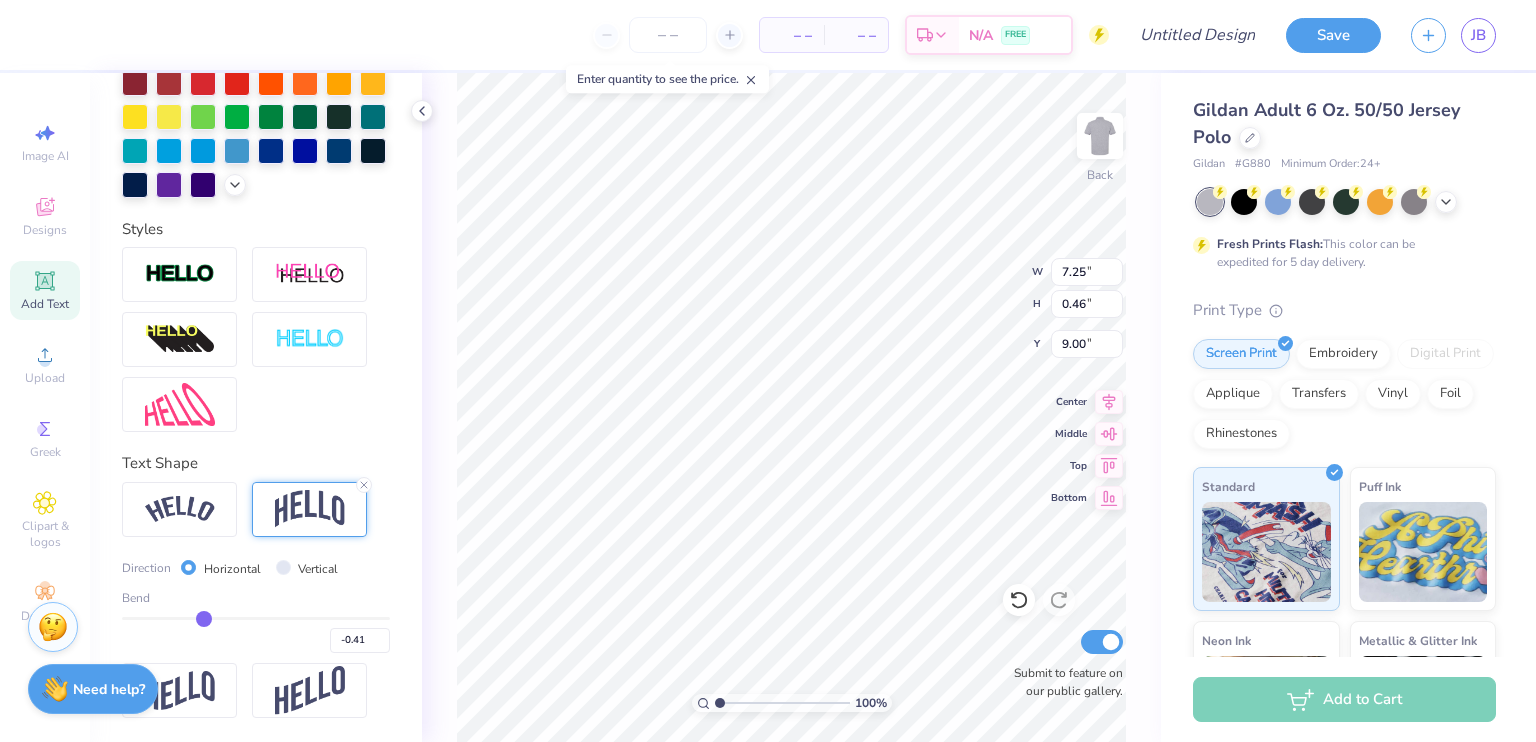 type on "-0.42" 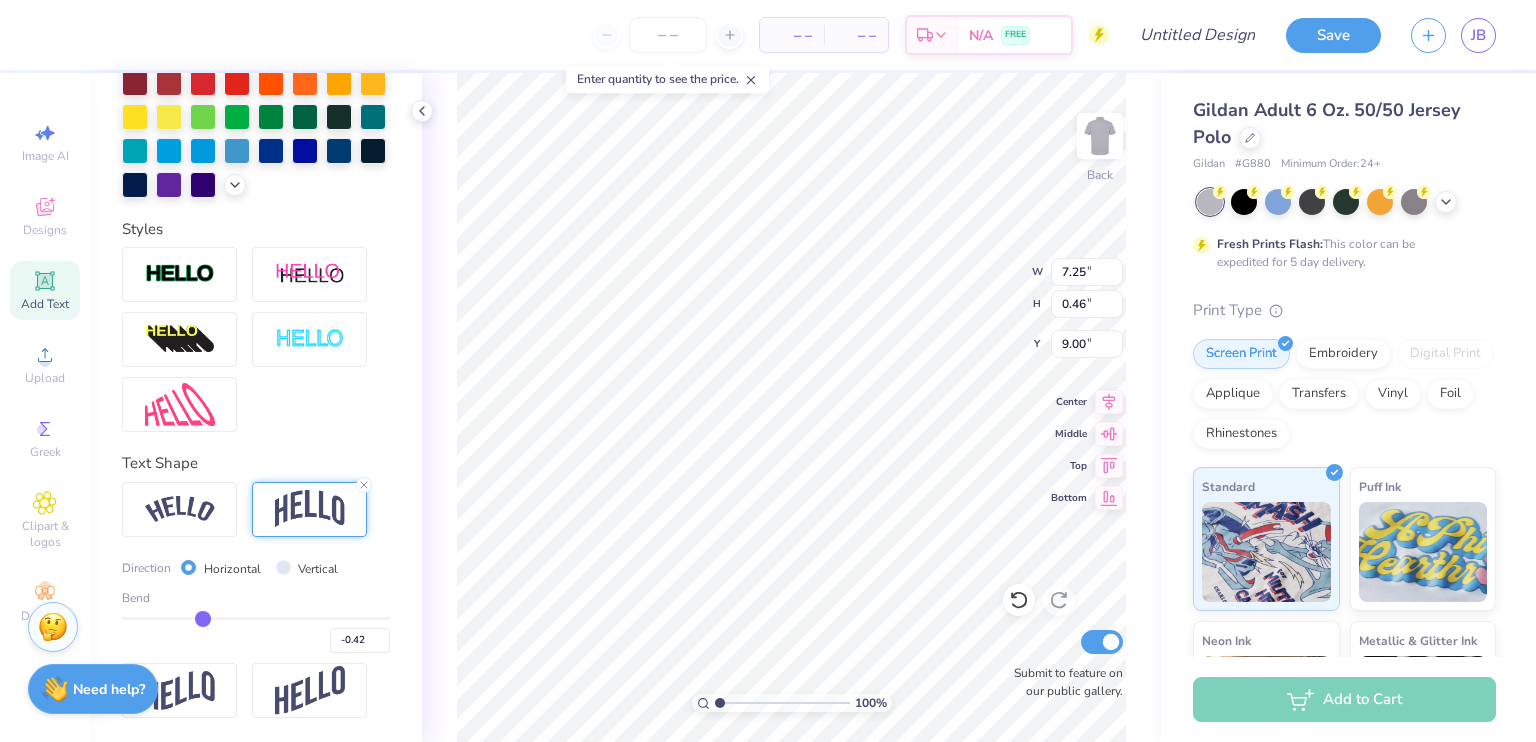 type on "-0.43" 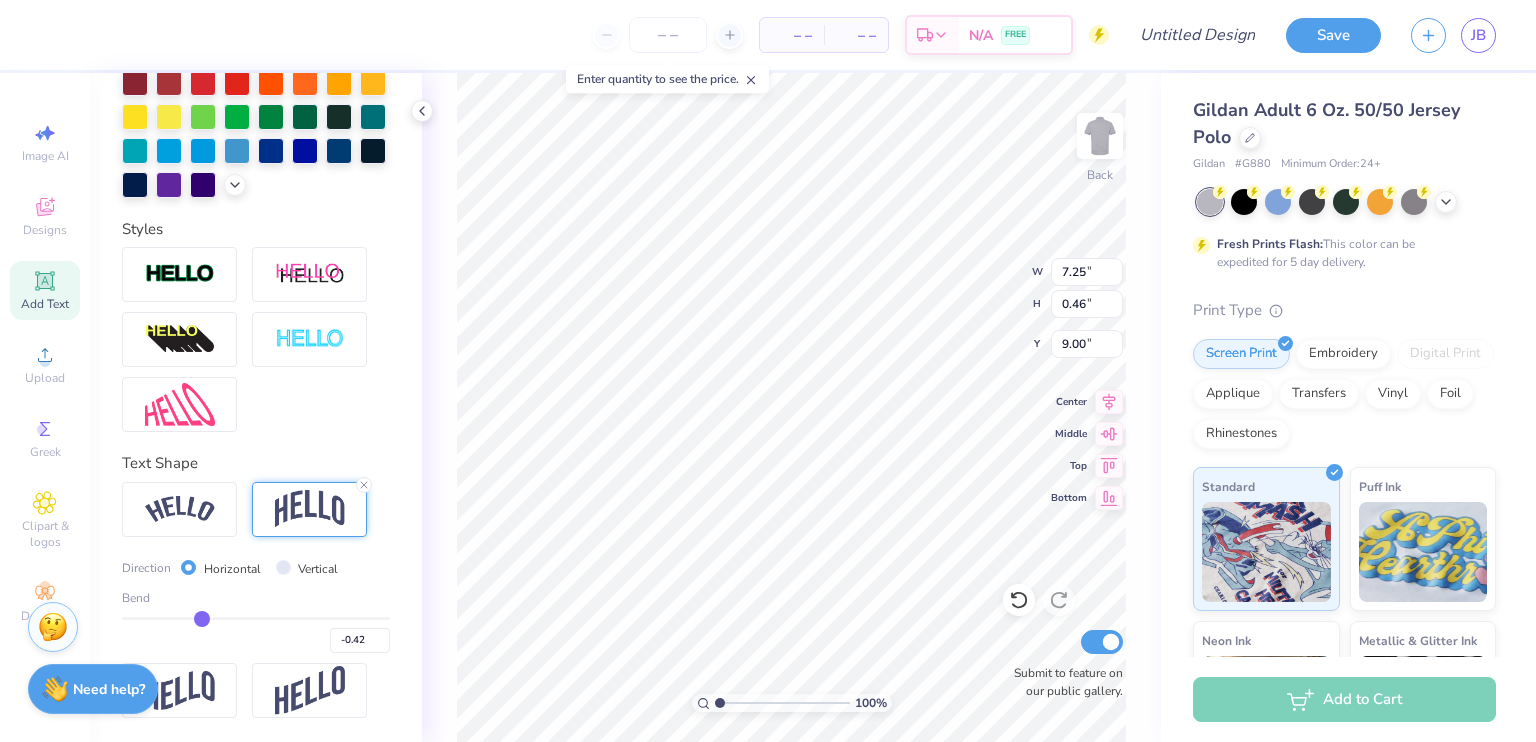 type on "-0.43" 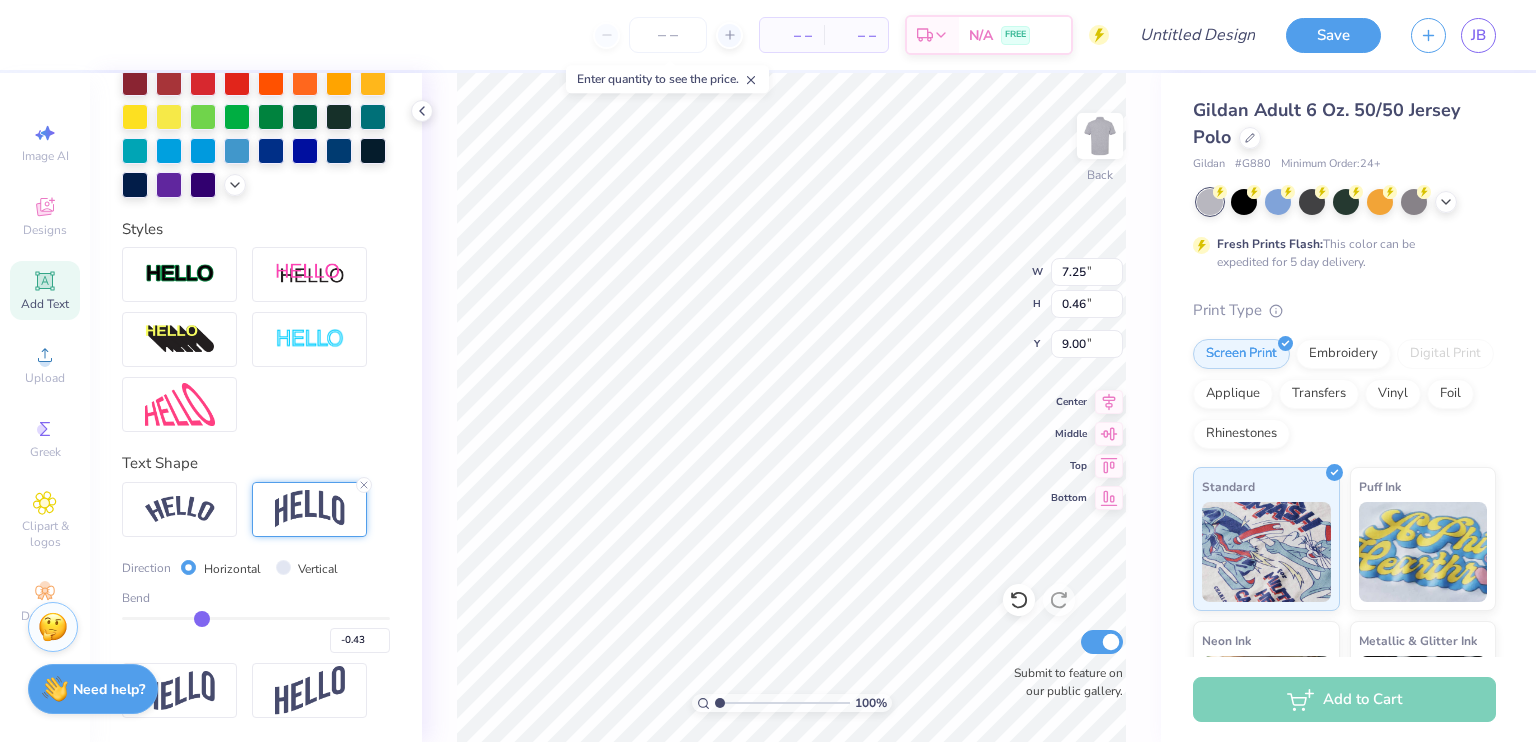 type on "-0.44" 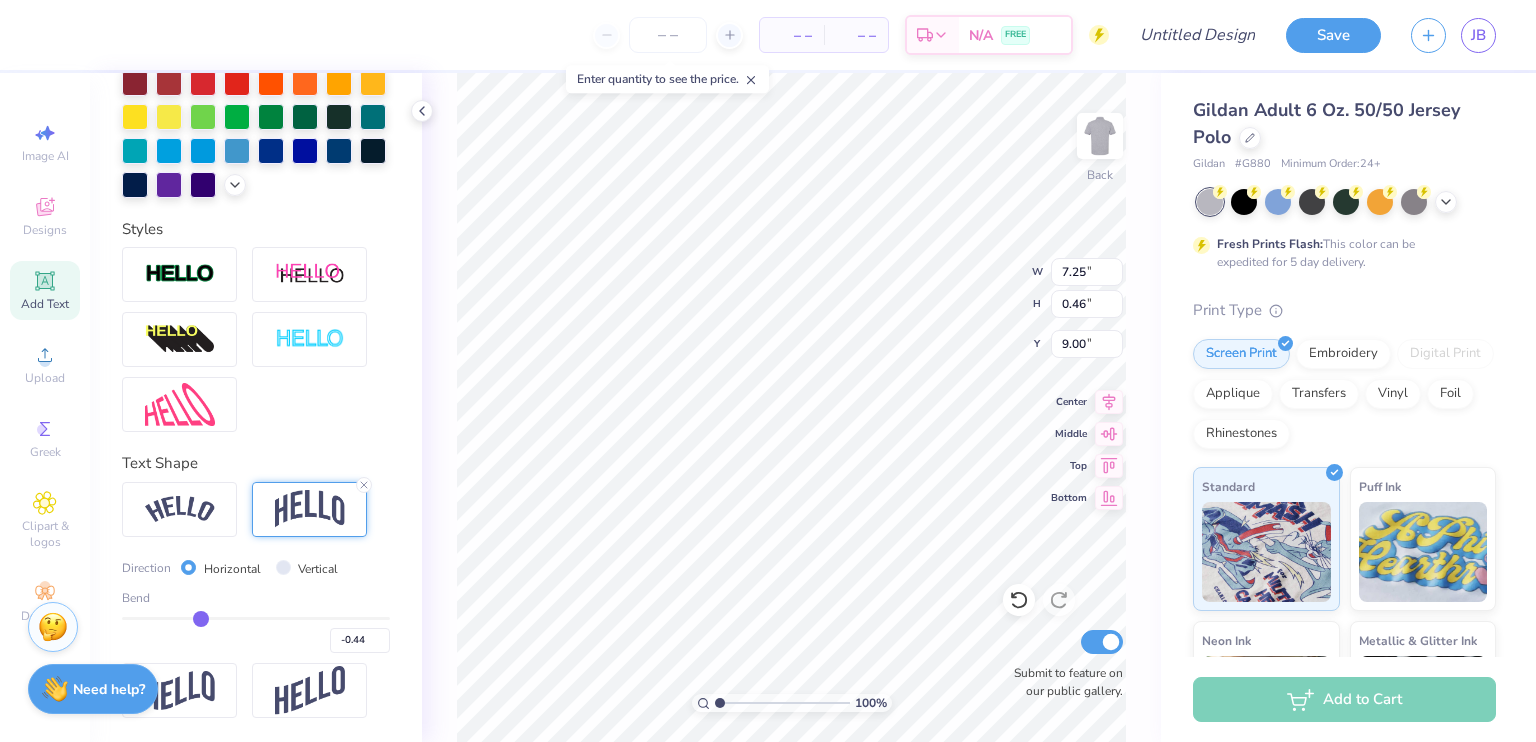 type on "-0.45" 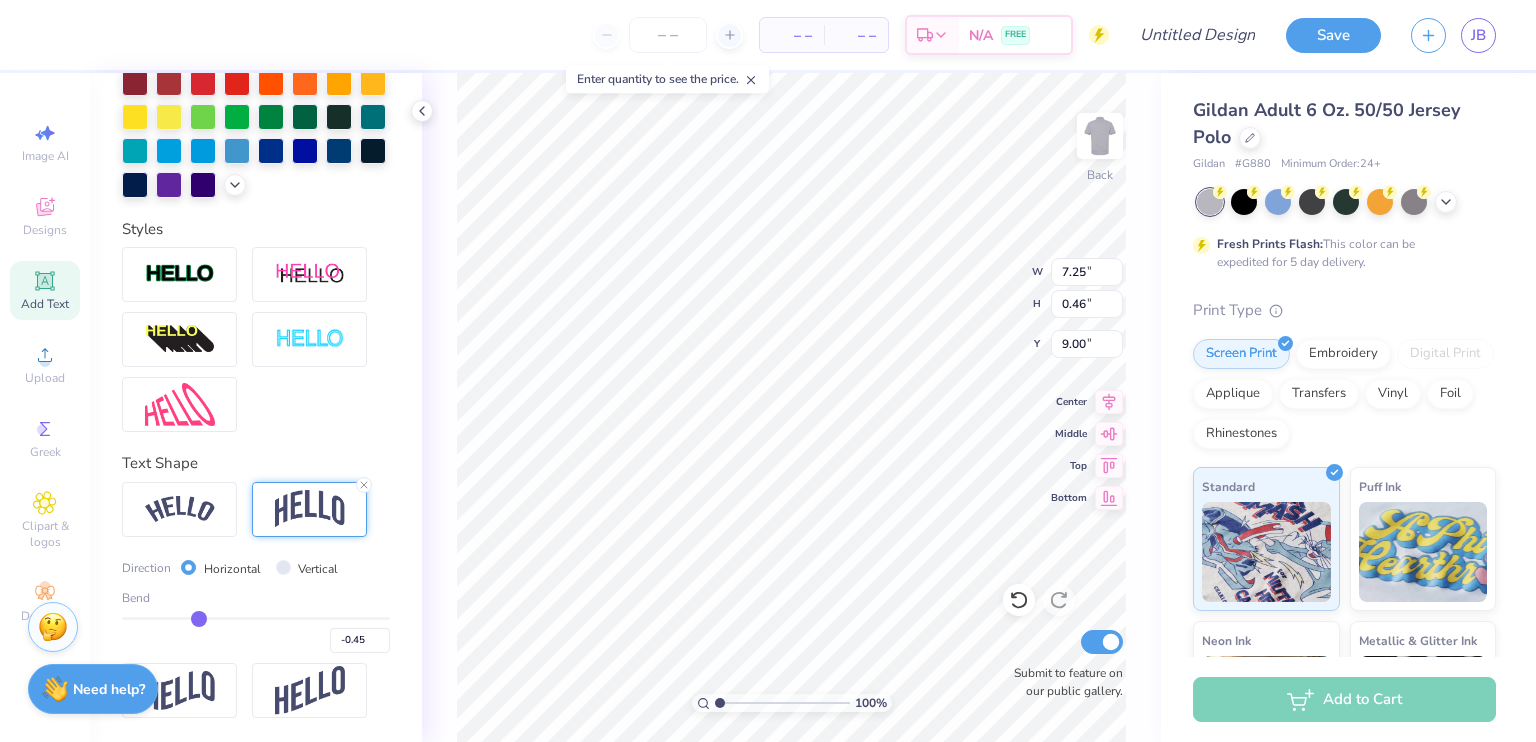 type on "-0.46" 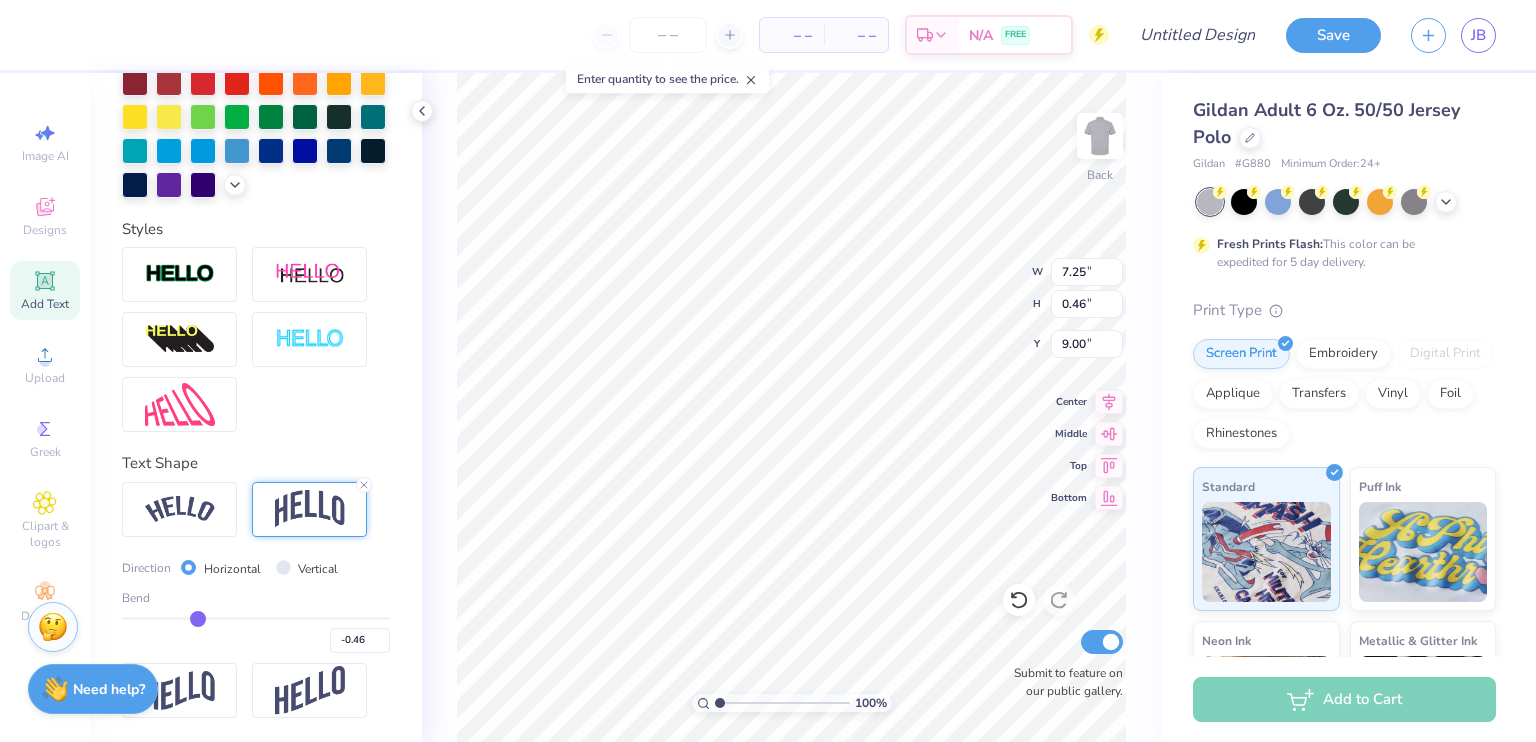 type on "-0.47" 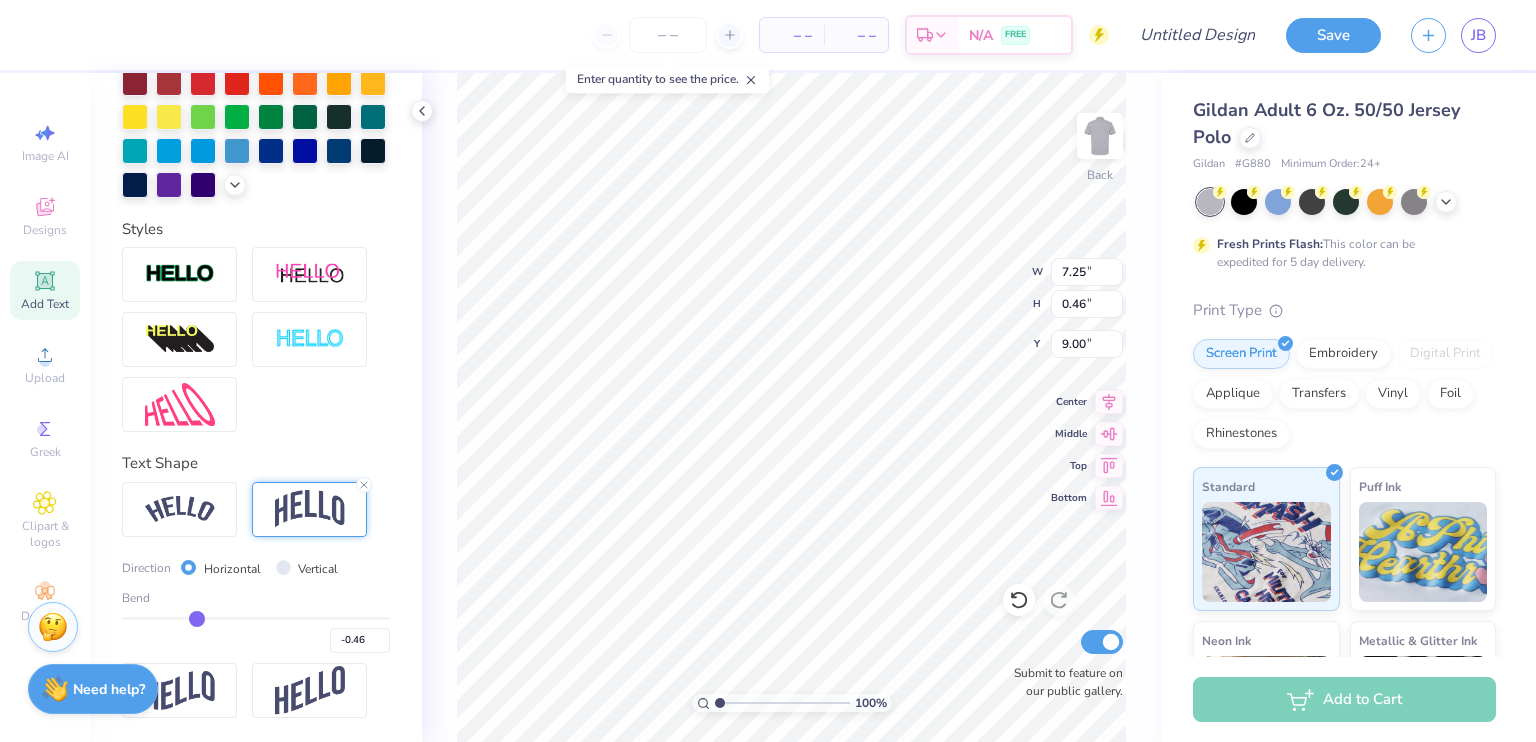 type on "-0.47" 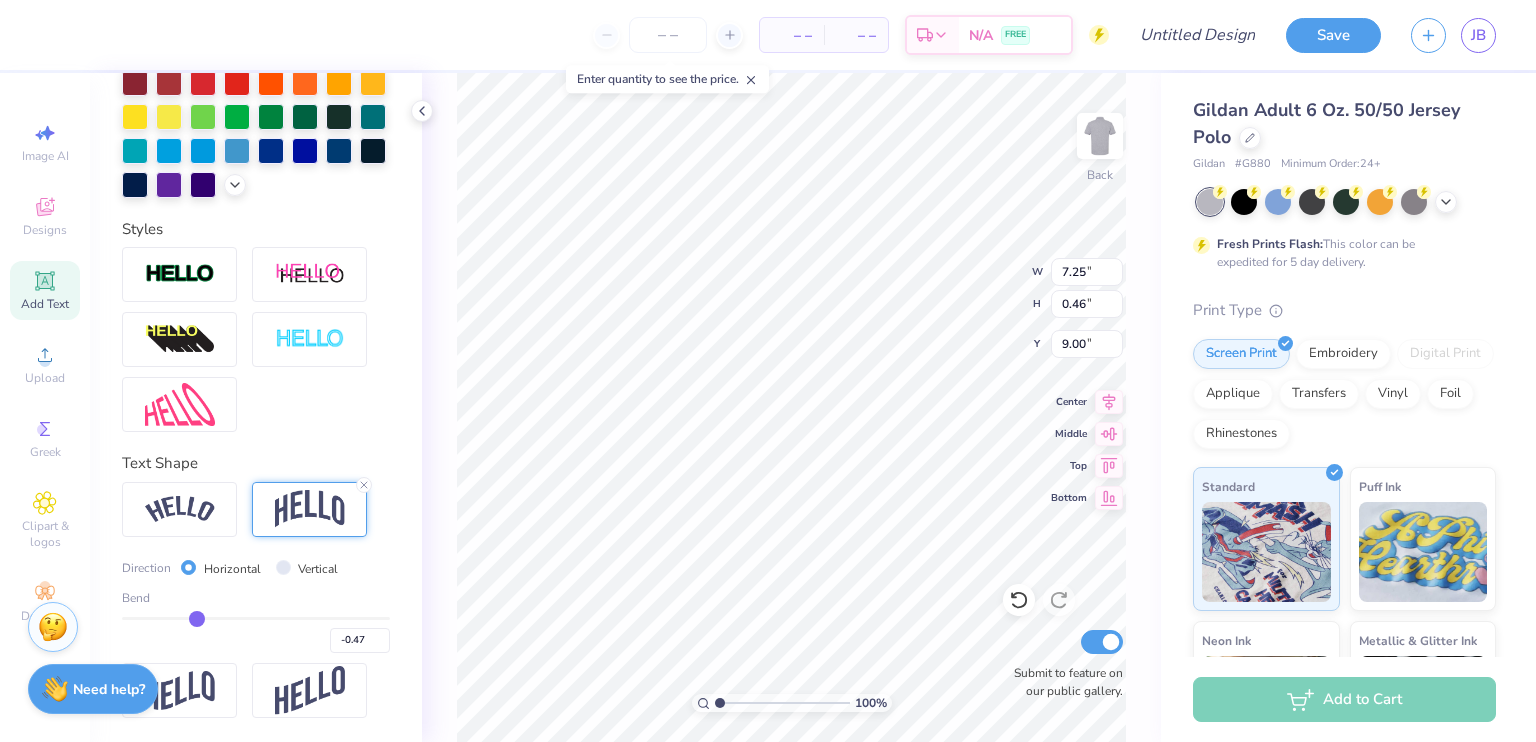 type on "-0.48" 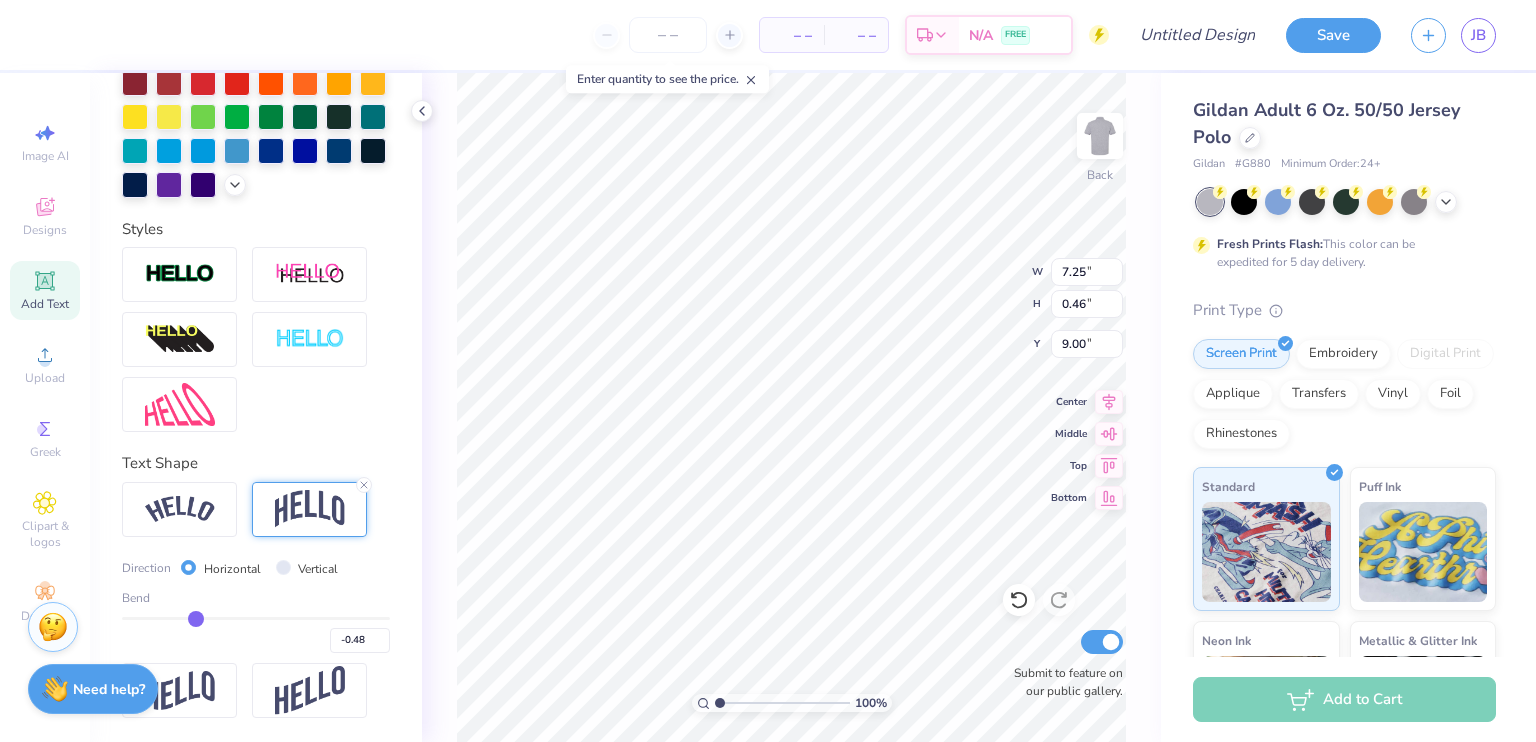 type on "-0.49" 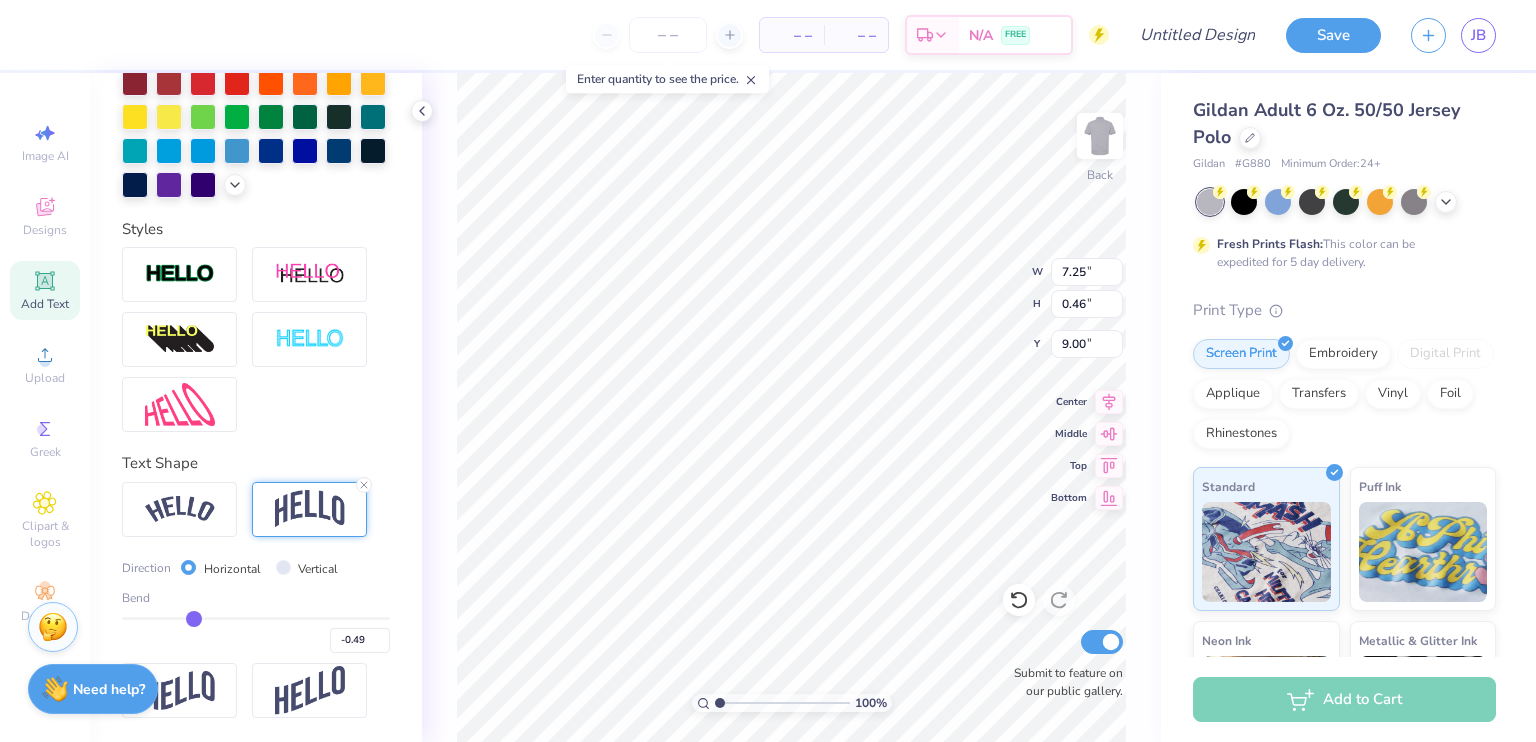type on "-0.5" 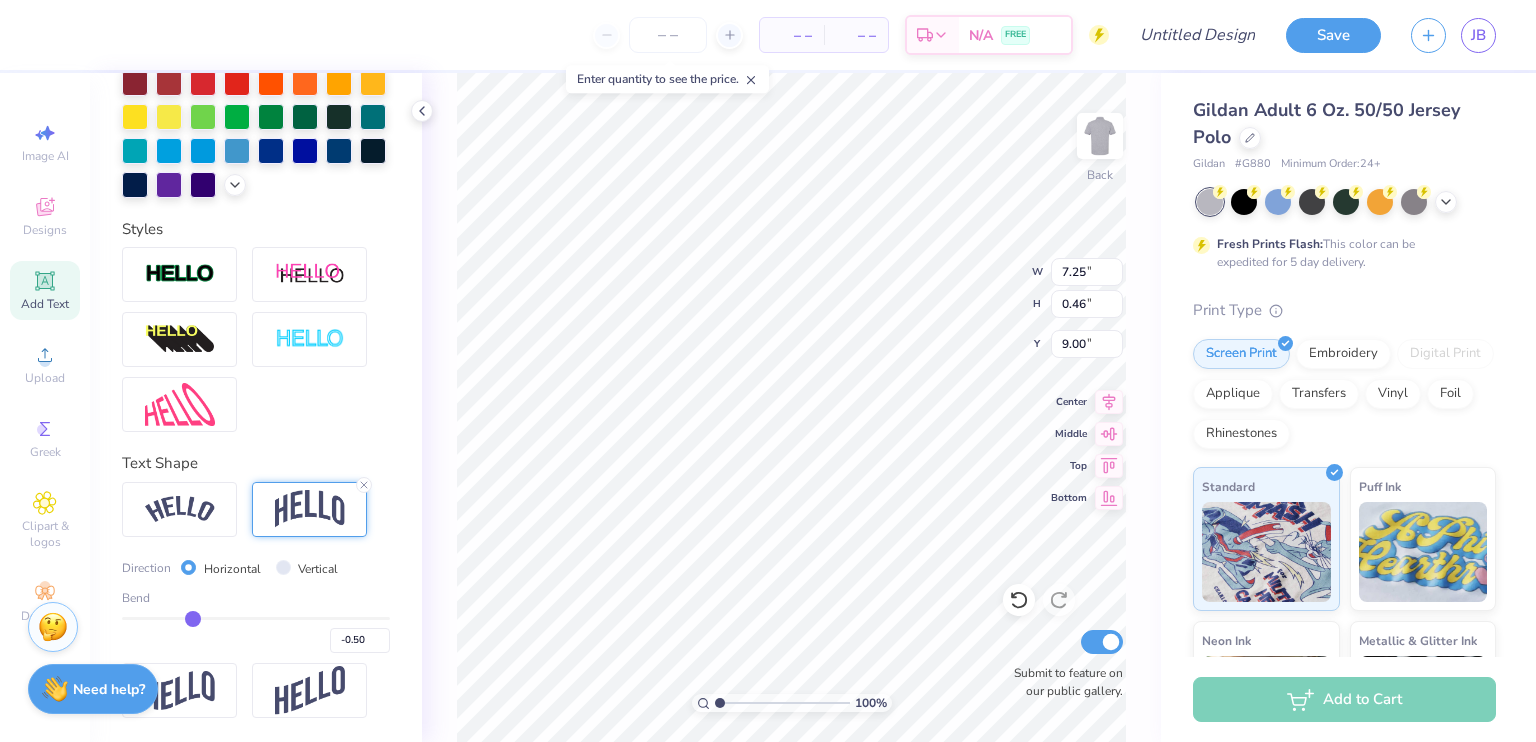 drag, startPoint x: 308, startPoint y: 615, endPoint x: 188, endPoint y: 617, distance: 120.01666 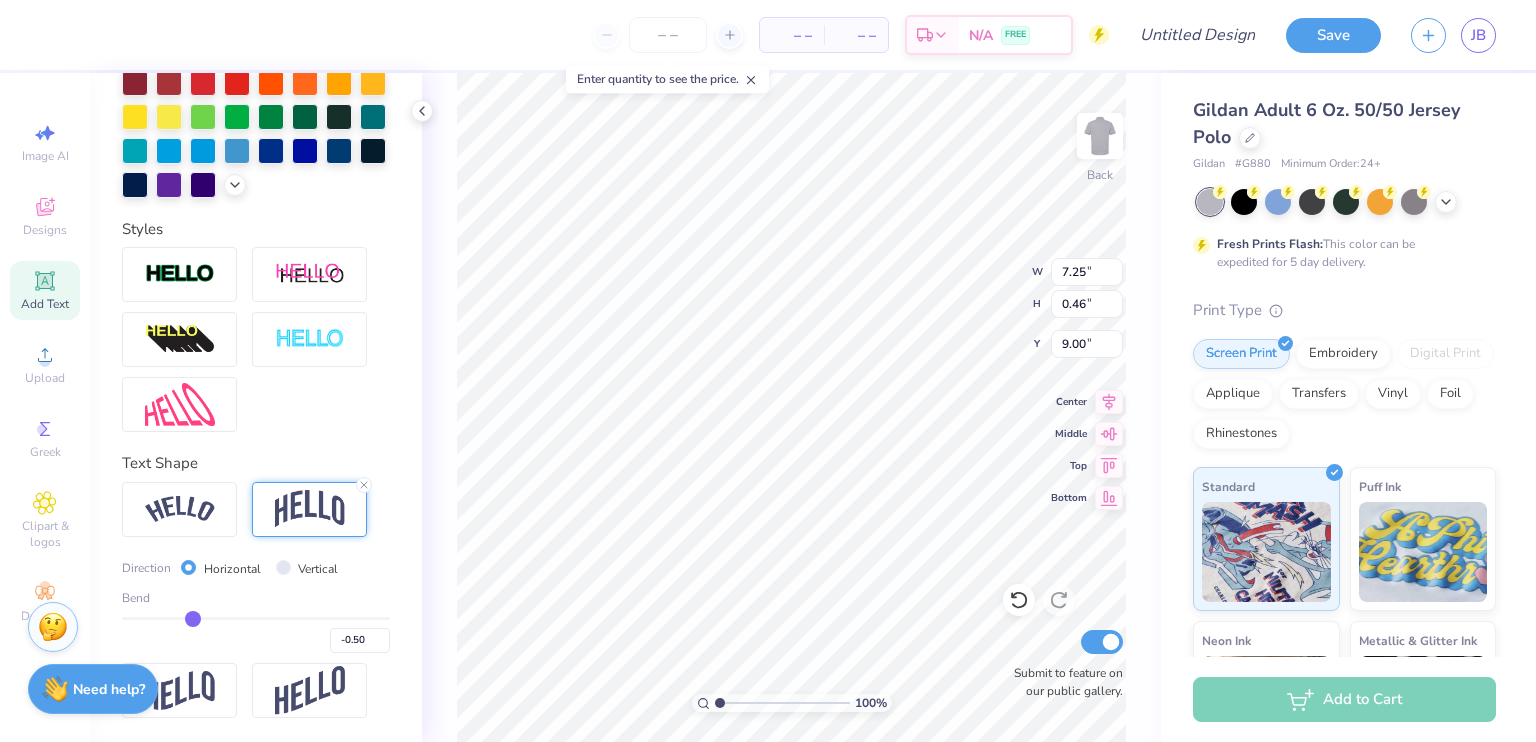 scroll, scrollTop: 17, scrollLeft: 2, axis: both 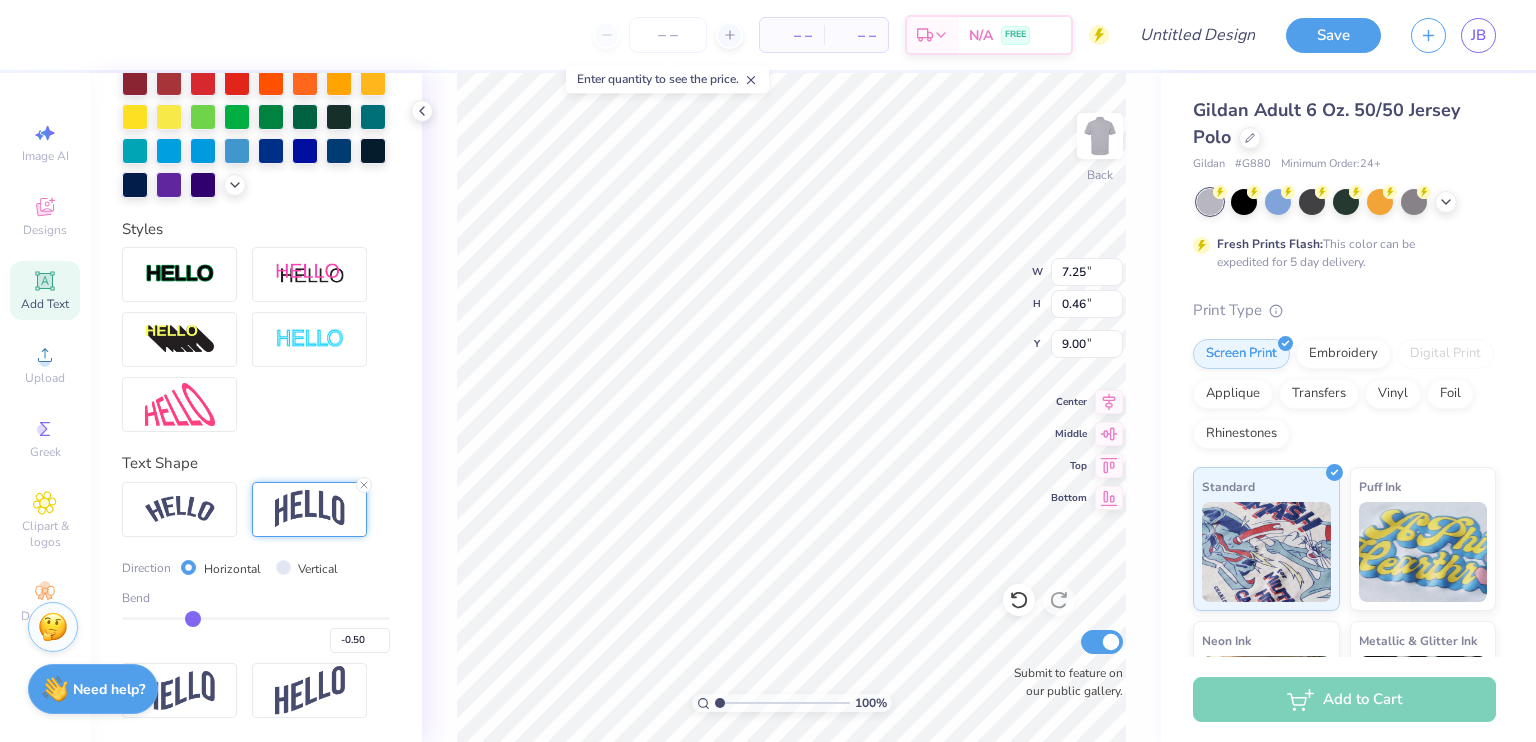 type 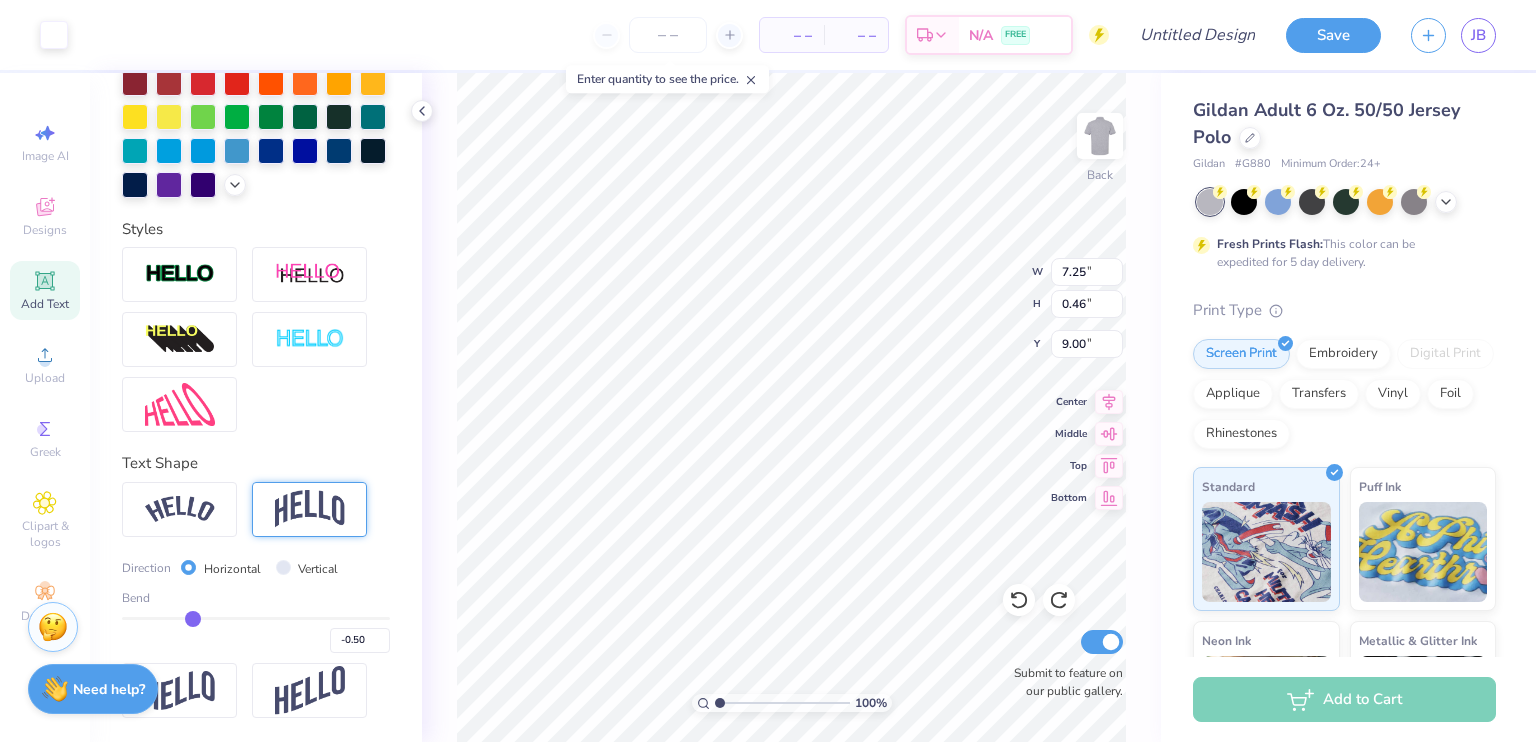 type on "0.5" 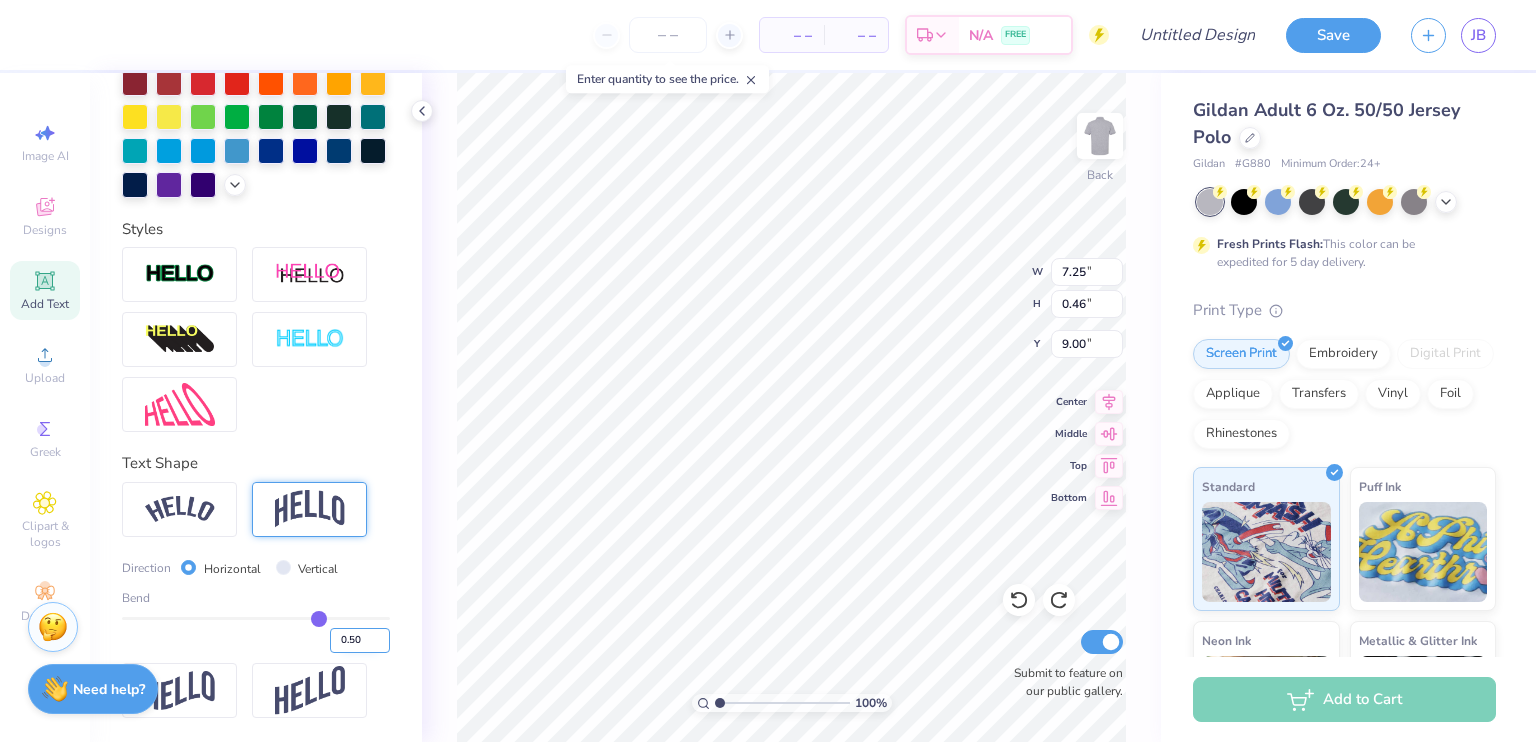 click on "0.50" at bounding box center (360, 640) 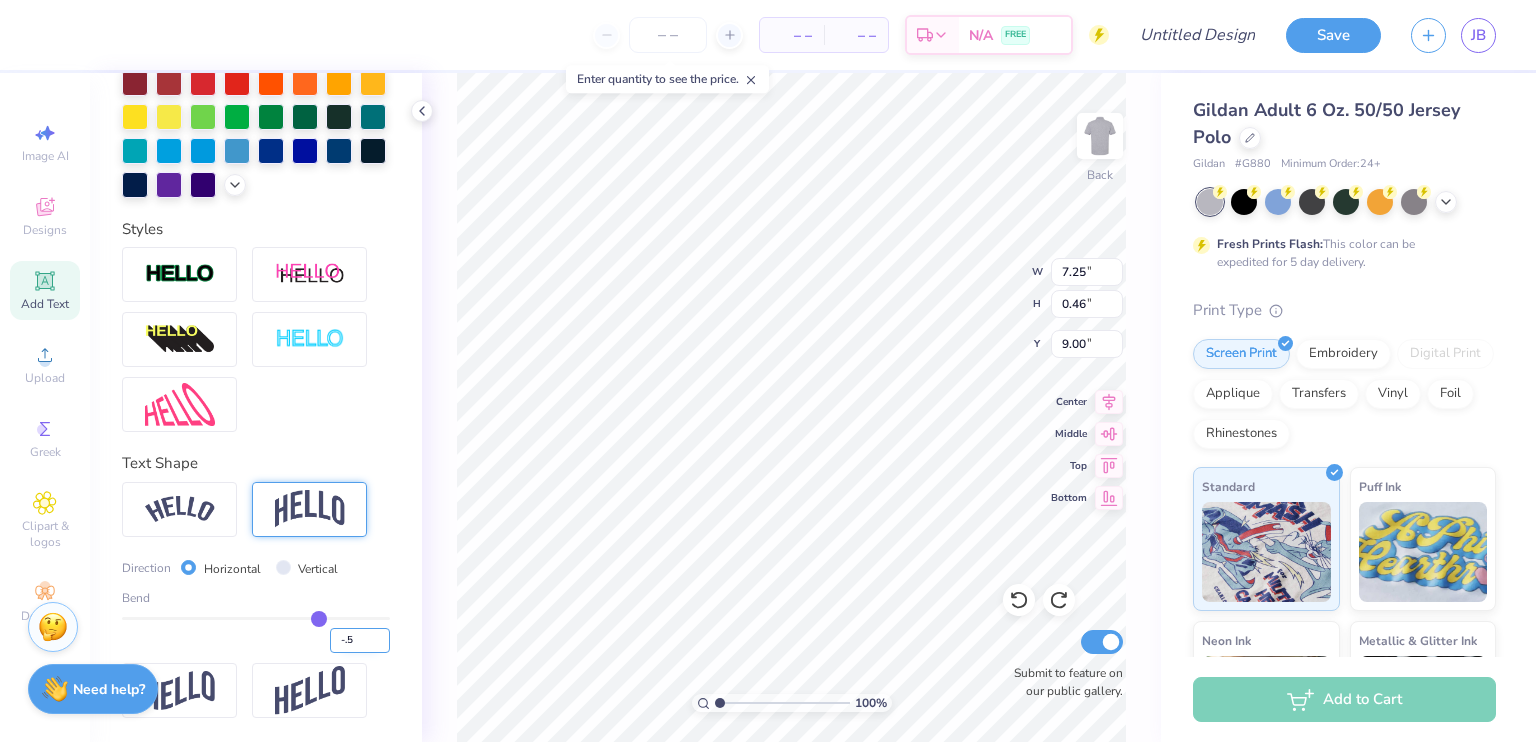 type on "-.5" 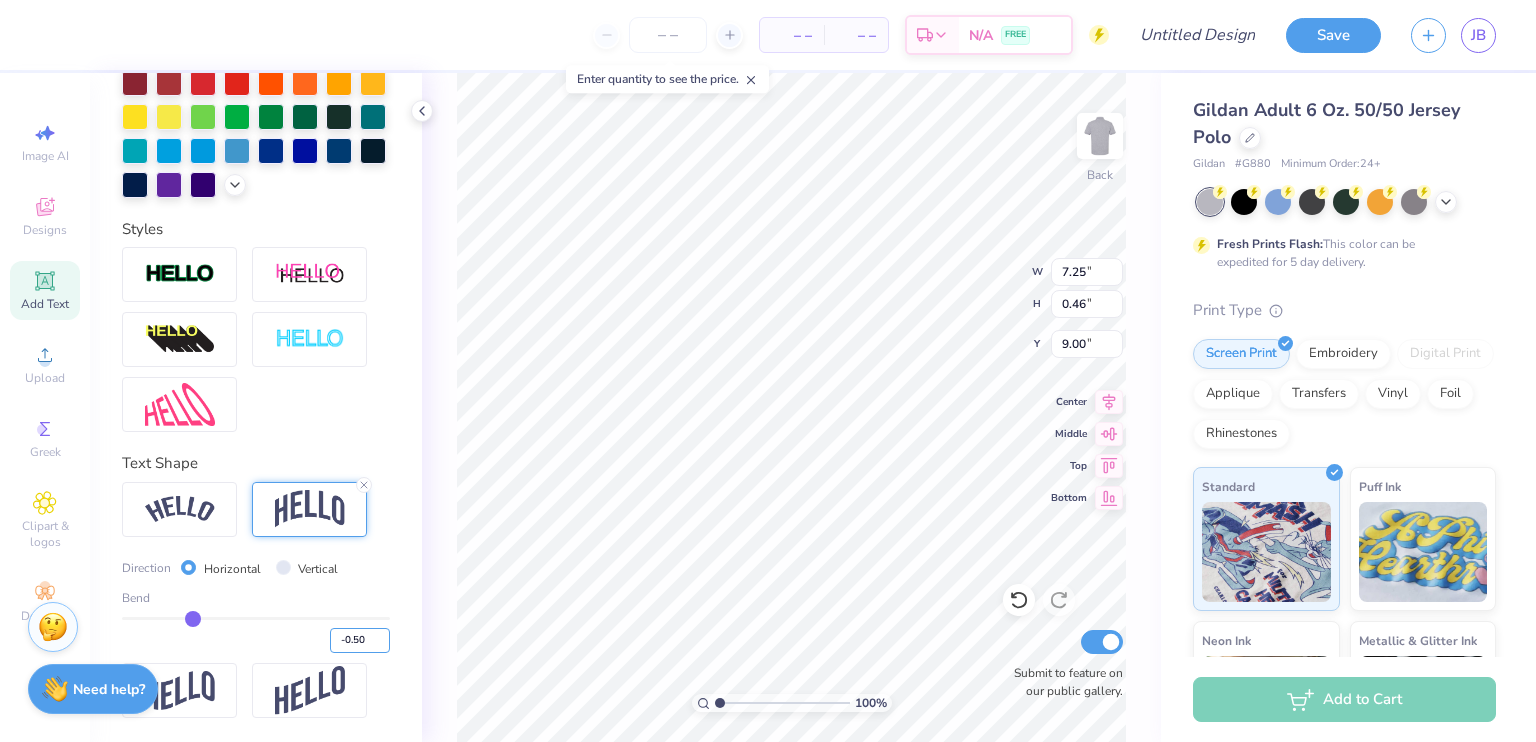 type on "1.89" 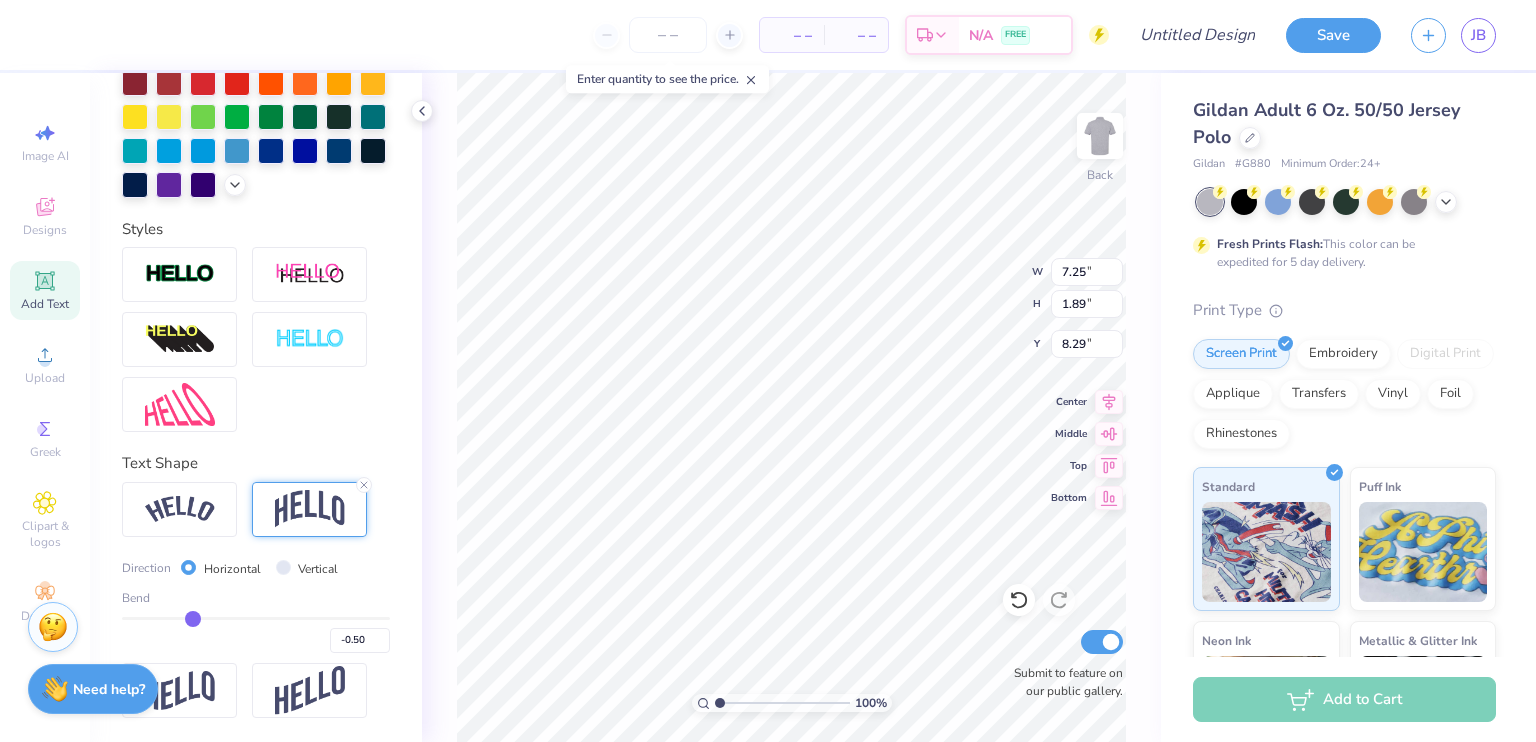 click on "100  % Back W 7.25 7.25 " H 1.89 1.89 " Y 8.29 8.29 " Center Middle Top Bottom Submit to feature on our public gallery." at bounding box center [791, 407] 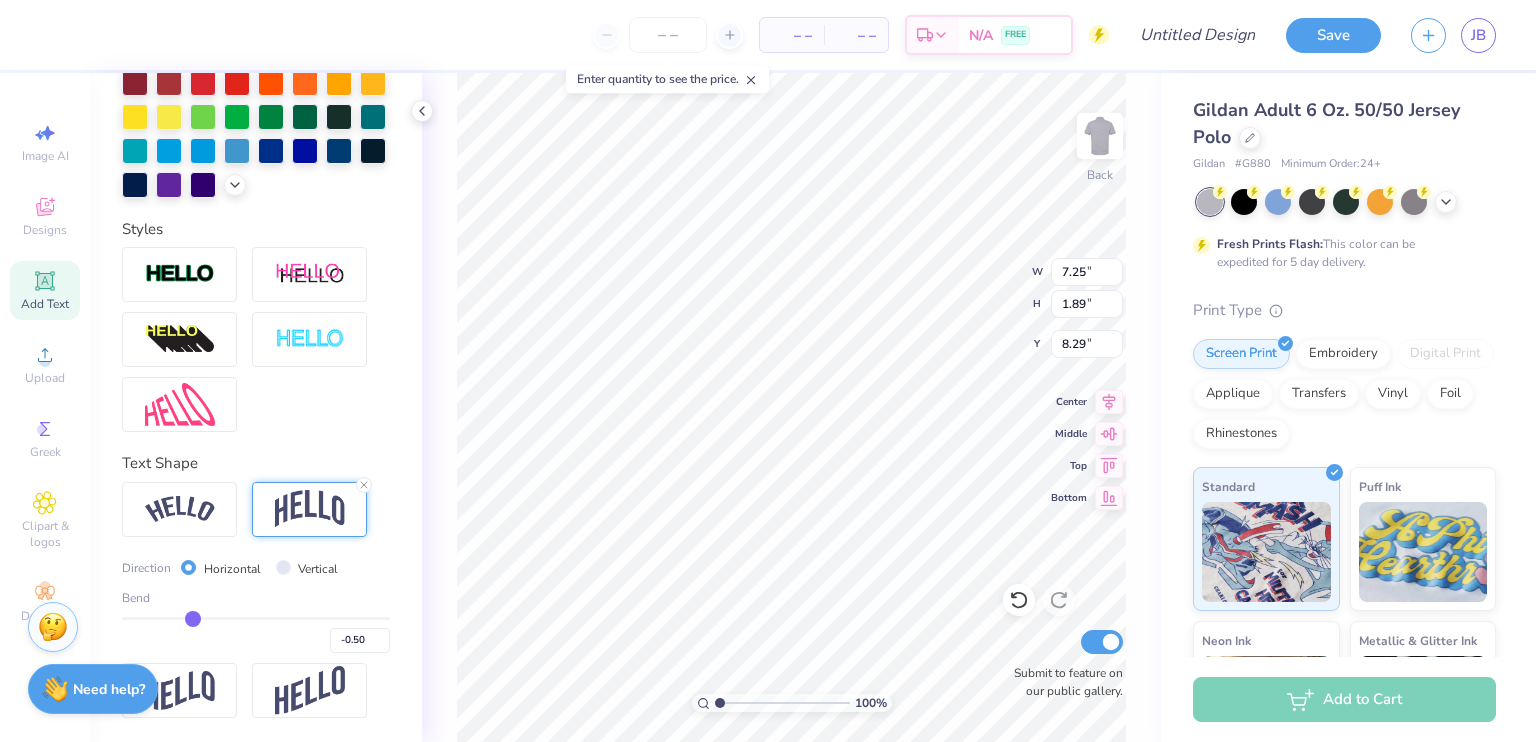 type on "5.51" 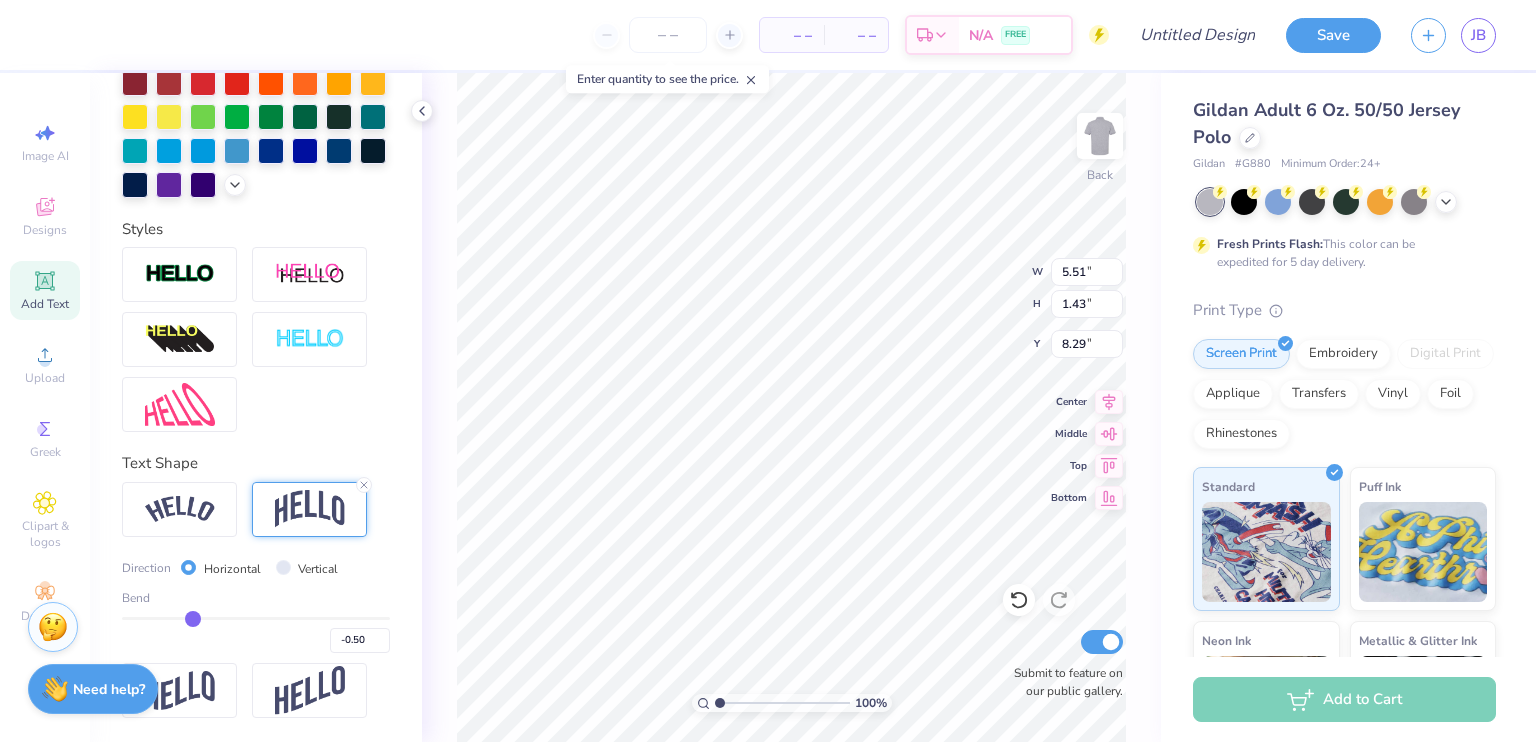 type on "7.13" 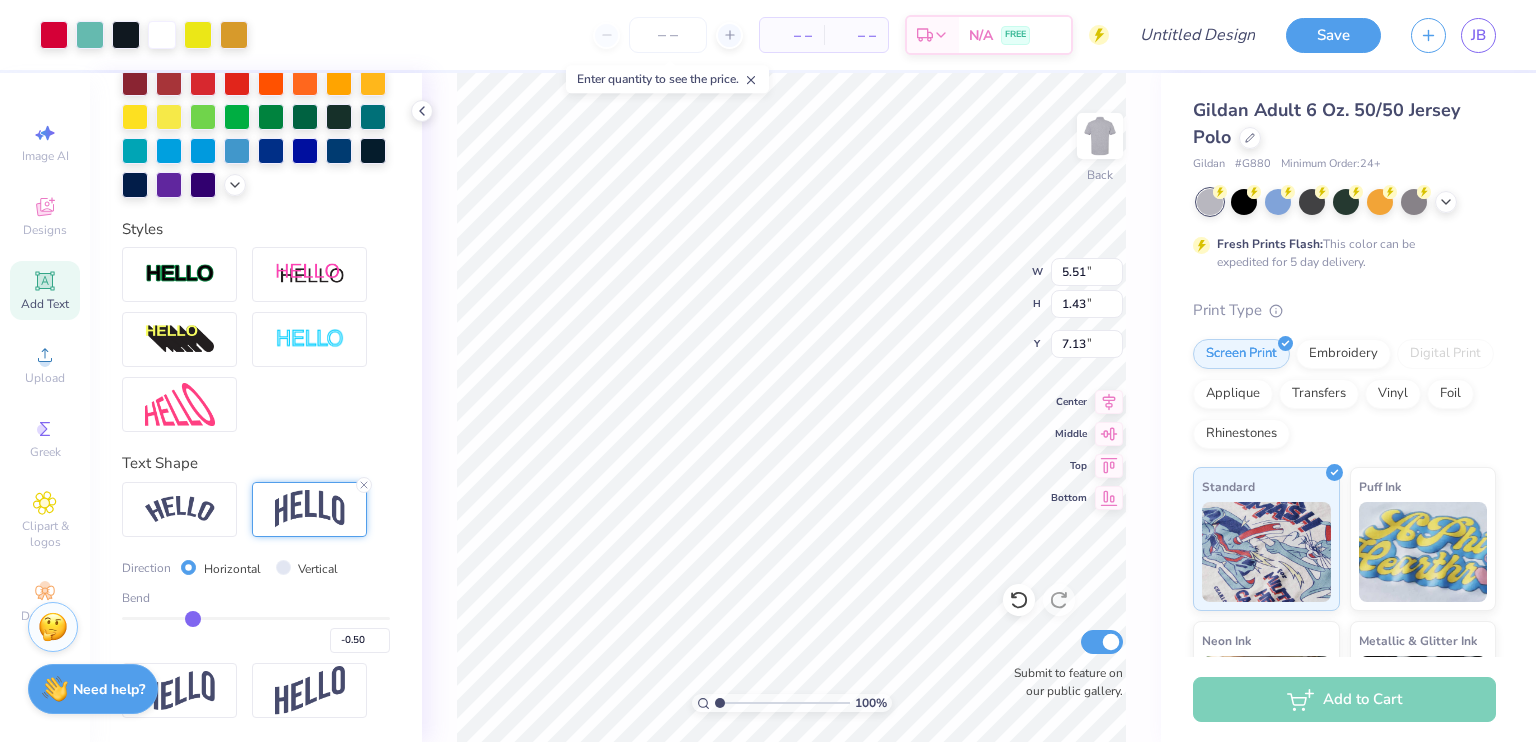type on "3.55" 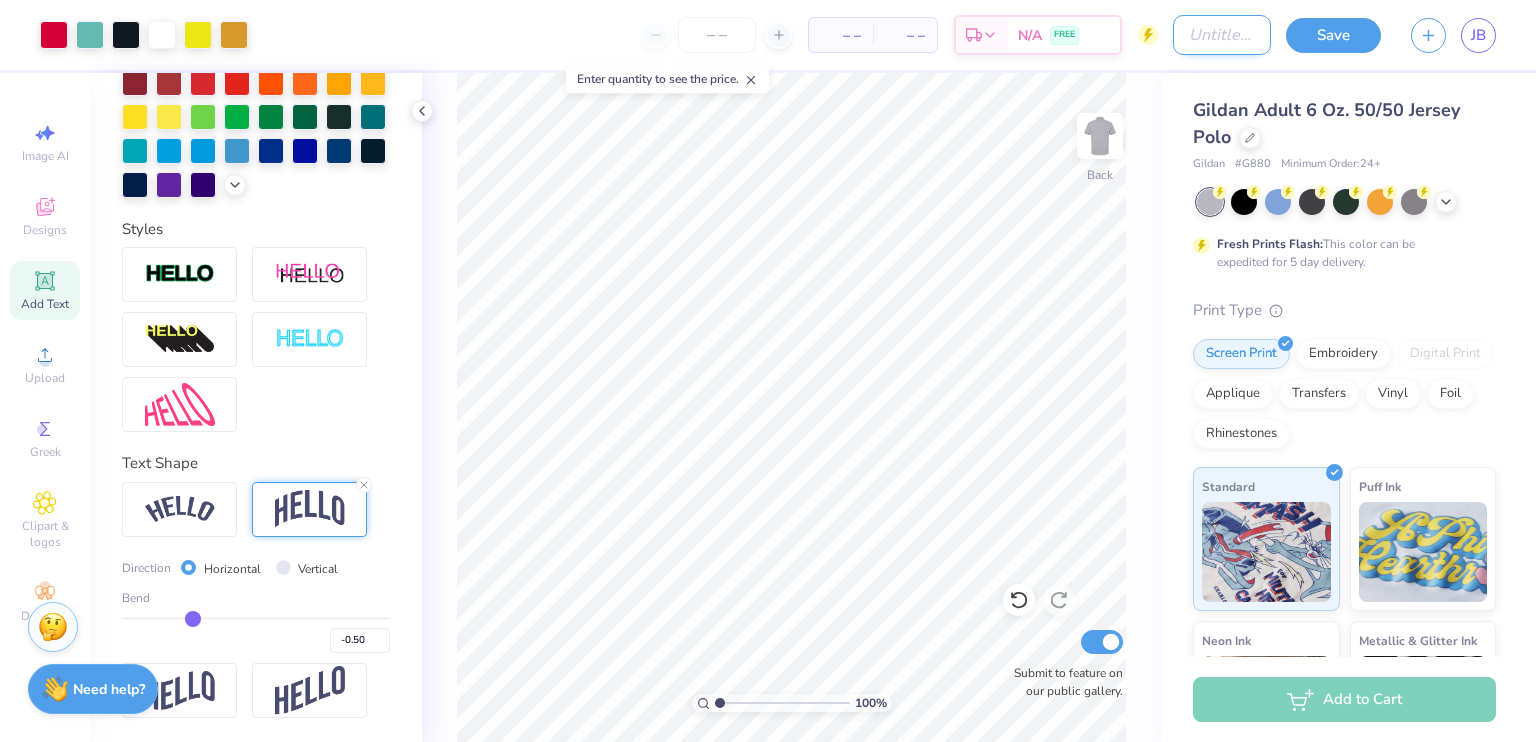 click on "Design Title" at bounding box center [1222, 35] 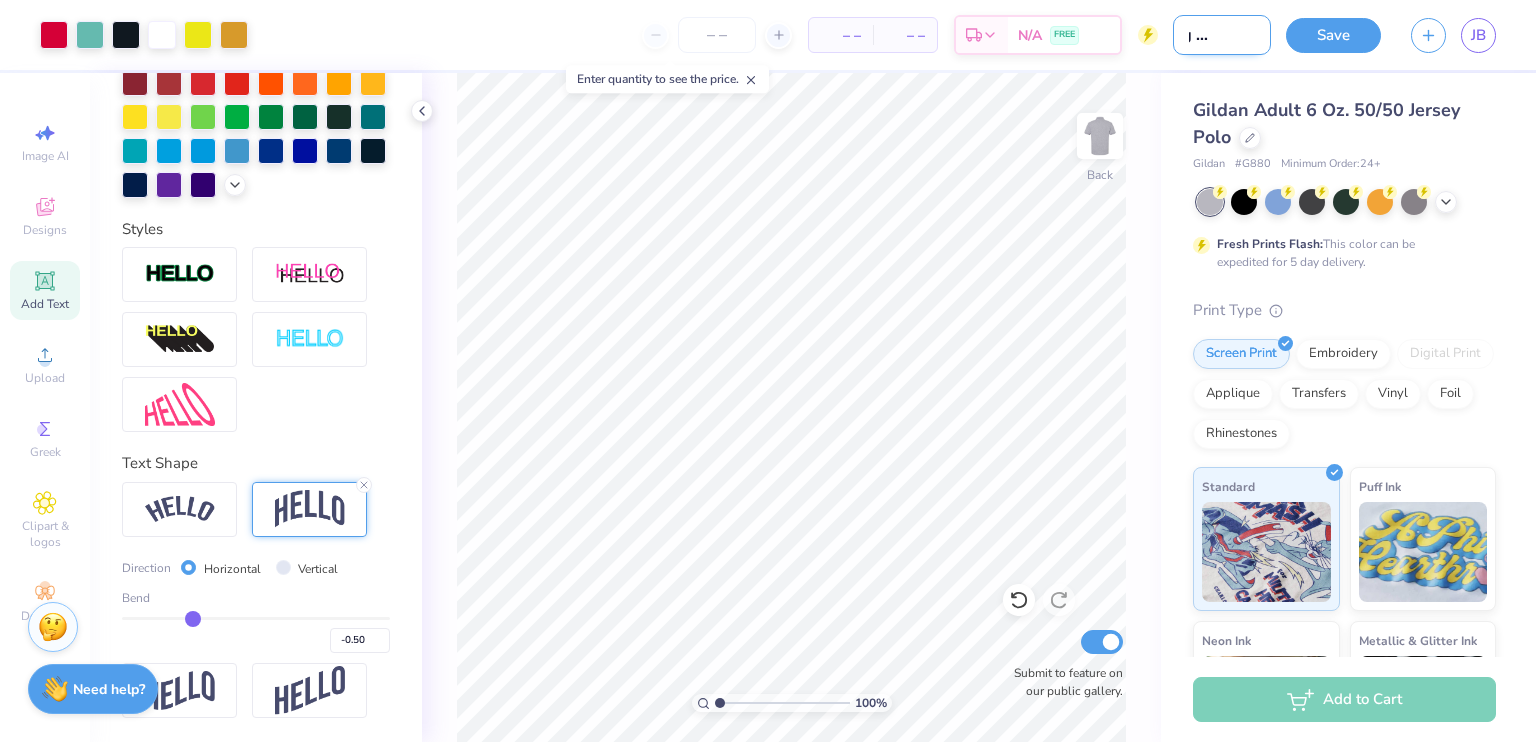scroll, scrollTop: 0, scrollLeft: 45, axis: horizontal 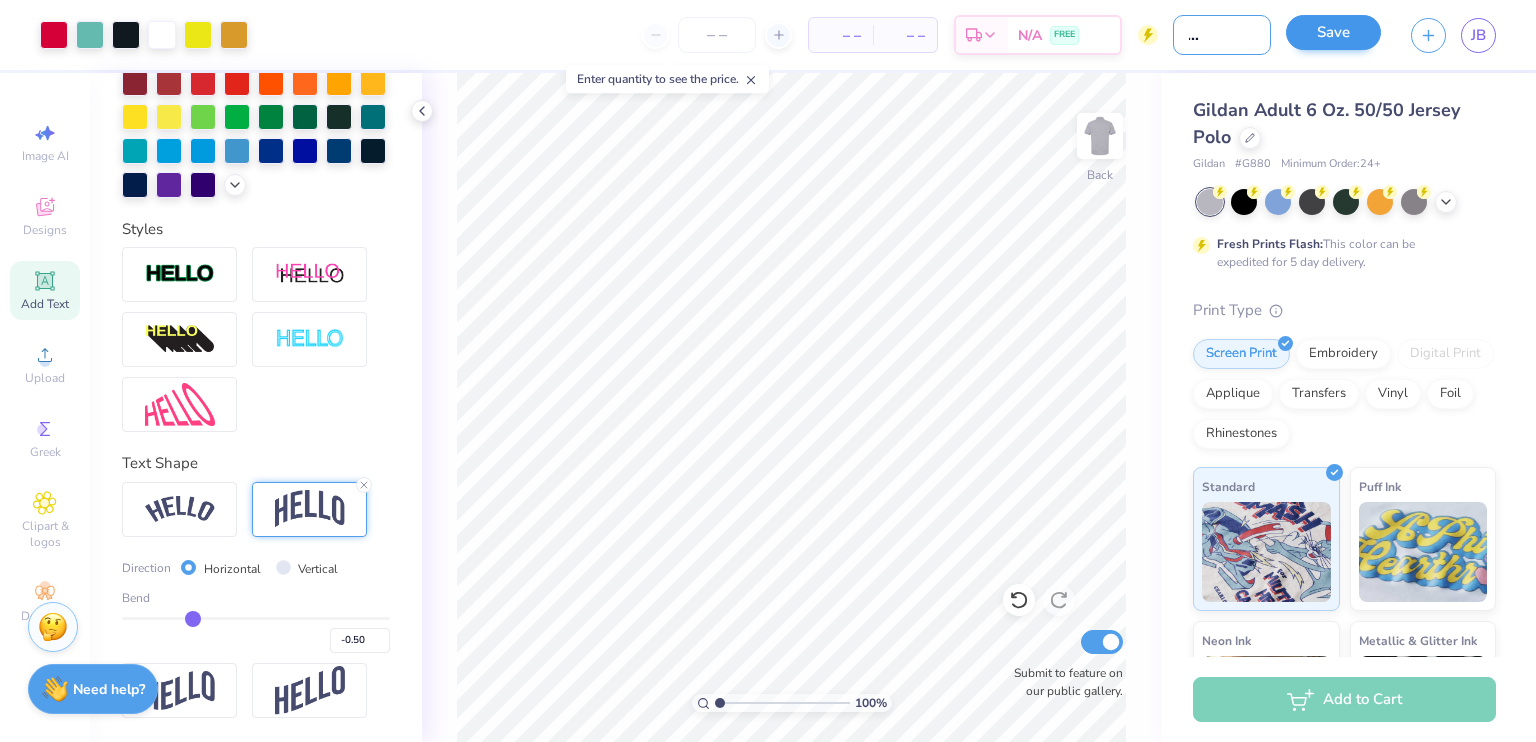 type on "Cheg Hog Polo" 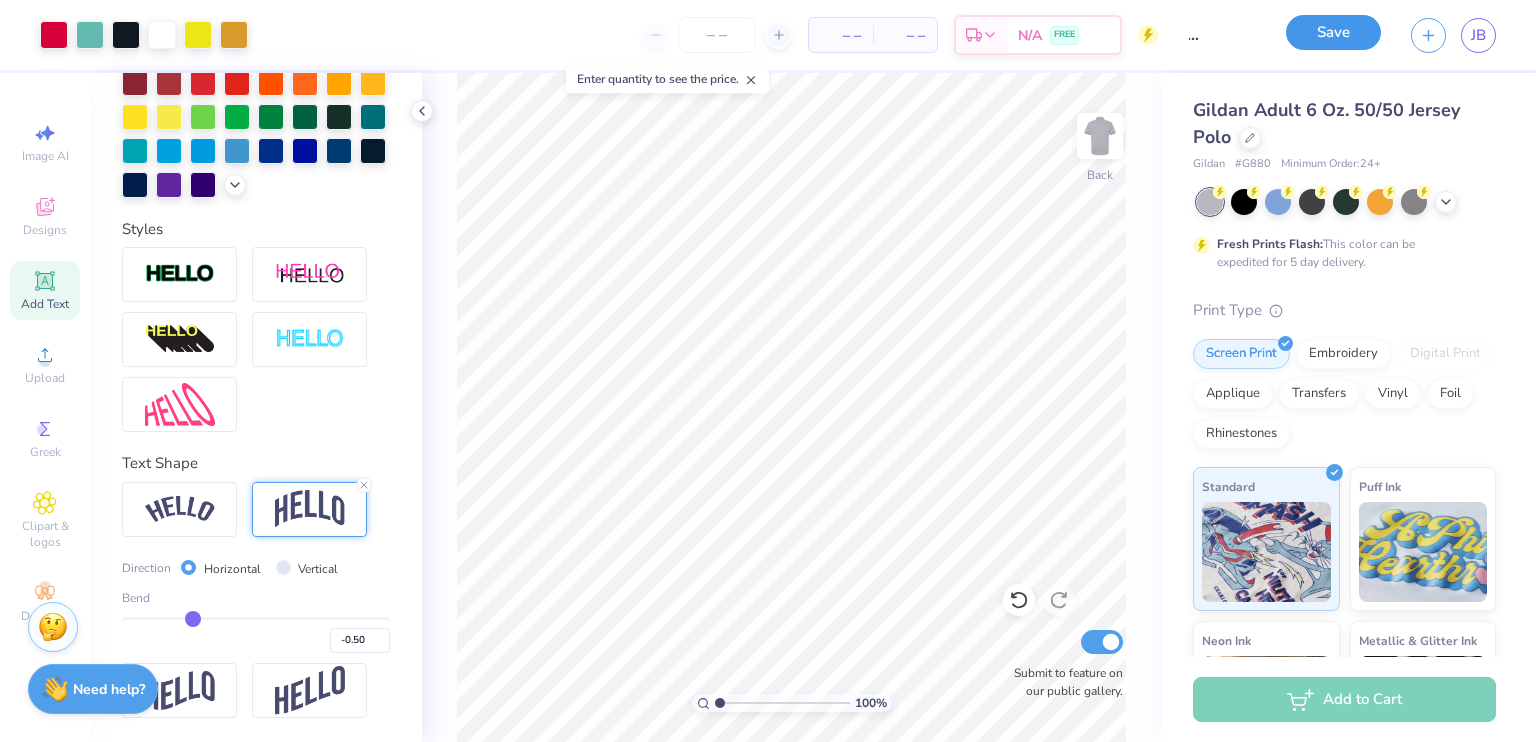 click on "Save" at bounding box center (1333, 32) 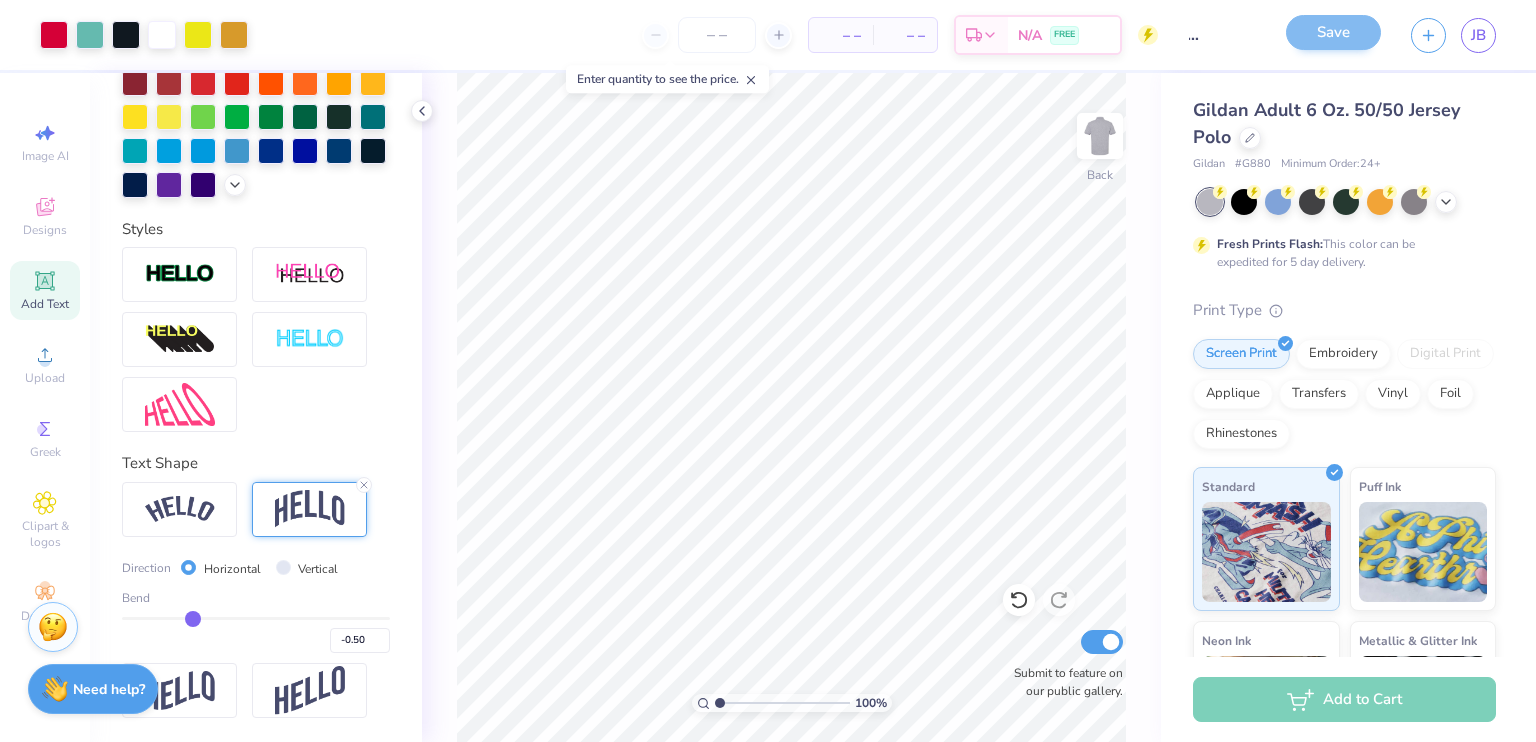 scroll, scrollTop: 0, scrollLeft: 0, axis: both 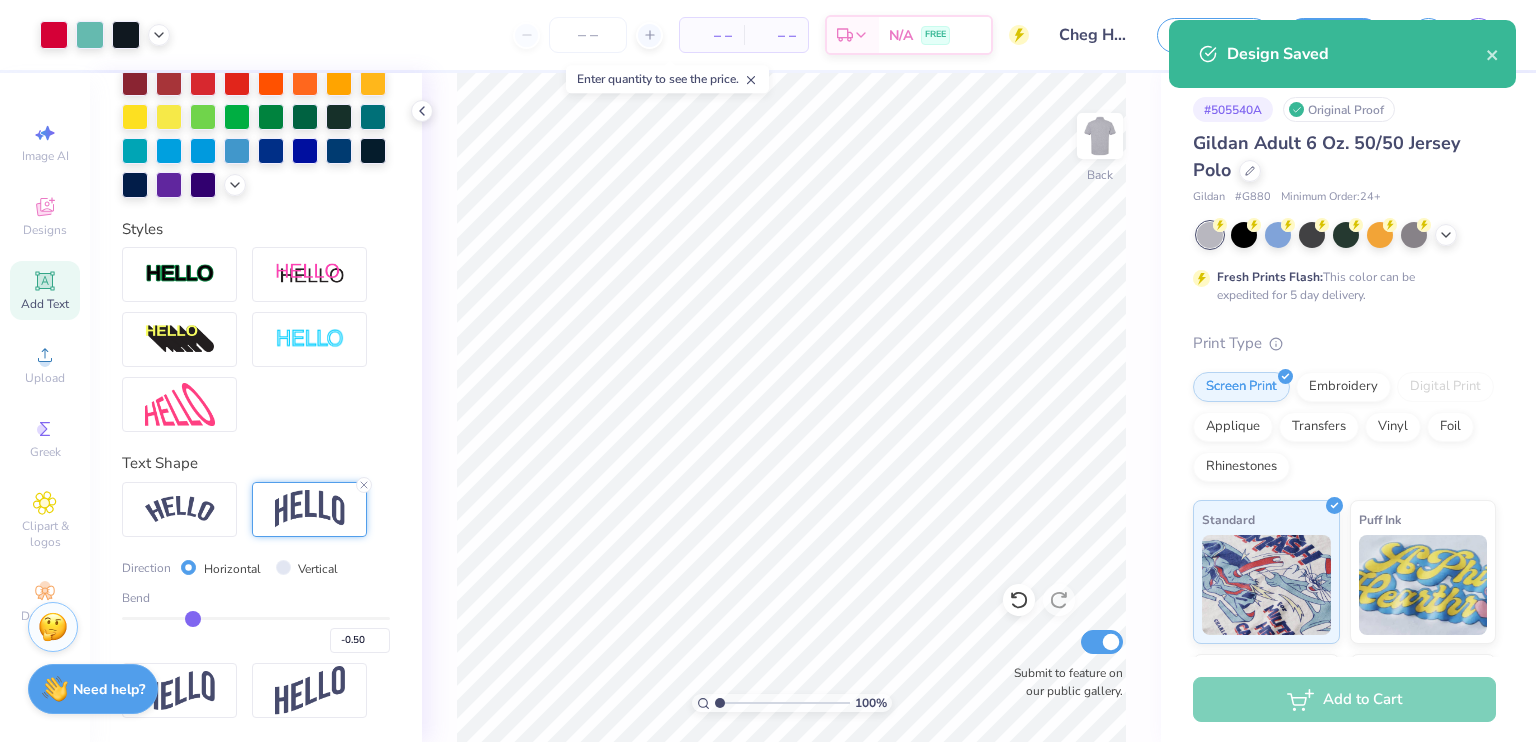 click 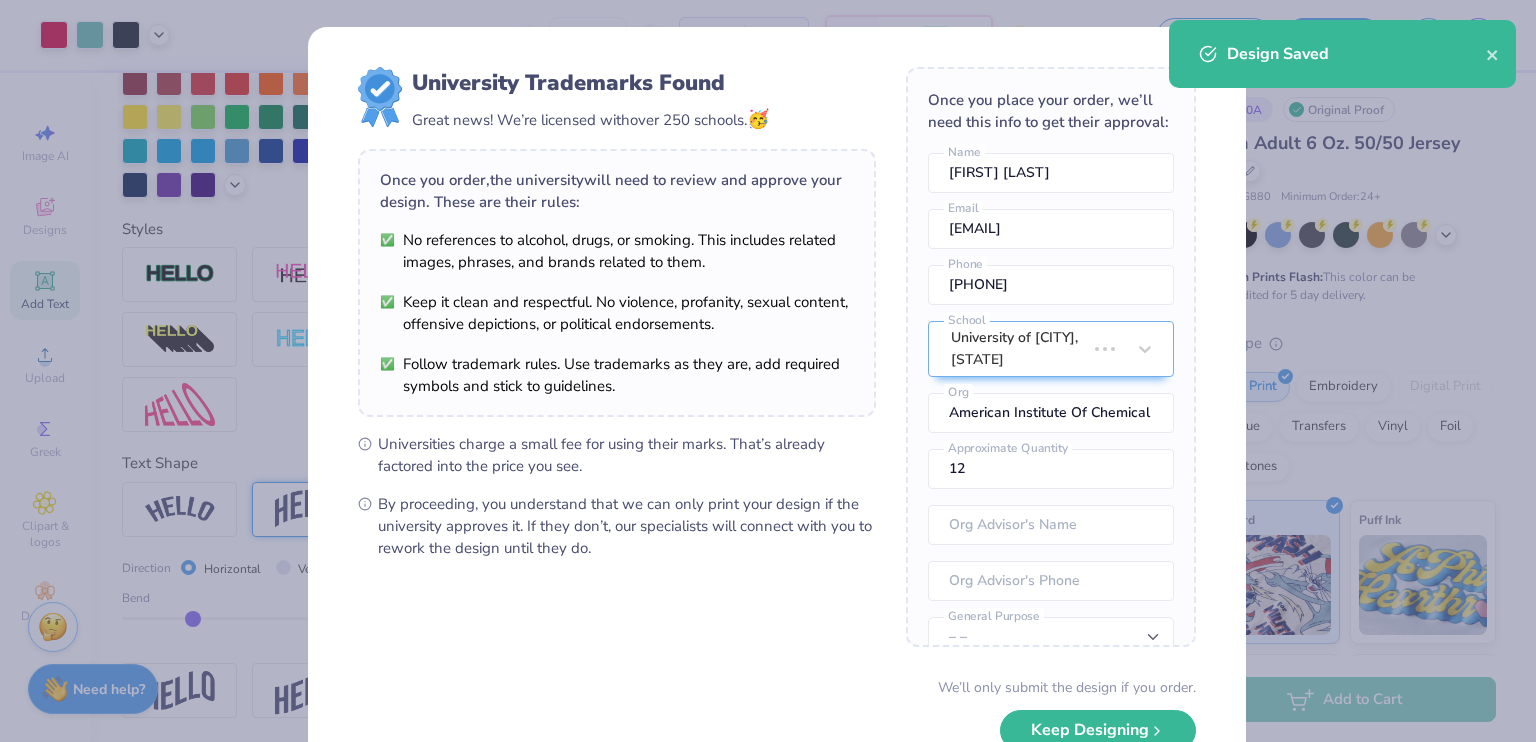 click on "University Trademarks Found Great news! We’re licensed with  over 250 schools. 🥳 Once you order,  the university  will need to review and approve your design. These are their rules: No references to alcohol, drugs, or smoking. This includes related images, phrases, and brands related to them. Keep it clean and respectful. No violence, profanity, sexual content, offensive depictions, or political endorsements. Follow trademark rules. Use trademarks as they are, add required symbols and stick to guidelines. Universities charge a small fee for using their marks. That’s already factored into the price you see. By proceeding, you understand that we can only print your design if the university approves it. If they don’t, our specialists will connect with you to rework the design until they do. Once you place your order, we’ll need this info to get their approval: Jace Beckwith Name jaceb@uark.edu Email 5017607092 Phone University of Arkansas Fayetteville School American Institute Of Chemical Engineers 12" at bounding box center (777, 435) 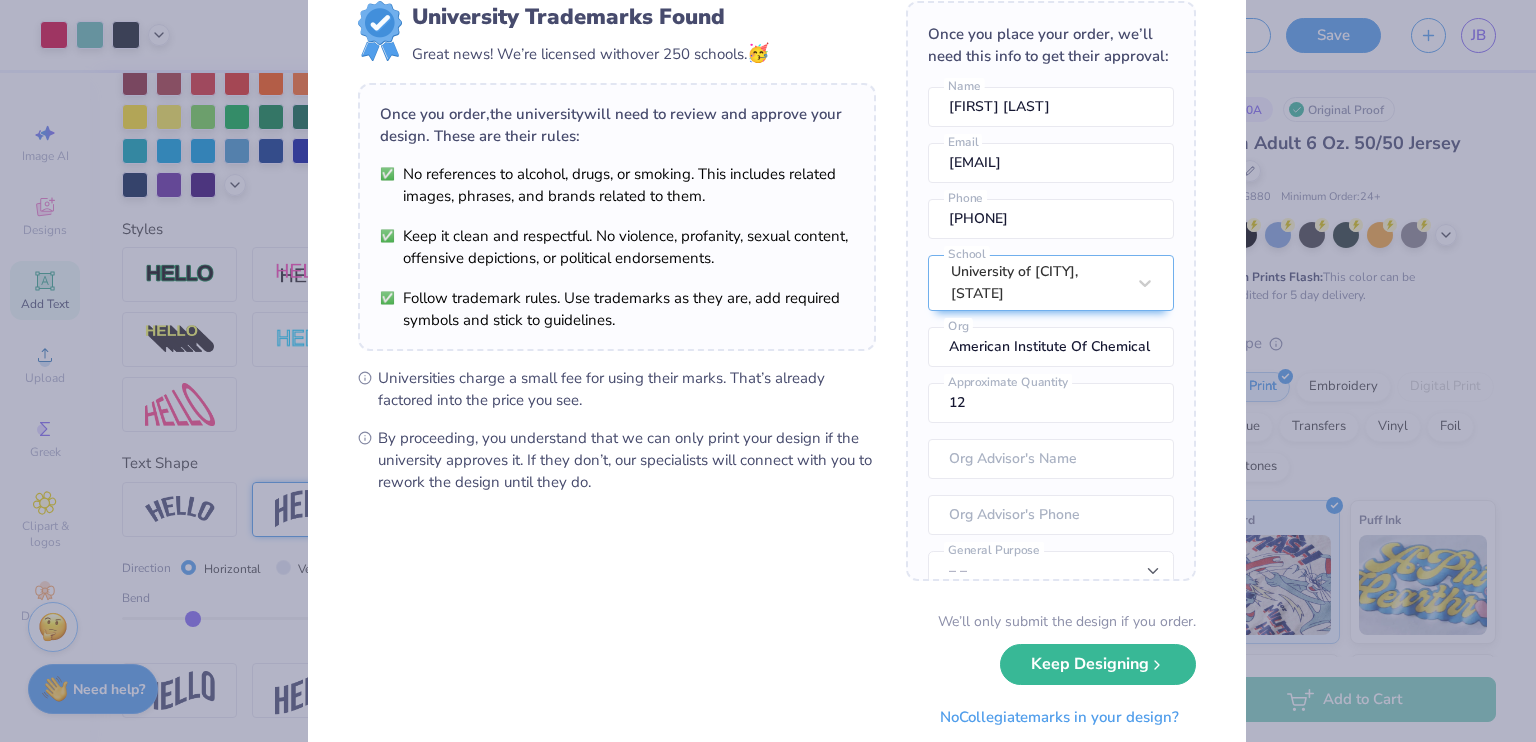 scroll, scrollTop: 127, scrollLeft: 0, axis: vertical 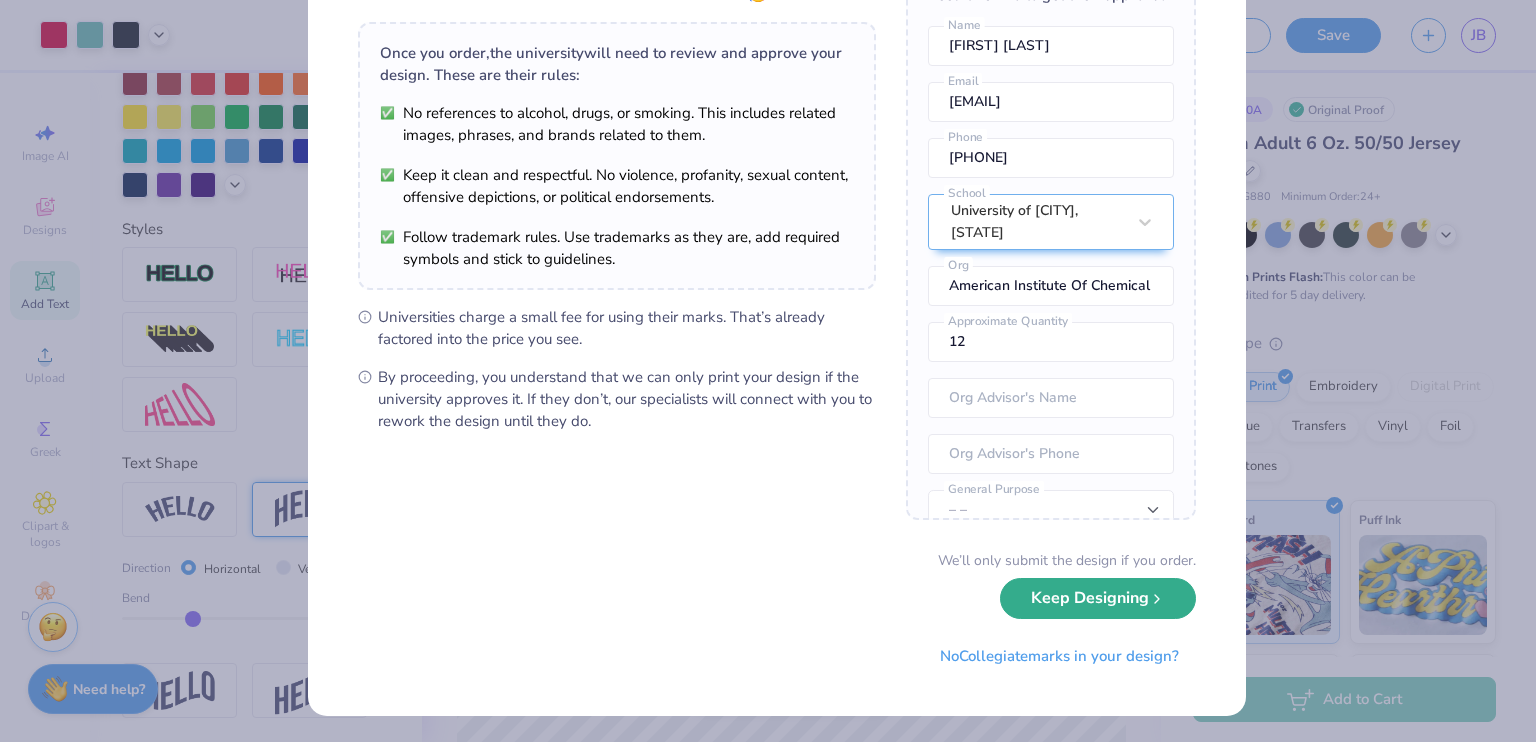 click on "Keep Designing" at bounding box center (1098, 598) 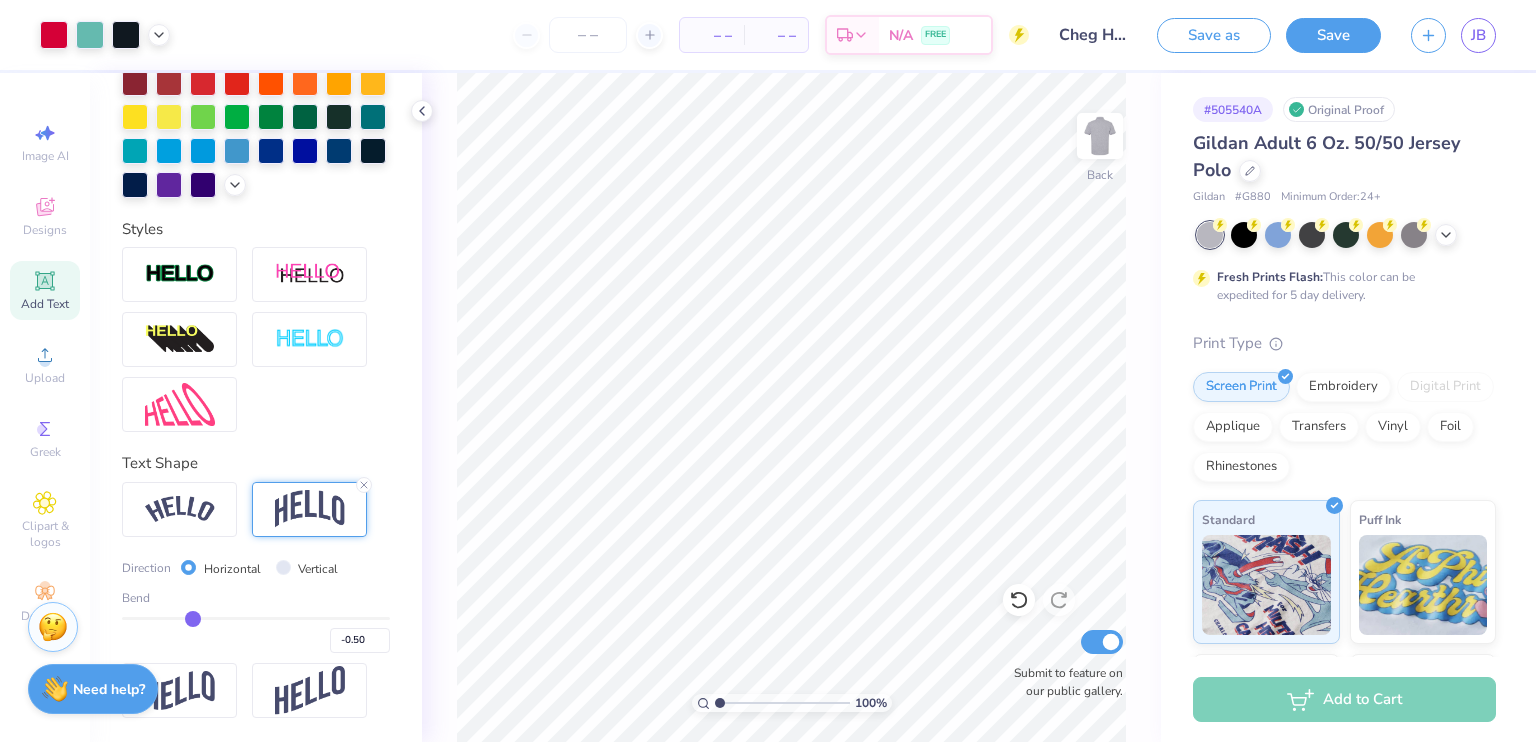 scroll, scrollTop: 0, scrollLeft: 0, axis: both 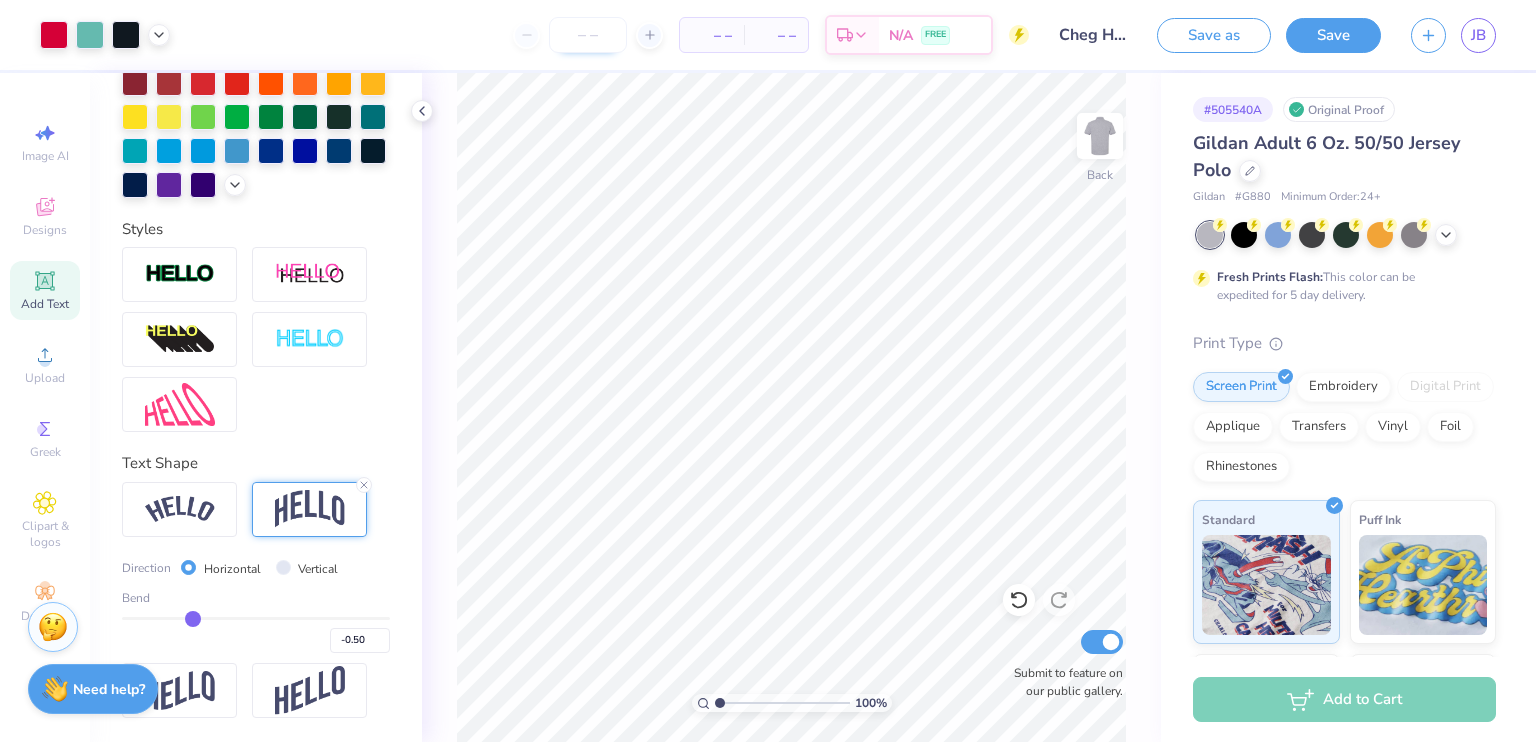 click at bounding box center [588, 35] 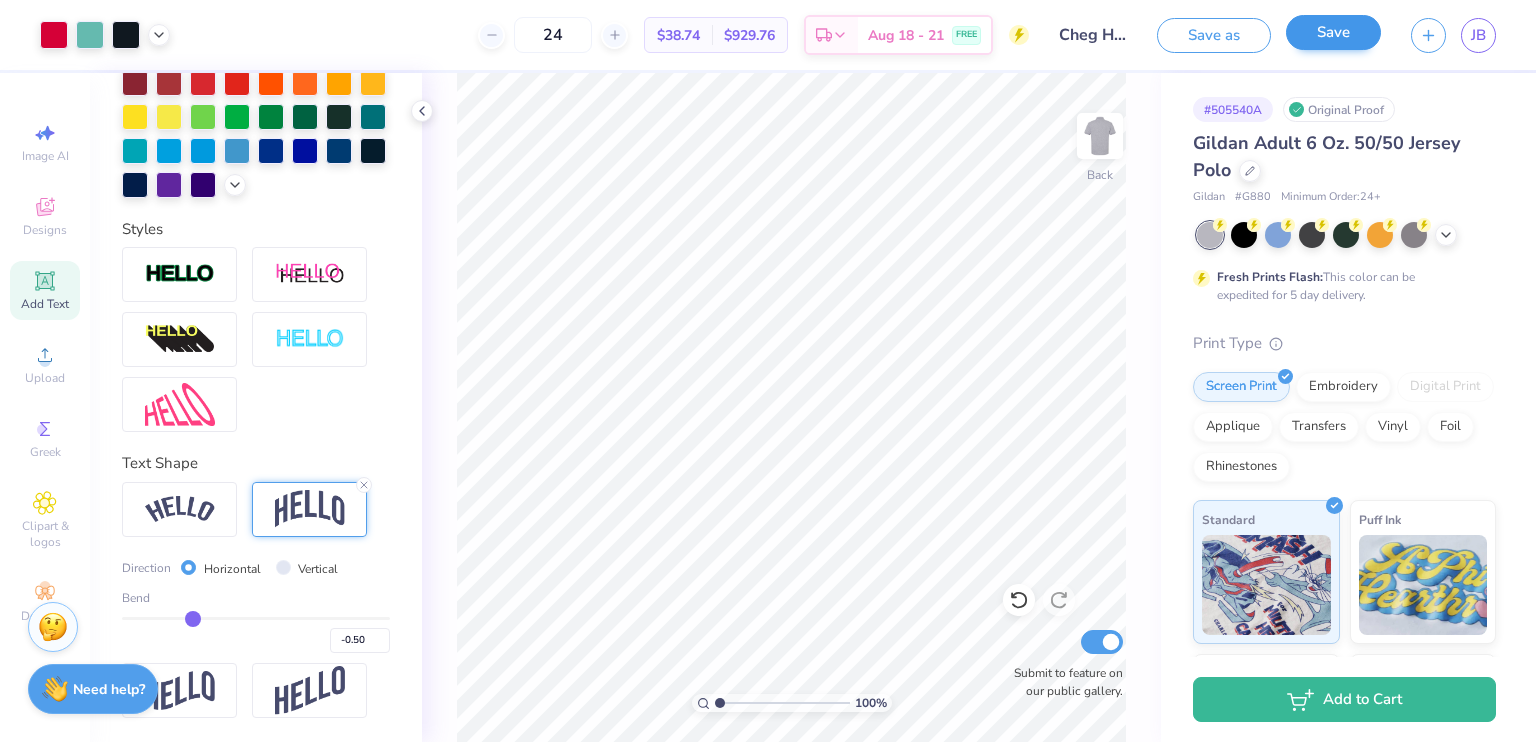 type on "24" 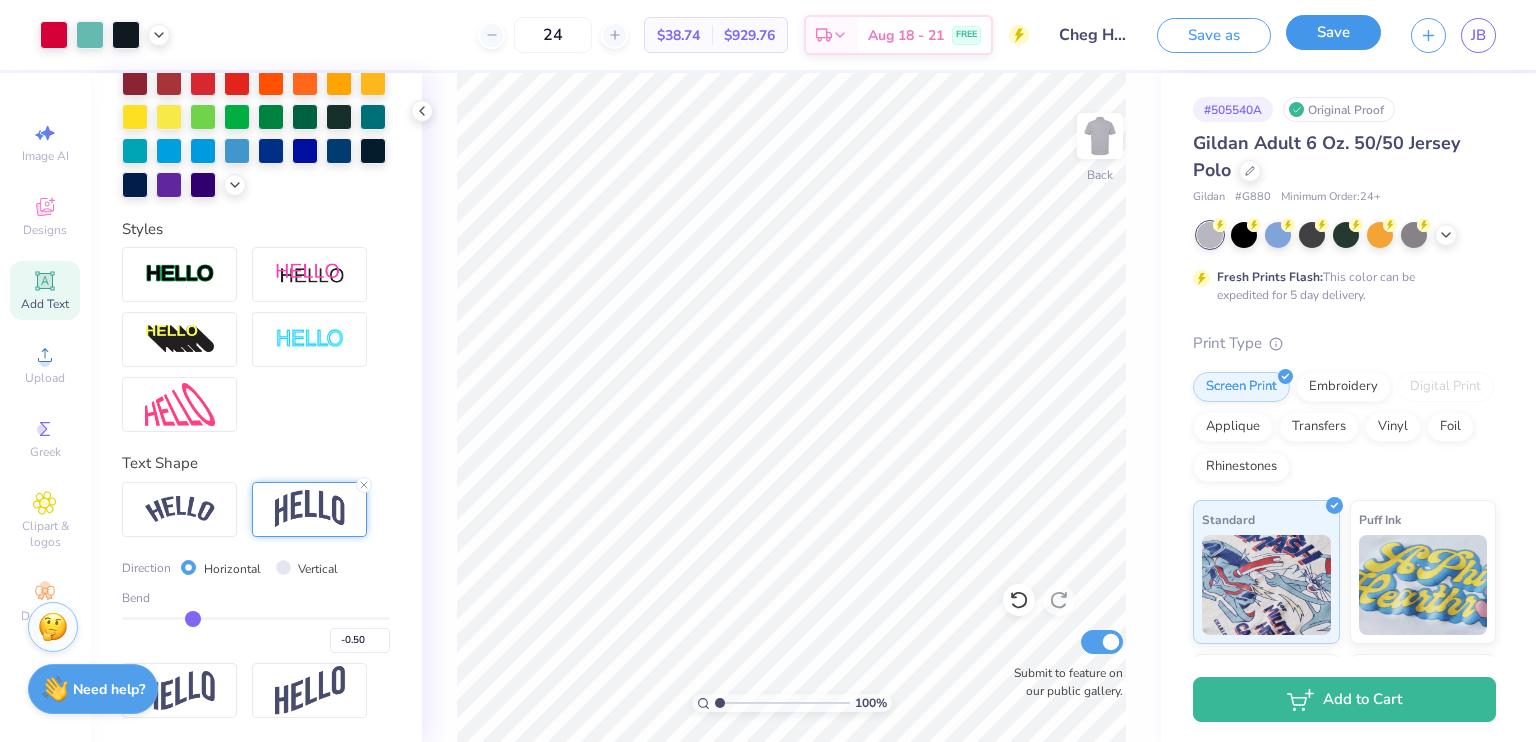 click on "Save" at bounding box center [1333, 32] 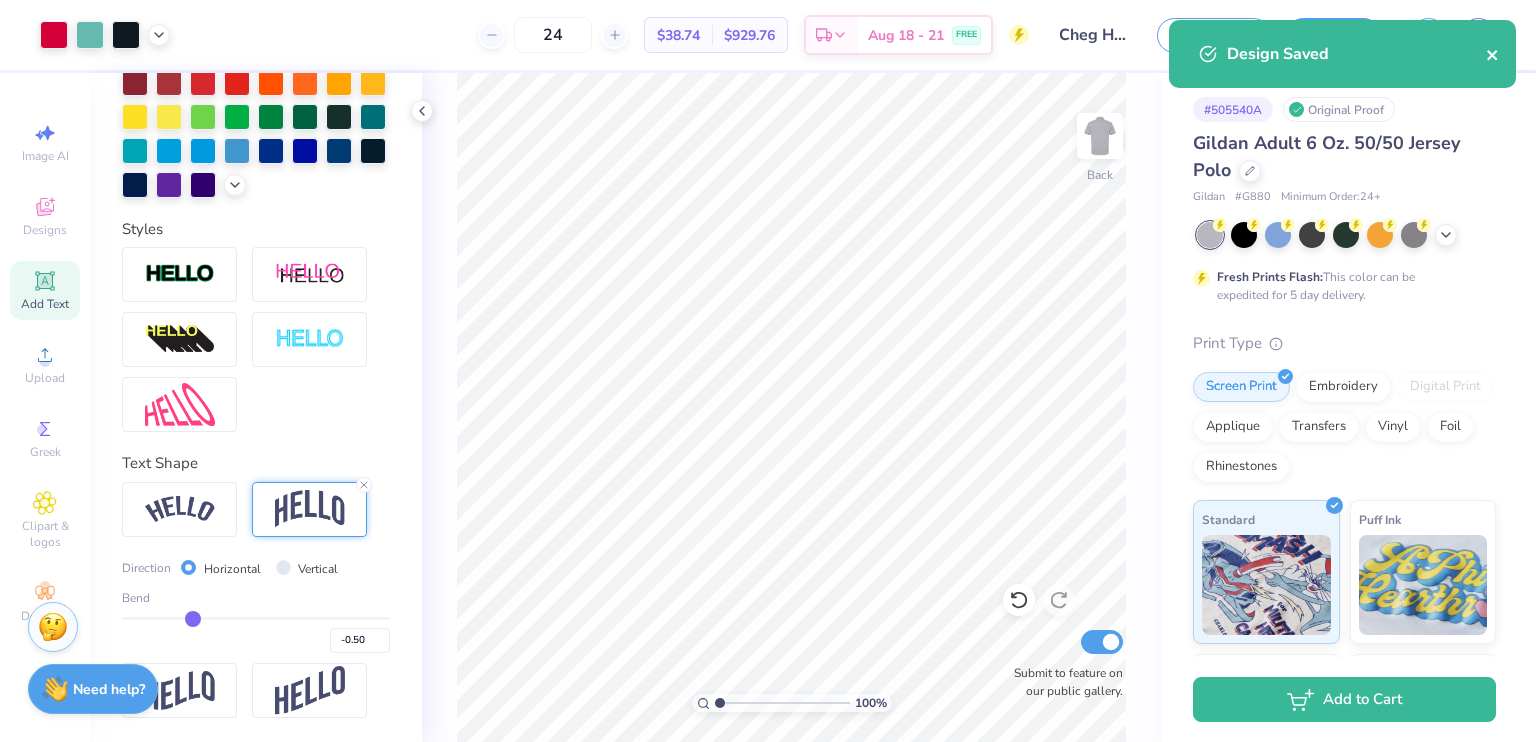 click 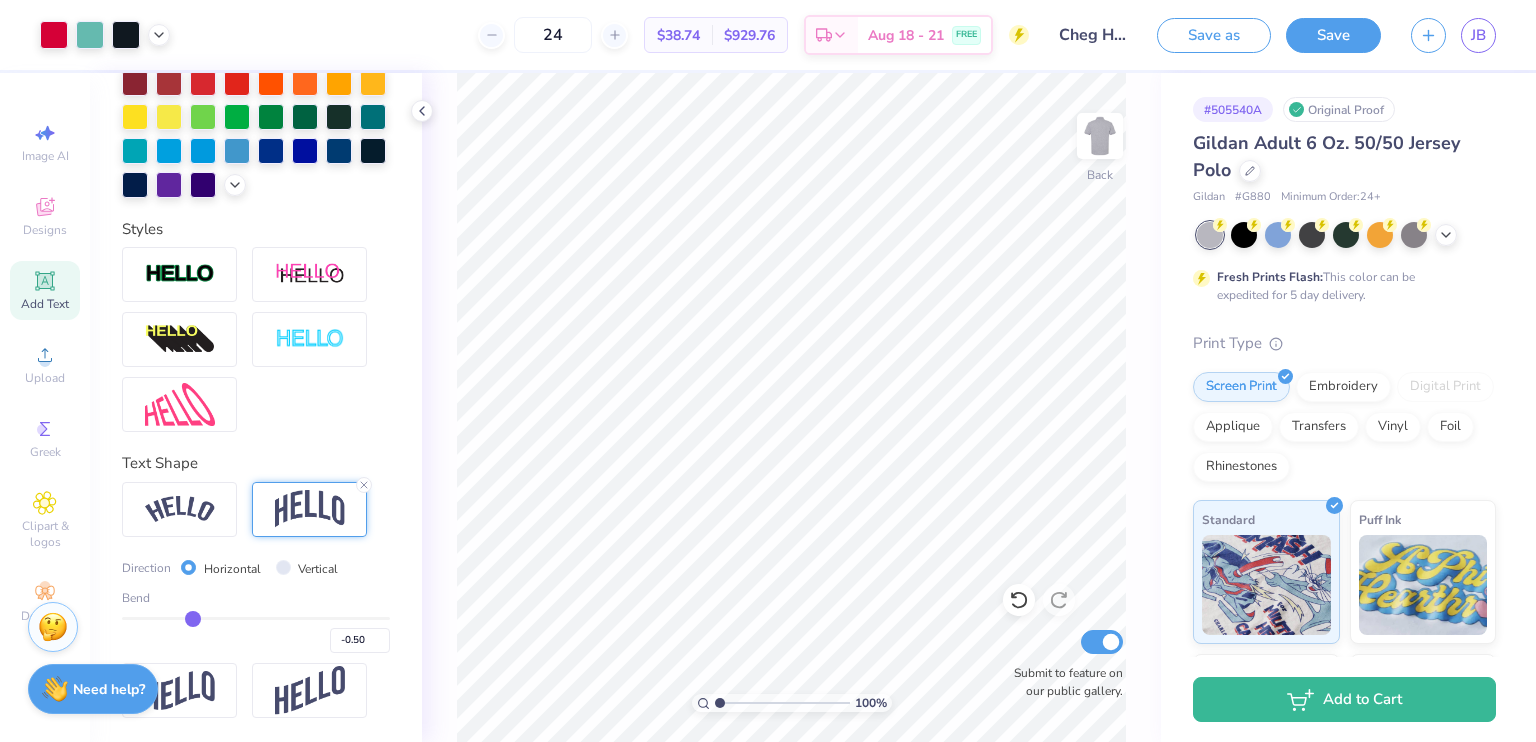 click on "Design Saved" at bounding box center [1342, 61] 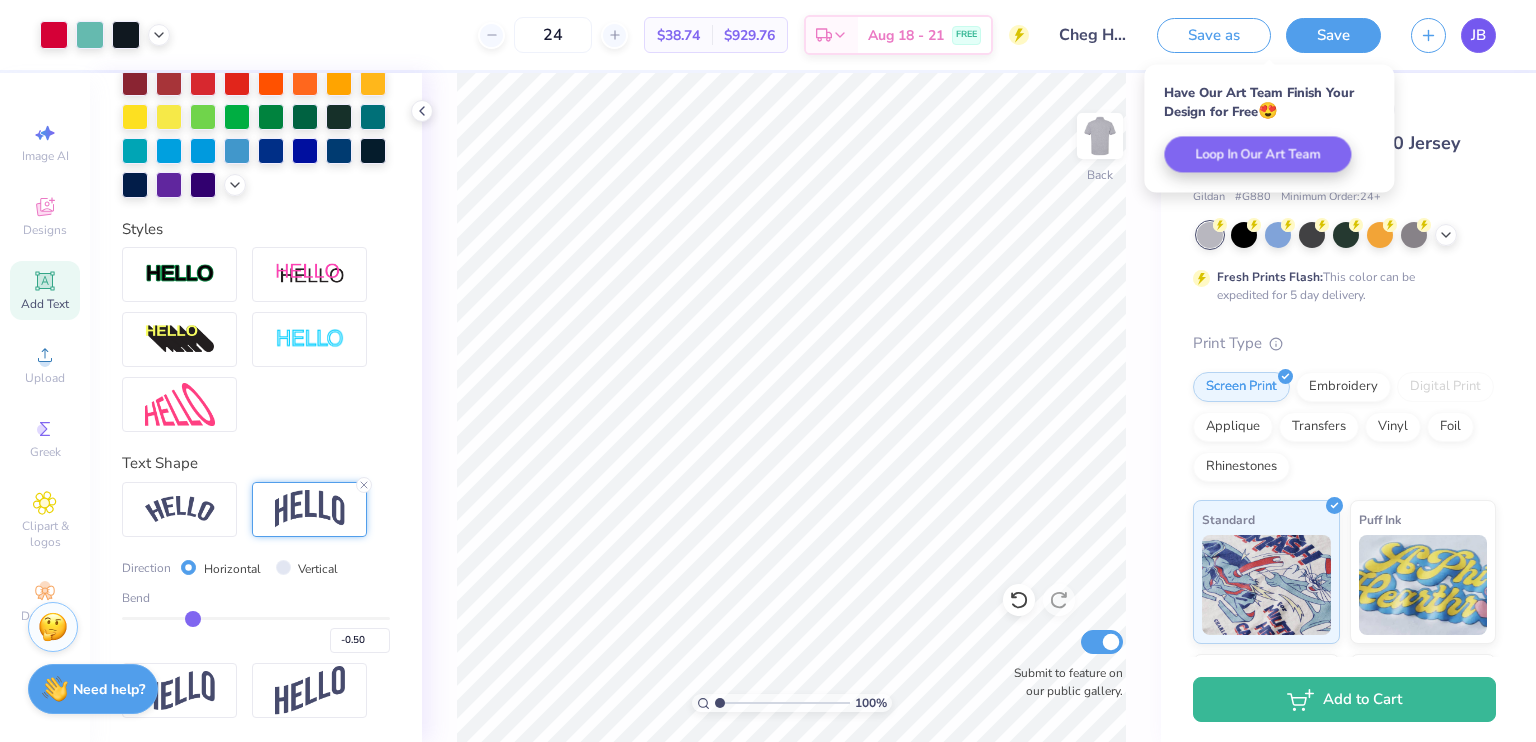 click on "JB" at bounding box center [1478, 35] 